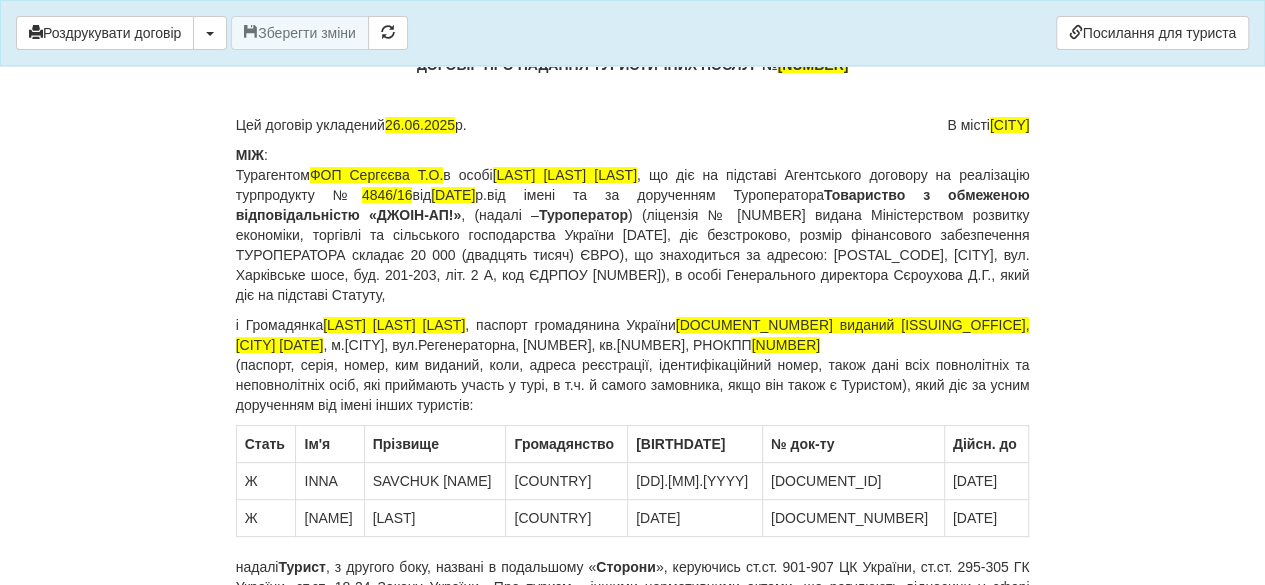 scroll, scrollTop: 0, scrollLeft: 0, axis: both 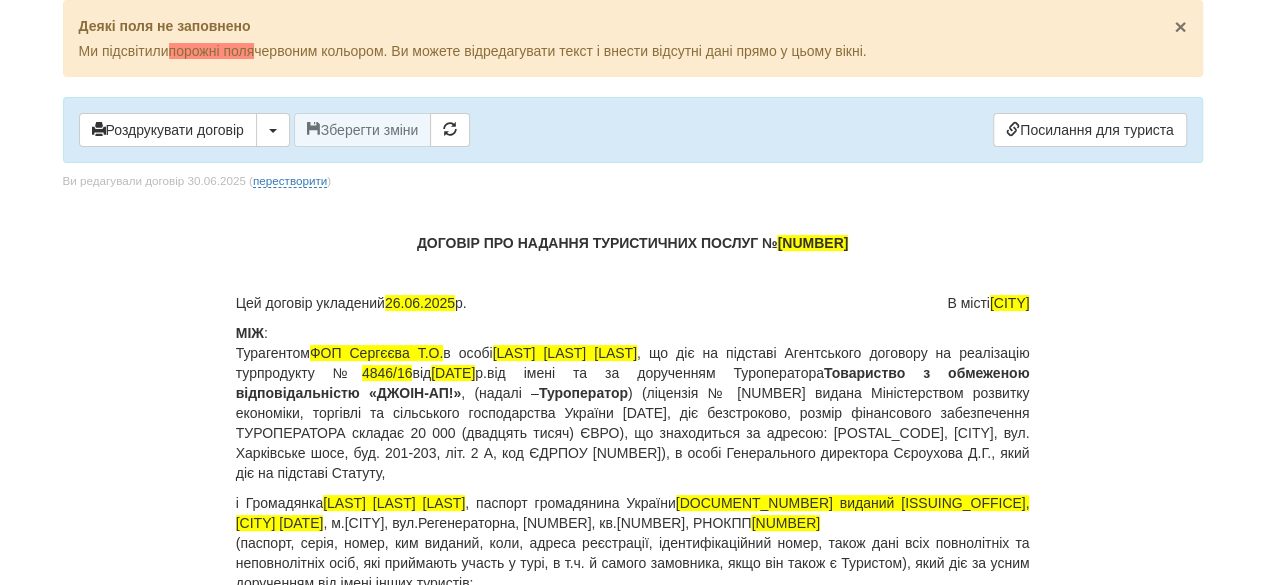click on "×" at bounding box center [1180, 26] 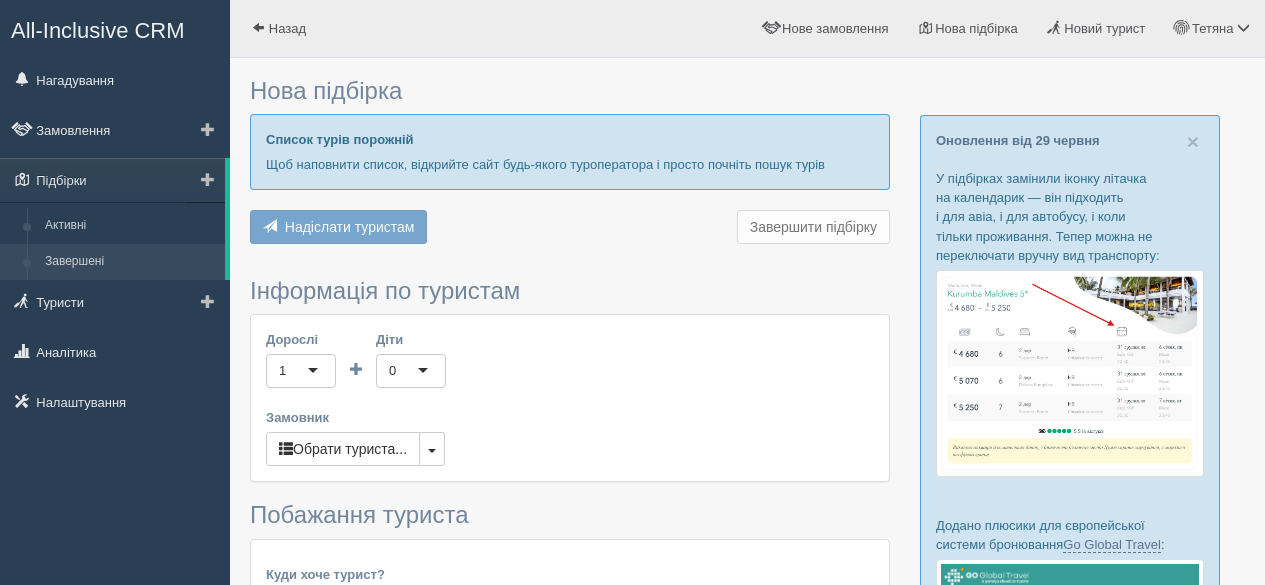 scroll, scrollTop: 0, scrollLeft: 0, axis: both 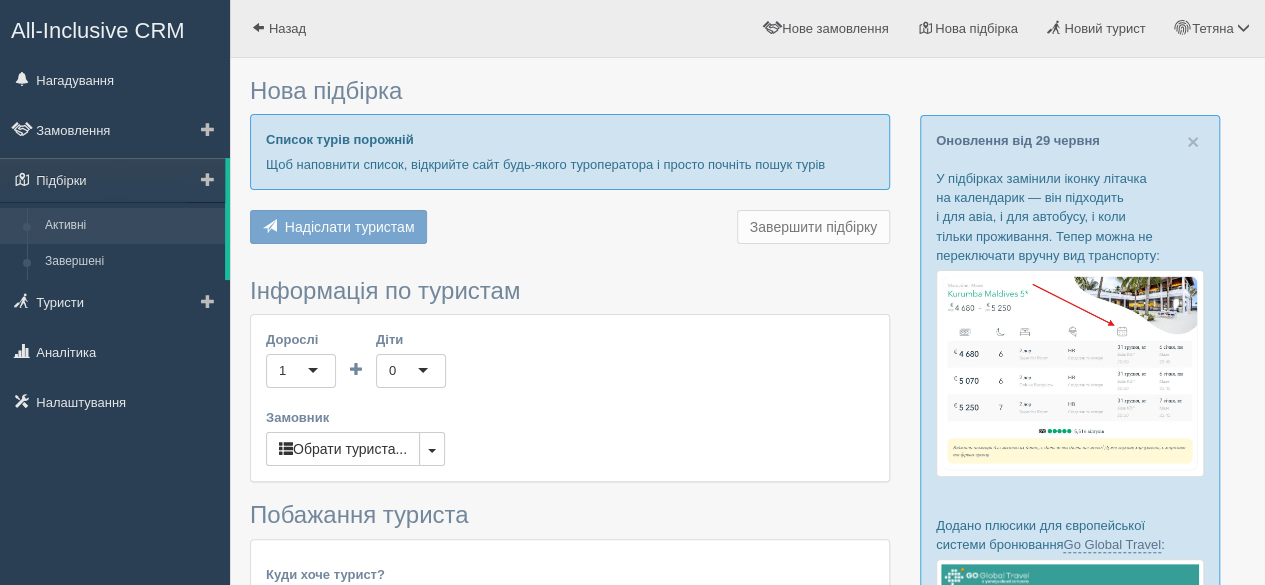 click on "Активні" at bounding box center (130, 226) 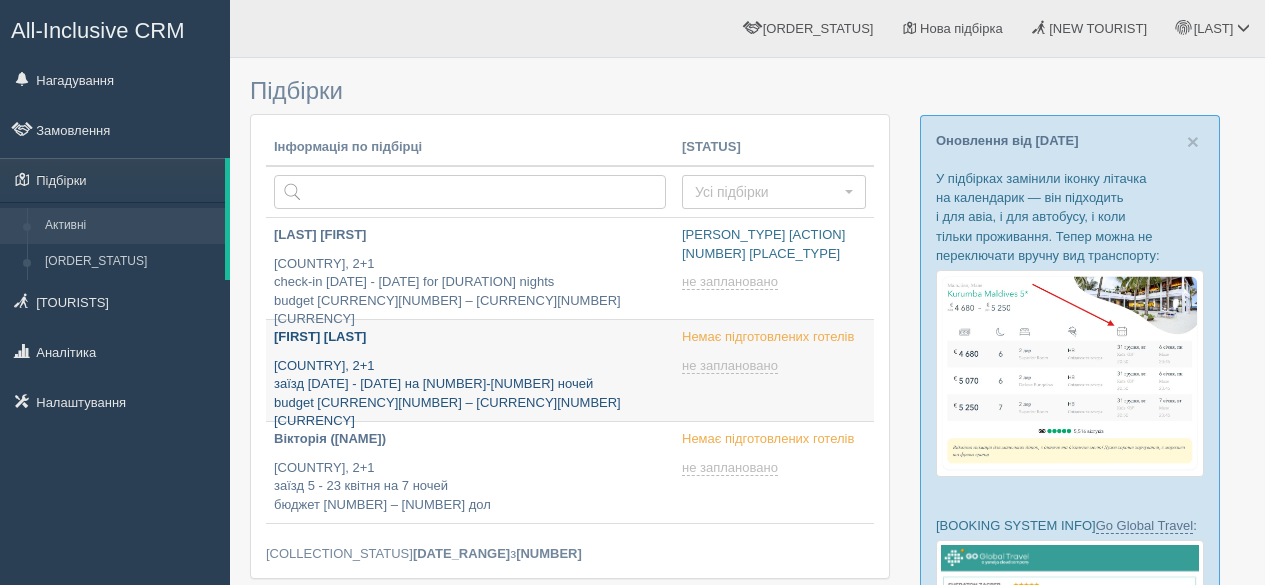 scroll, scrollTop: 0, scrollLeft: 0, axis: both 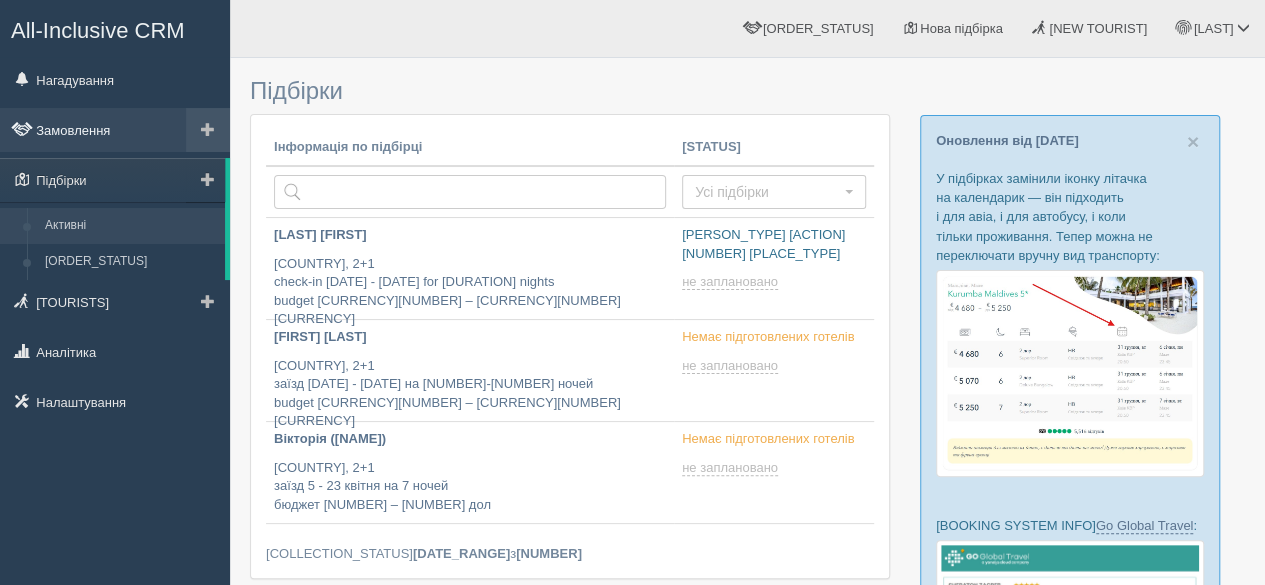 click on "Замовлення" at bounding box center (115, 130) 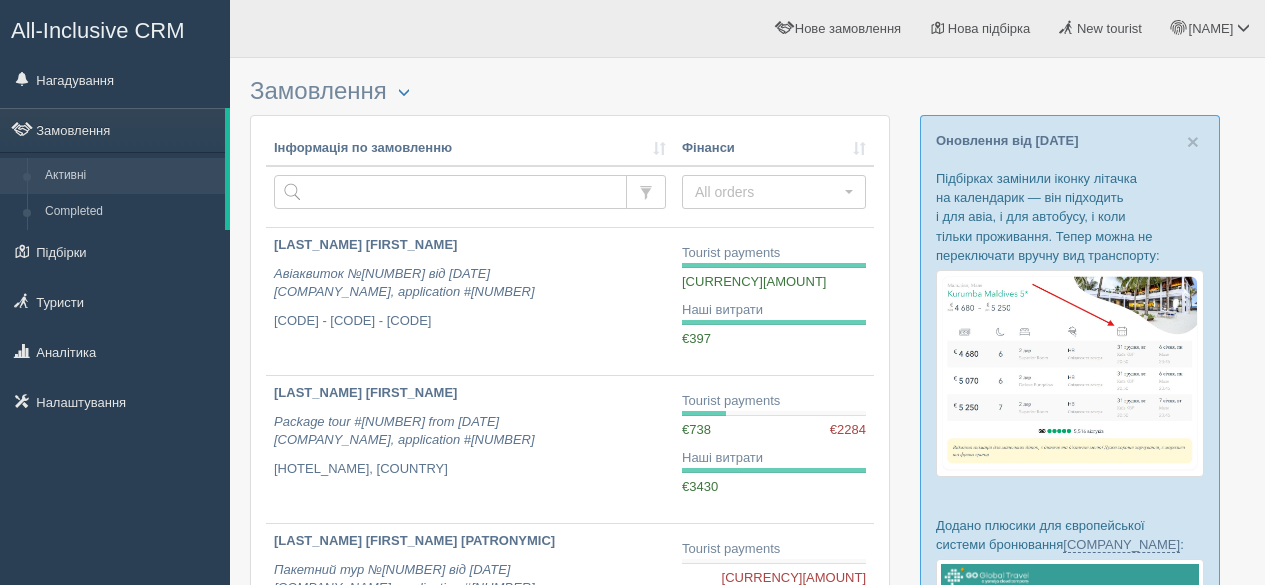 scroll, scrollTop: 0, scrollLeft: 0, axis: both 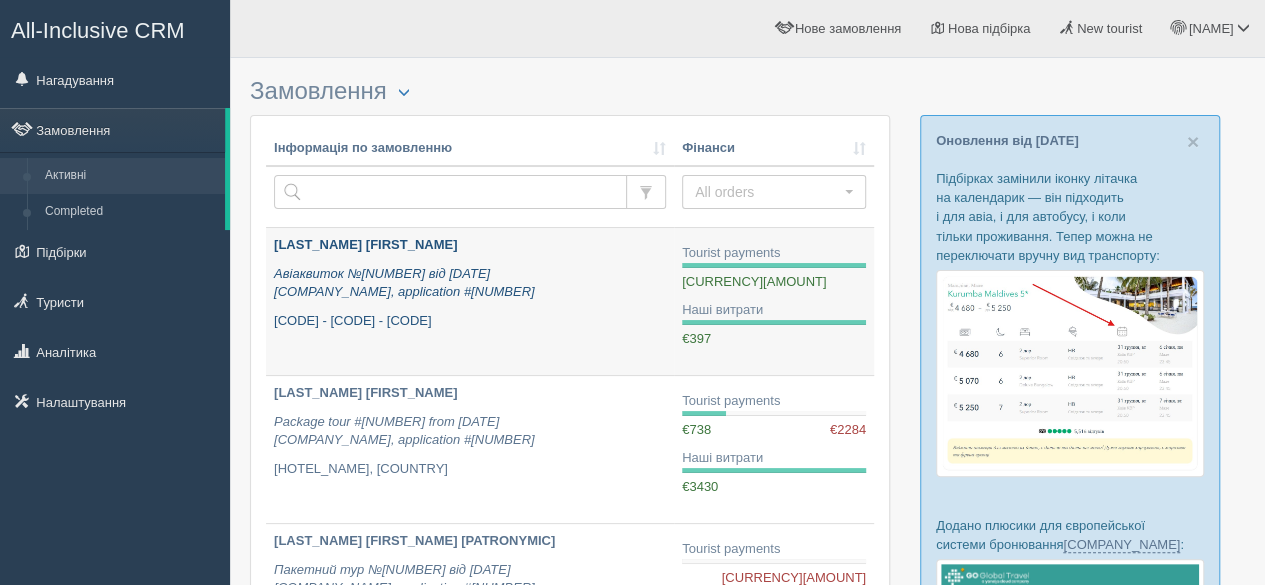 click on "SAVCHUK BOHDAN" at bounding box center [365, 244] 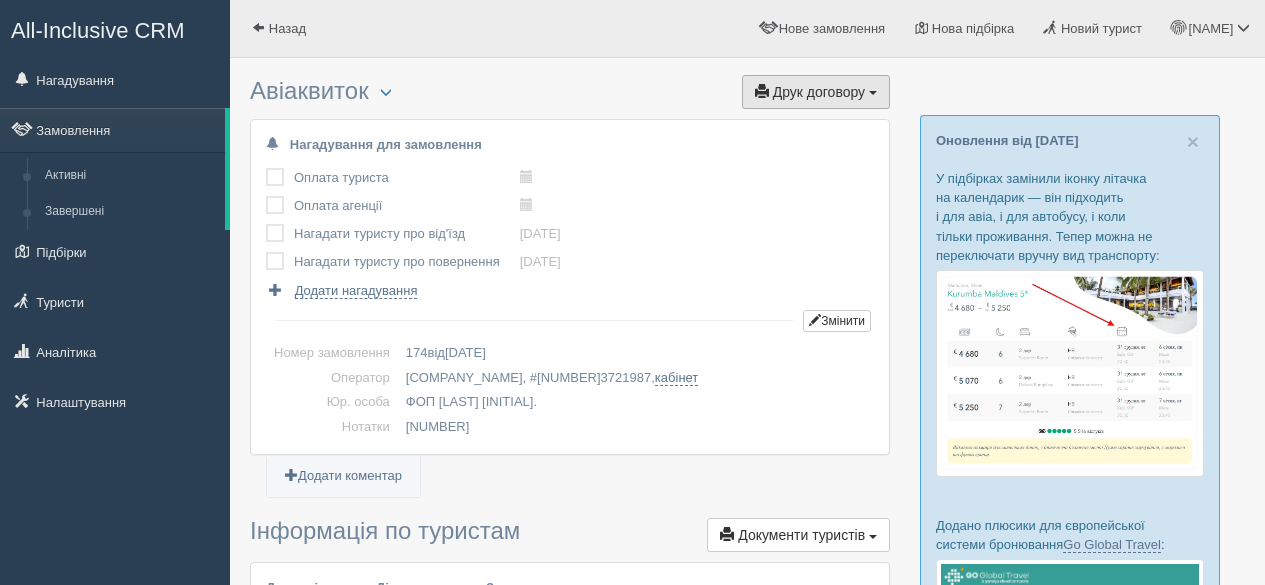 scroll, scrollTop: 0, scrollLeft: 0, axis: both 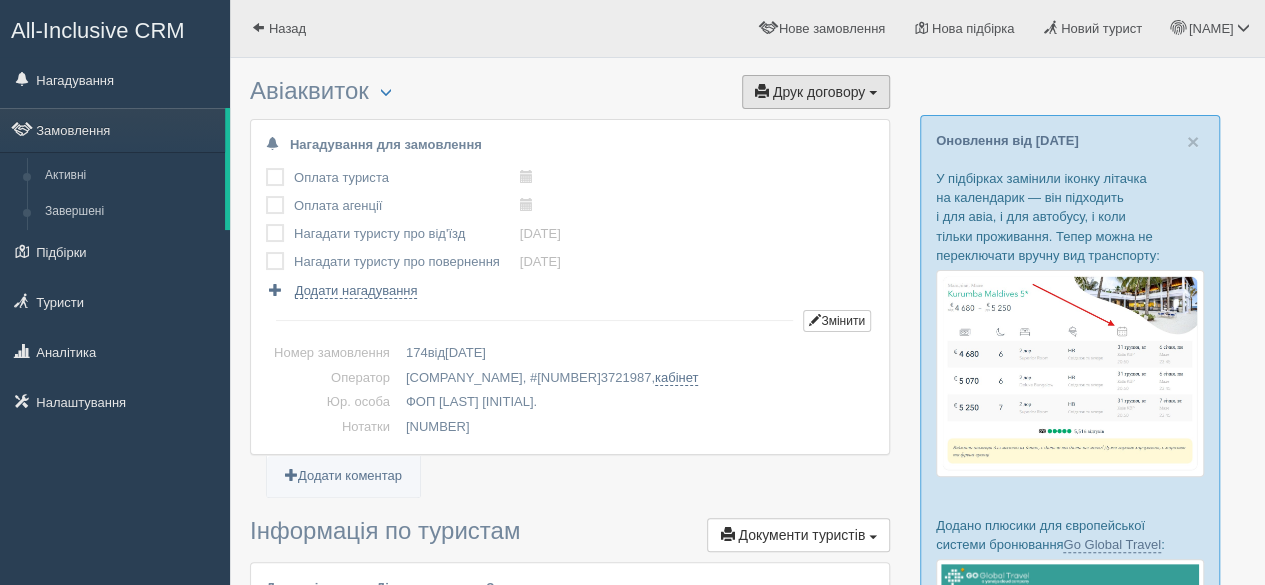 click on "Друк договору" at bounding box center (819, 92) 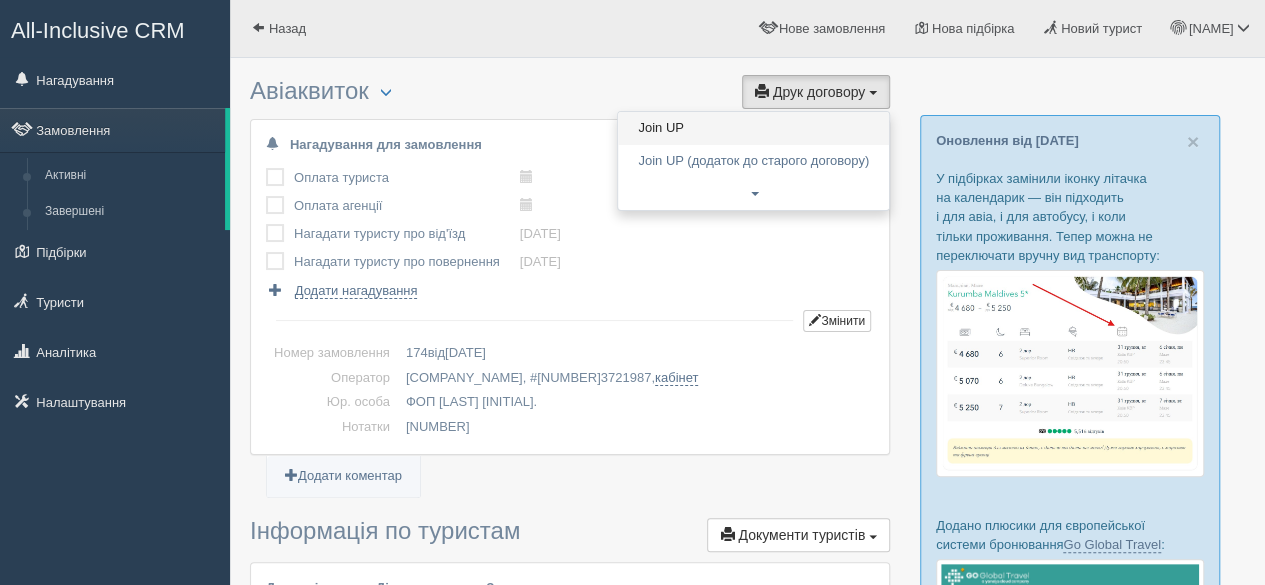 click on "Join UP" at bounding box center [753, 128] 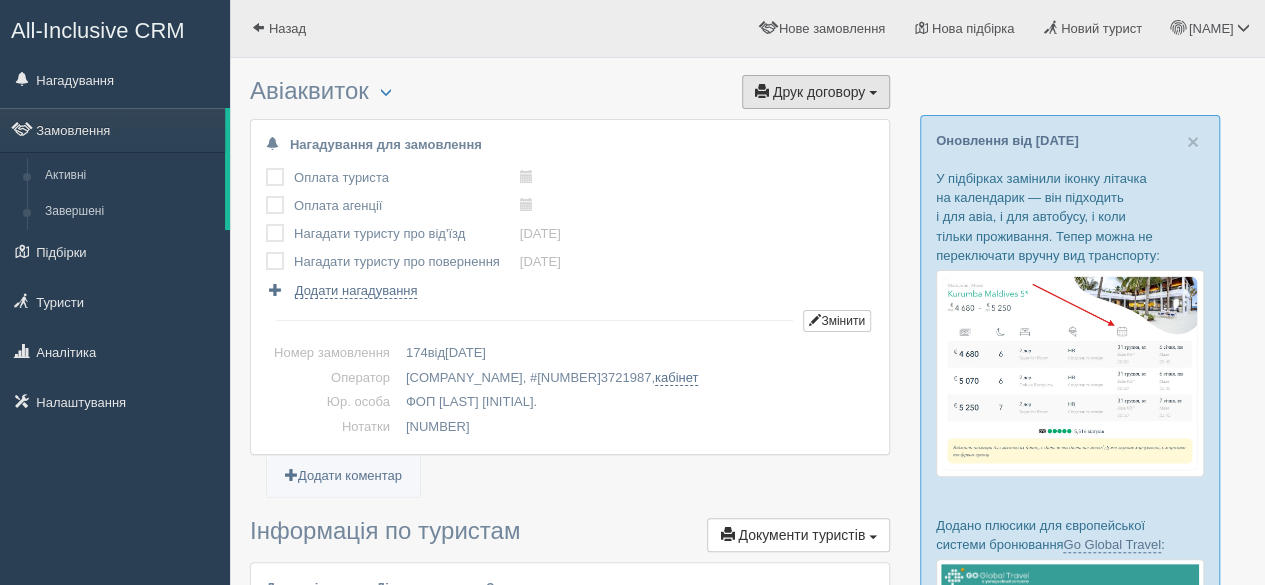 click on "Друк договору" at bounding box center [819, 92] 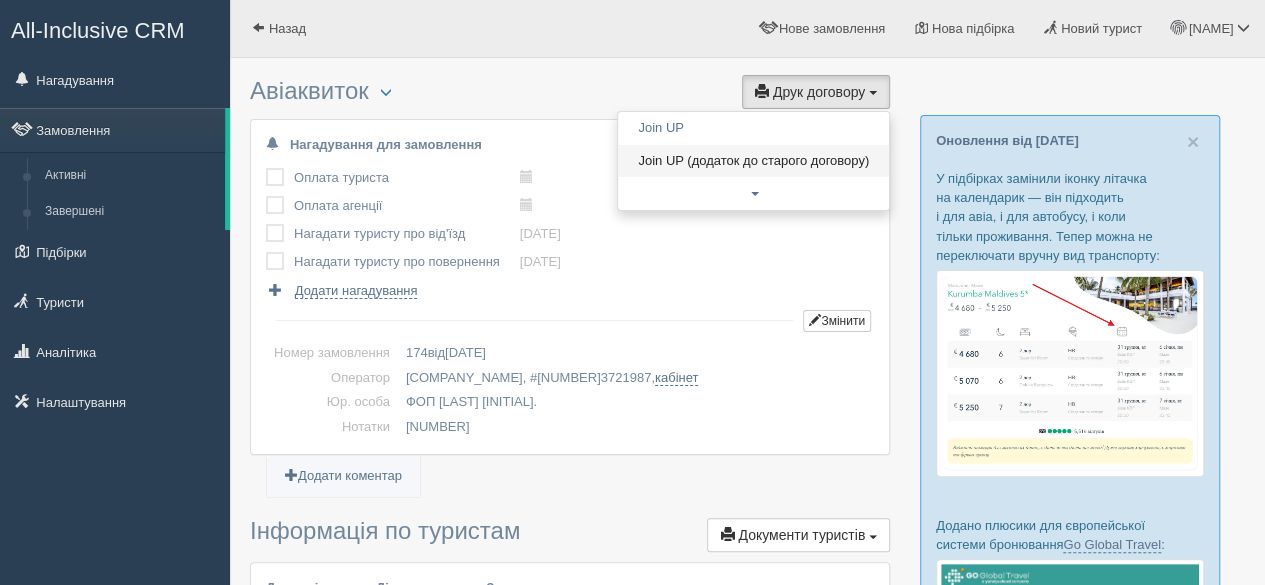 click on "Join UP (додаток до старого договору)" at bounding box center [753, 161] 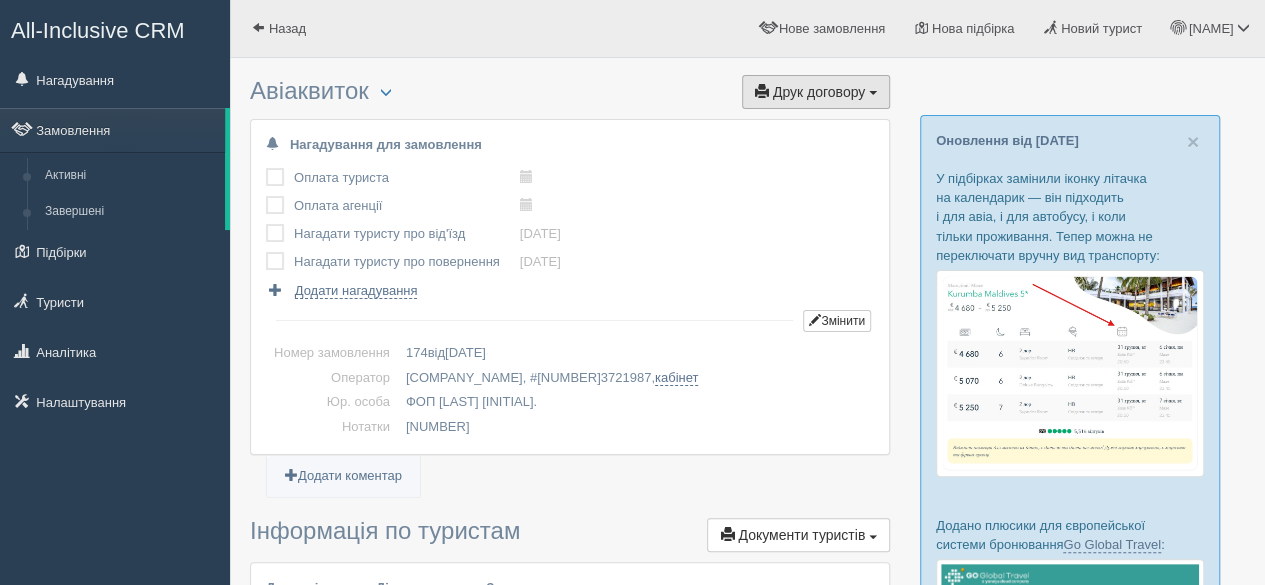 click on "Друк договору" at bounding box center [819, 92] 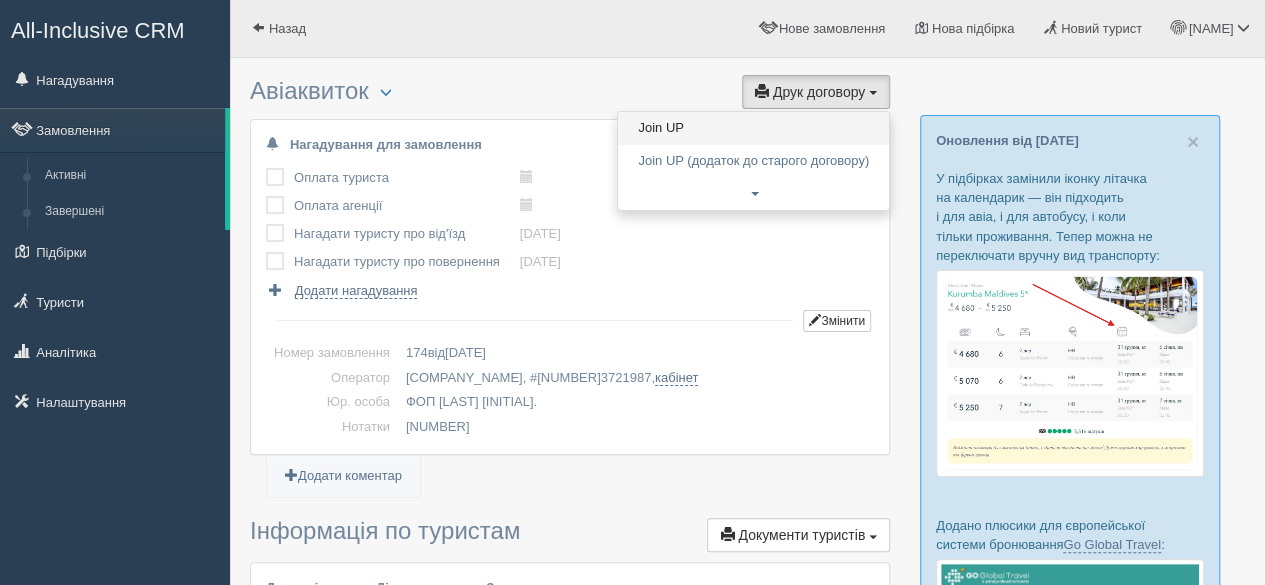 click on "Join UP" at bounding box center [753, 128] 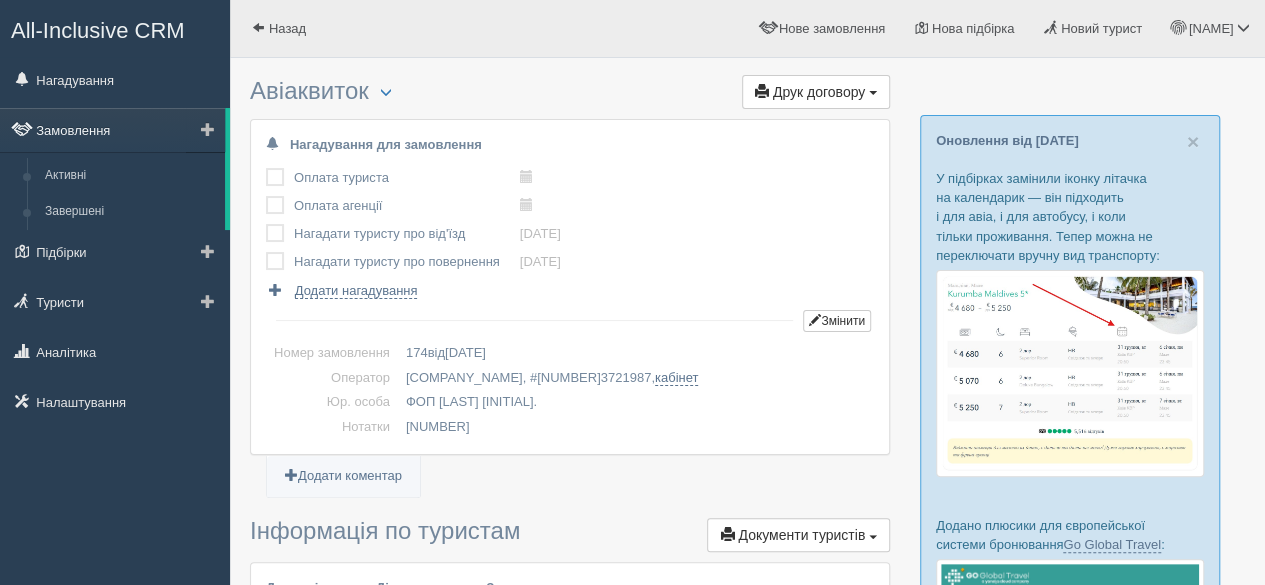 click on "Замовлення" at bounding box center (112, 130) 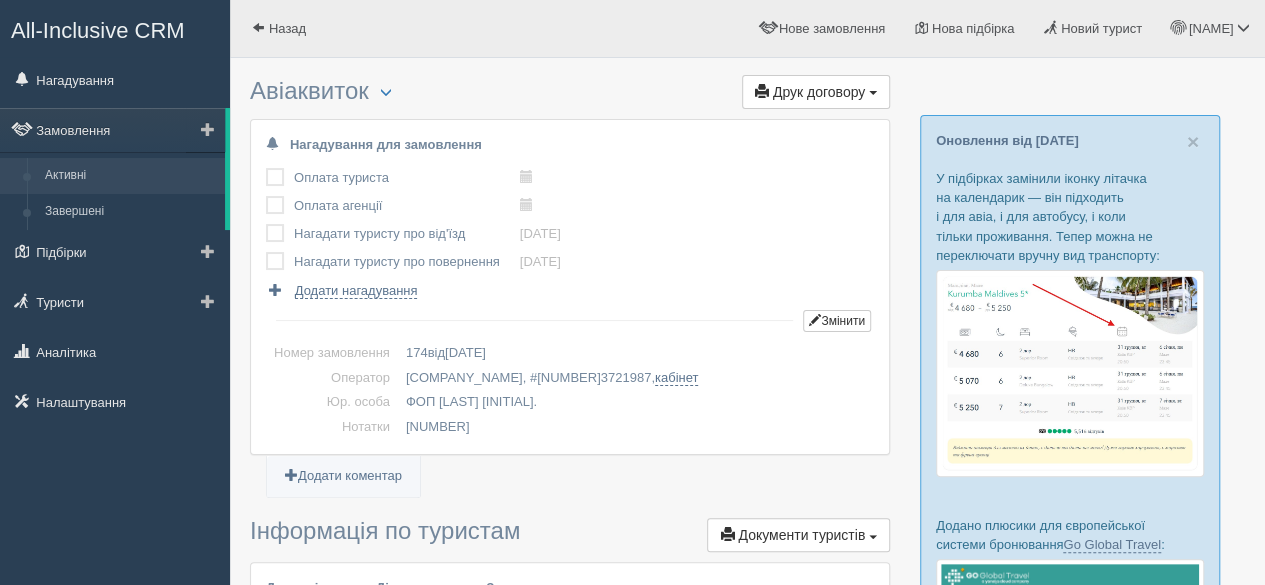 click on "Активні" at bounding box center [130, 176] 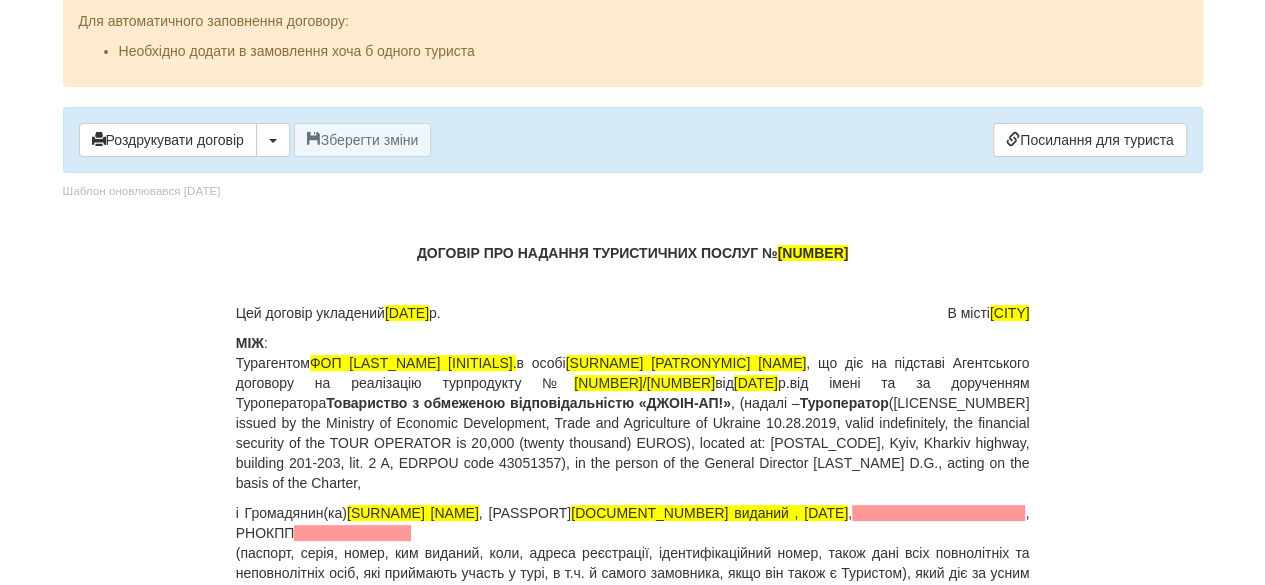 scroll, scrollTop: 0, scrollLeft: 0, axis: both 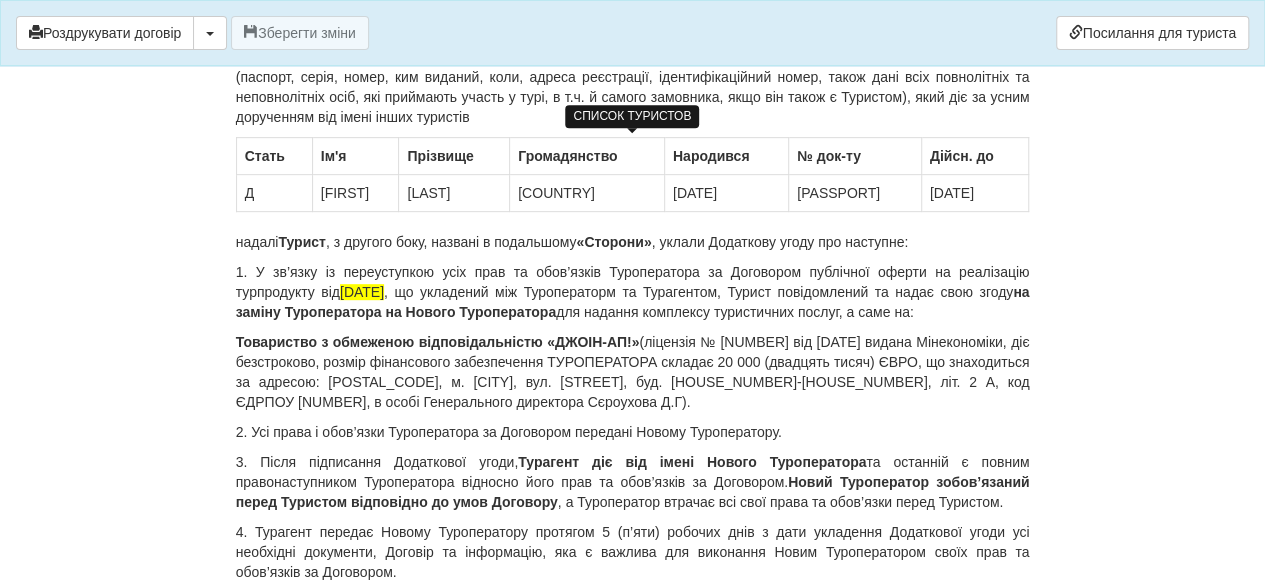 click on "Д" at bounding box center (274, 193) 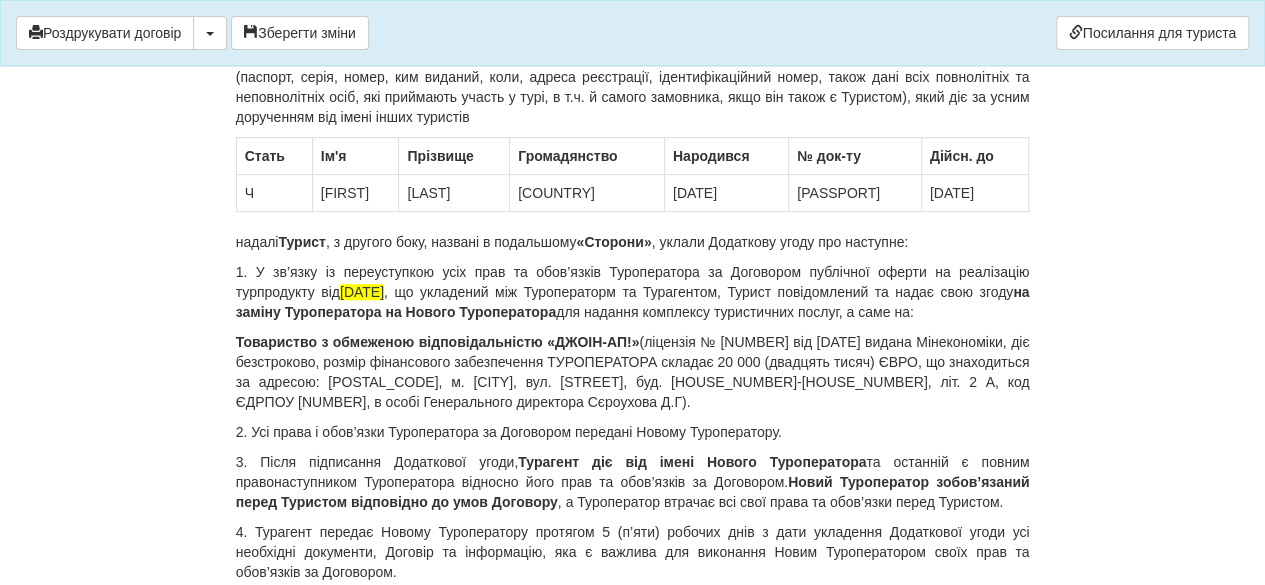 click on "×
Деякі поля не заповнено
Ми підсвітили  порожні поля  червоним кольором.                Ви можете відредагувати текст і внести відсутні дані прямо у цьому вікні.
Для автоматичного заповнення договору:
Необхідно додати в замовлення хоча б одного туриста
Роздрукувати договір
Скачати PDF" at bounding box center [633, 404] 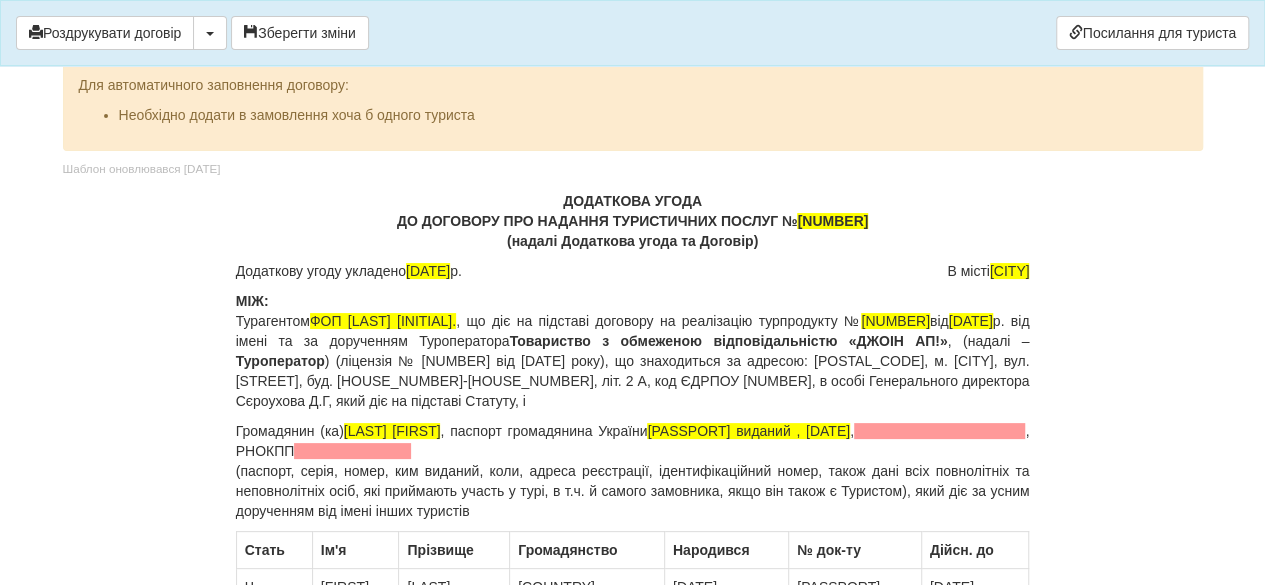 scroll, scrollTop: 0, scrollLeft: 0, axis: both 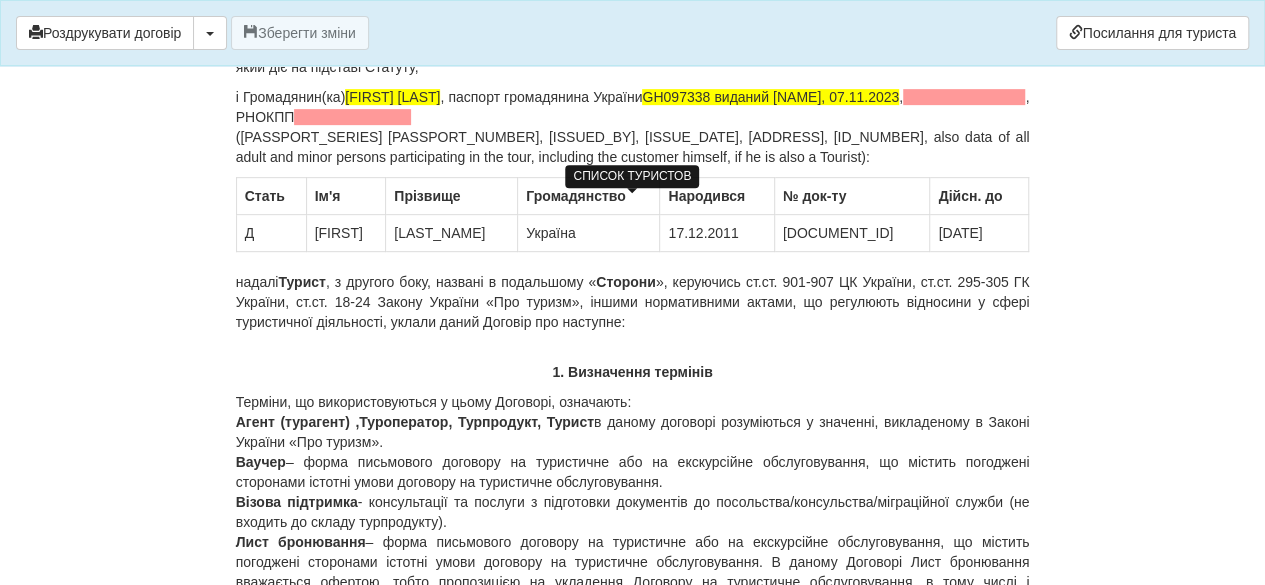click on "Д" at bounding box center [271, 233] 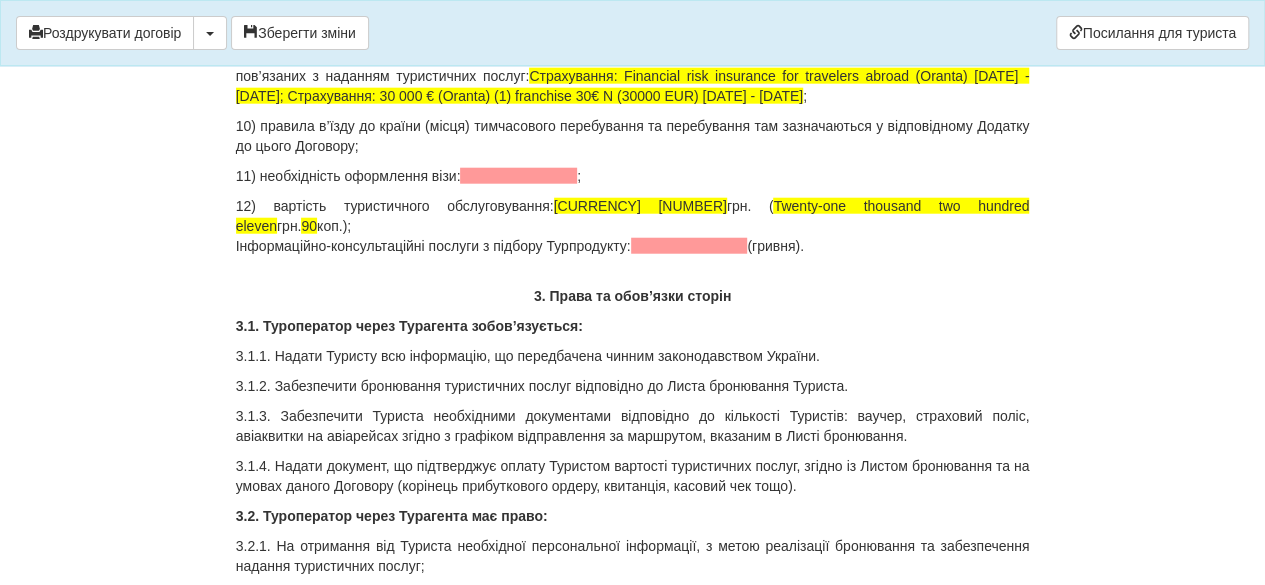 scroll, scrollTop: 2500, scrollLeft: 0, axis: vertical 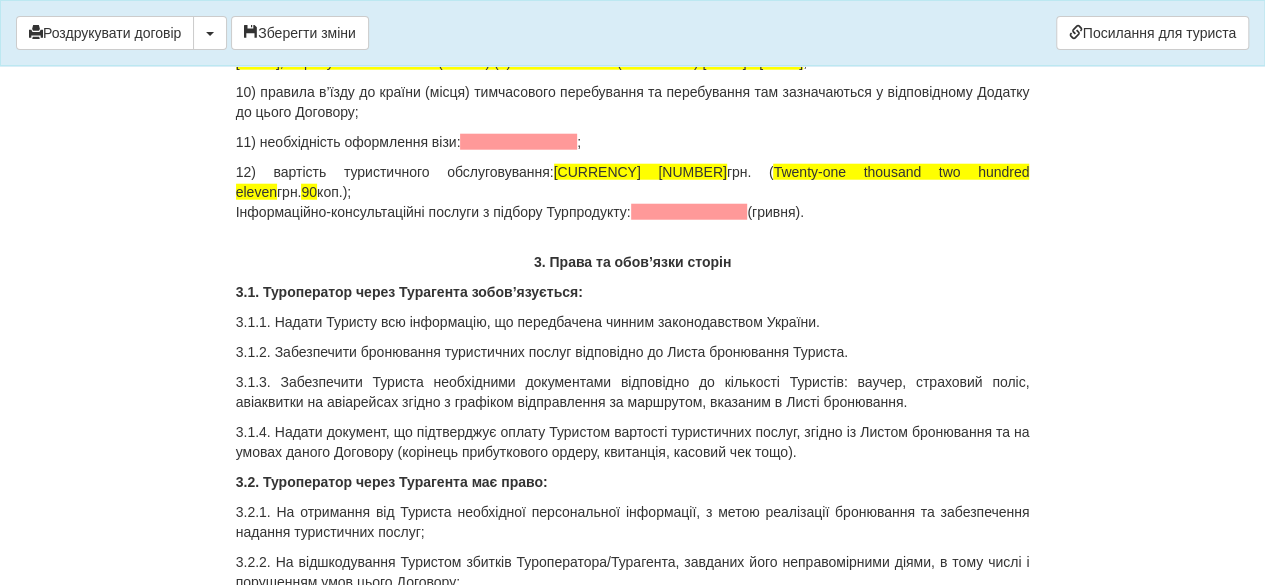 click on "12) вартість туристичного обслуговування:  21 211.90  грн. ( Двадцять одна тисяча двісті одинадцять  грн.  90  коп.);
Інформаційно-консультаційні послуги з підбору Турпродукту:                                  (гривня)." at bounding box center (633, 192) 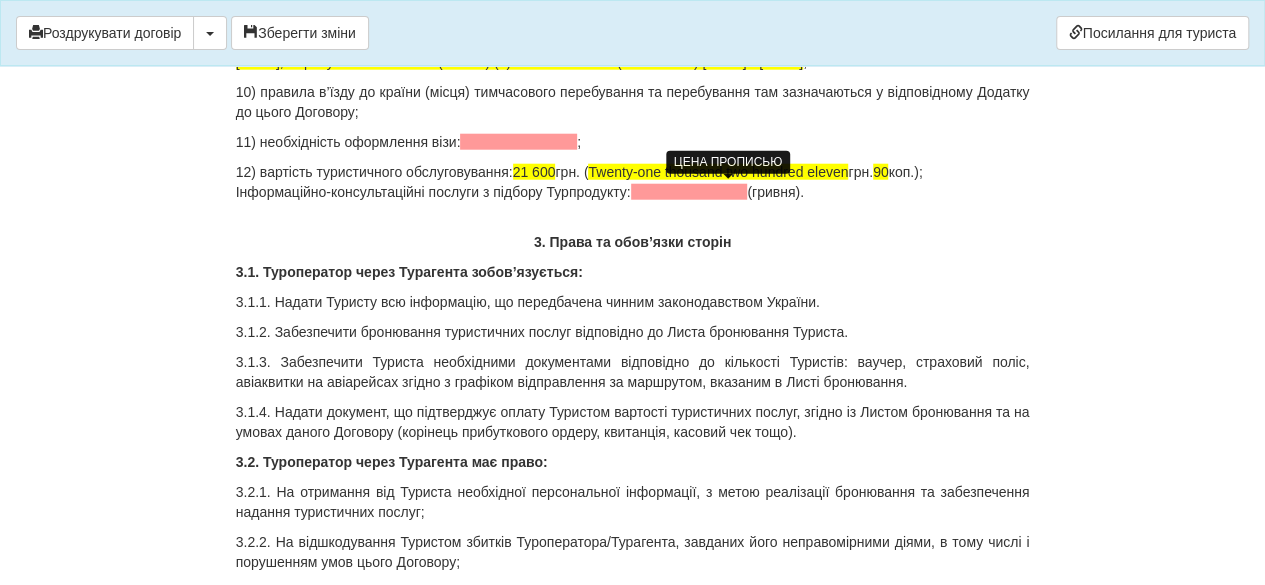 click on "Twenty-one thousand two hundred eleven" at bounding box center [718, 172] 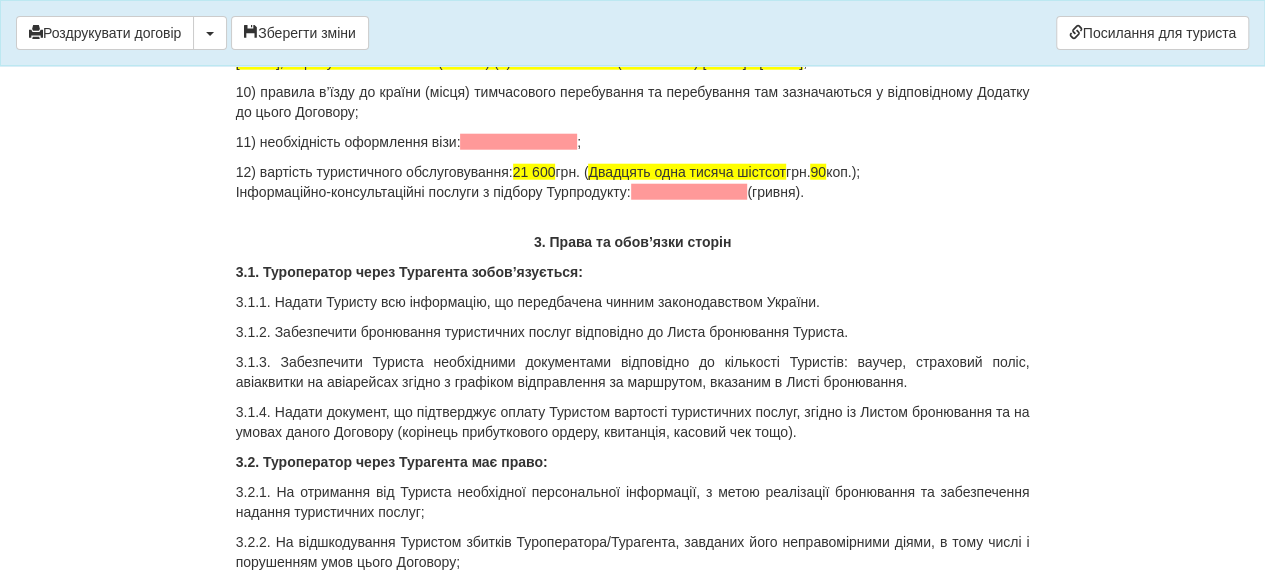 click on "12) вартість туристичного обслуговування:  21 600  грн. ( Двадцять одна тисяча шістсот  грн.  90  коп.);
Інформаційно-консультаційні послуги з підбору Турпродукту:                                  (гривня)." at bounding box center (633, 182) 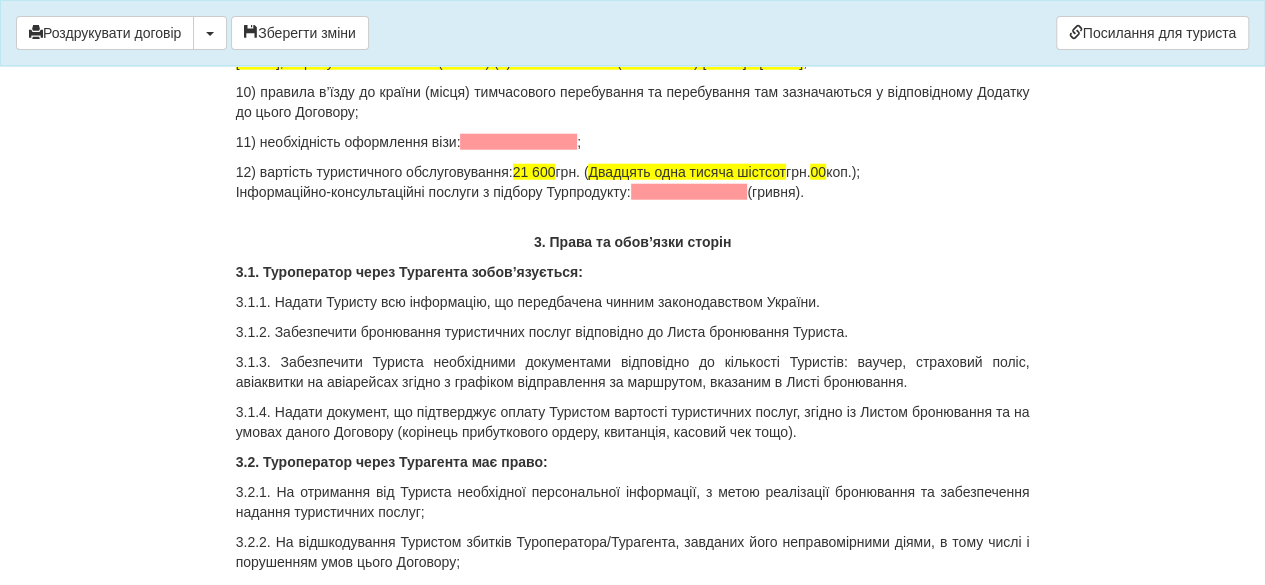click on "12) вартість туристичного обслуговування:  21 600  грн. ( Двадцять одна тисяча шістсот  грн.  00 коп.);
Інформаційно-консультаційні послуги з підбору Турпродукту:                                  (гривня)." at bounding box center (633, 182) 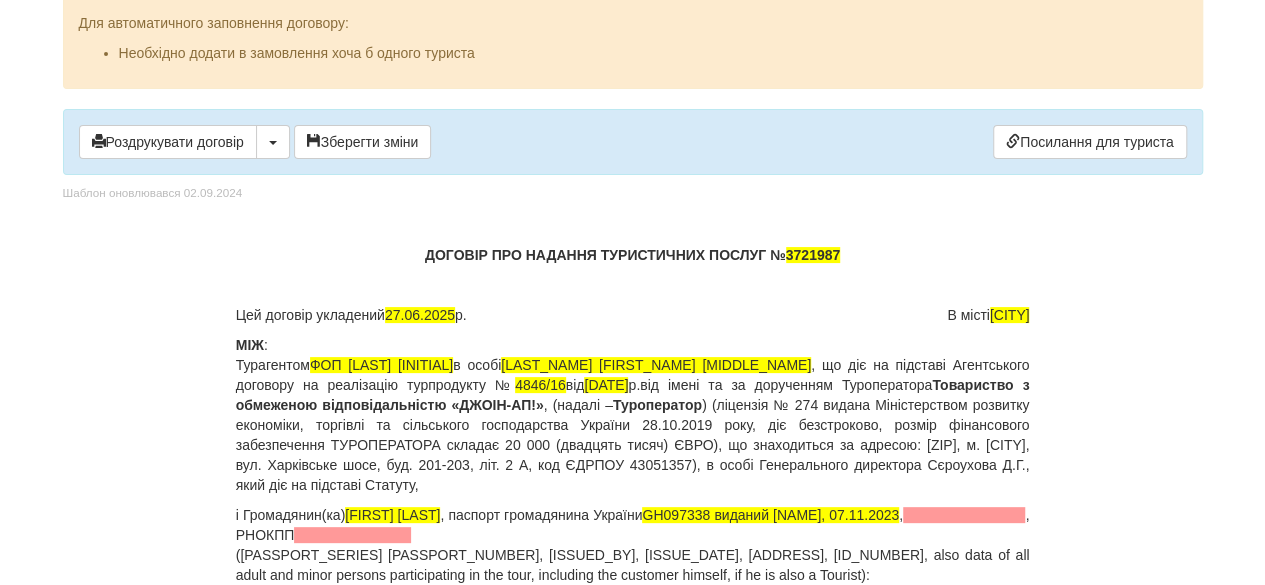 scroll, scrollTop: 200, scrollLeft: 0, axis: vertical 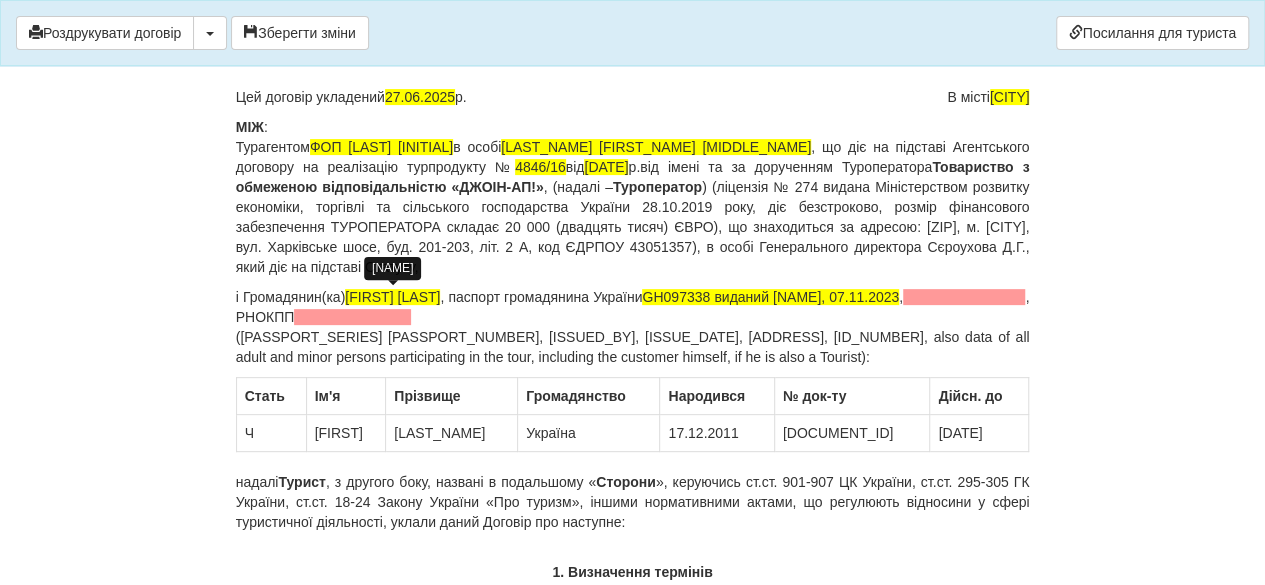 click on "[LAST] [FIRST]" at bounding box center [392, 297] 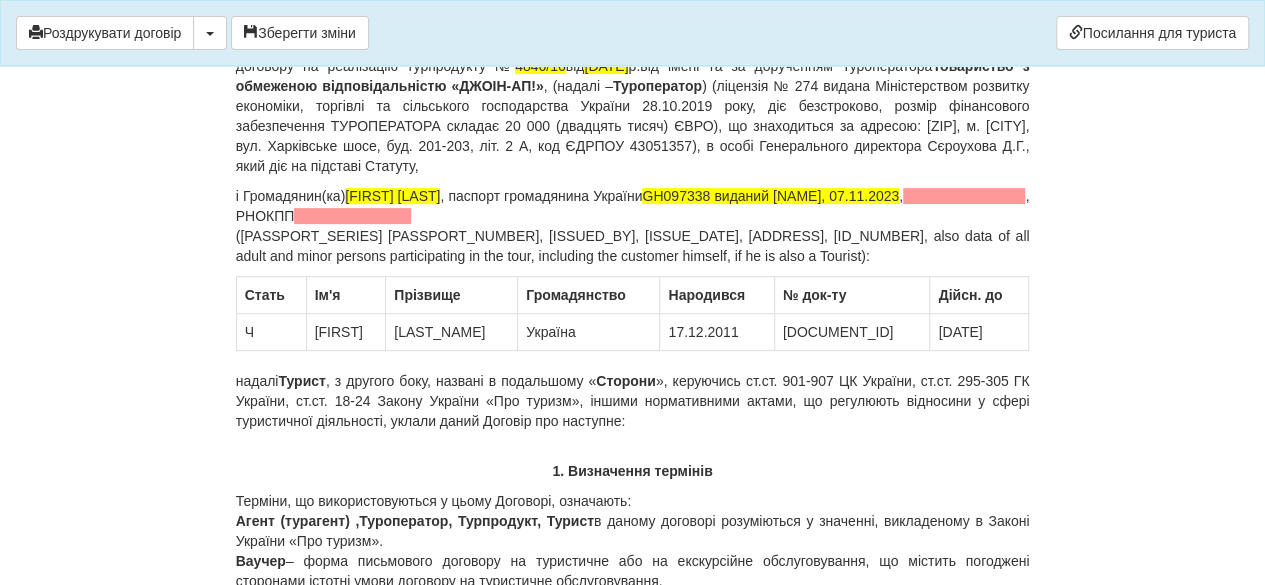 scroll, scrollTop: 300, scrollLeft: 0, axis: vertical 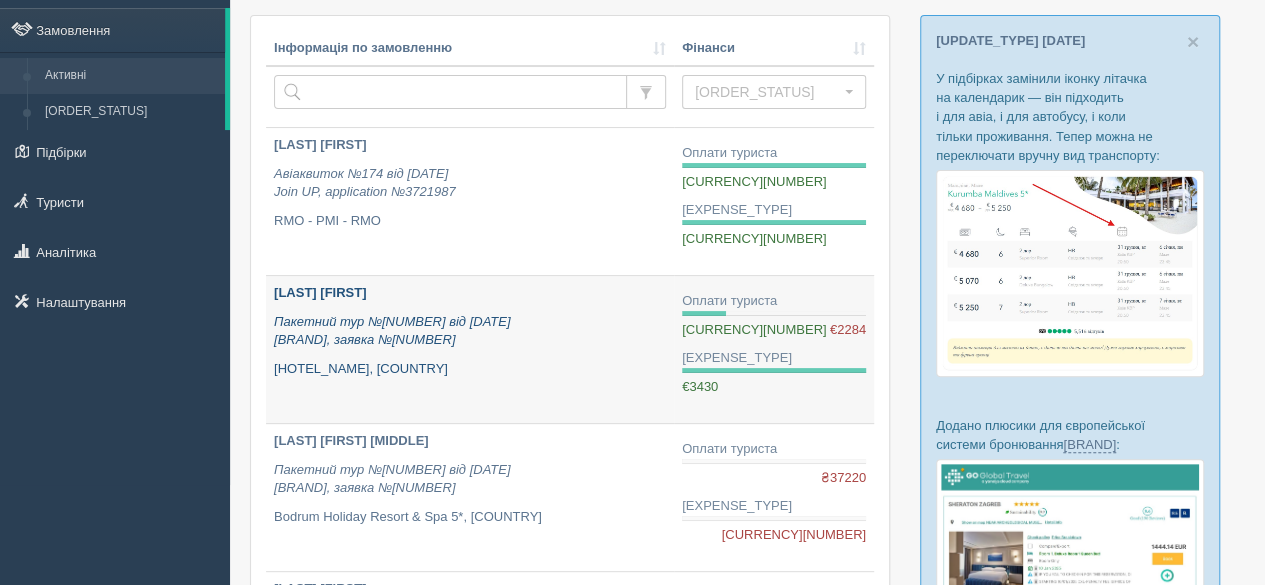 click on "SAVCHUK INNA" at bounding box center (320, 292) 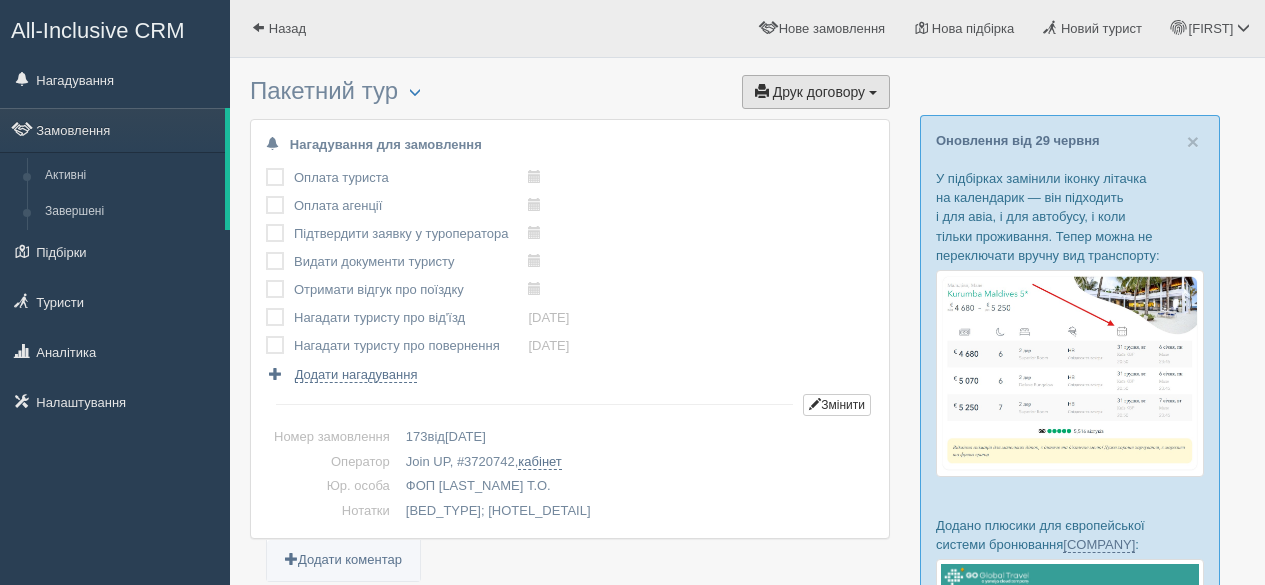 scroll, scrollTop: 0, scrollLeft: 0, axis: both 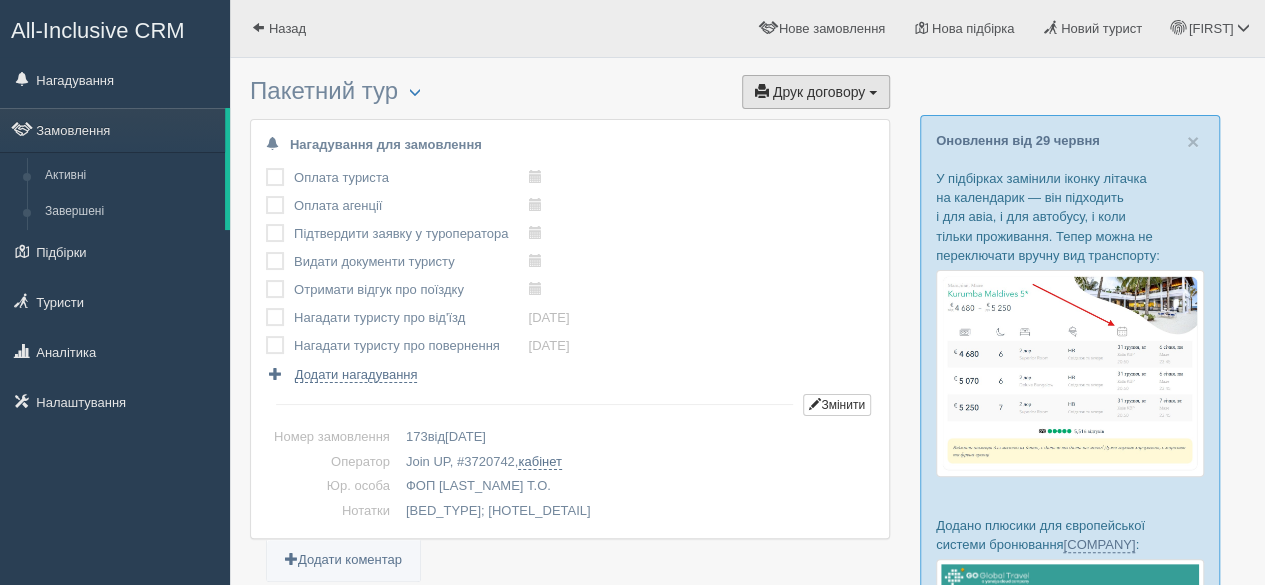 click on "Друк договору" at bounding box center [819, 92] 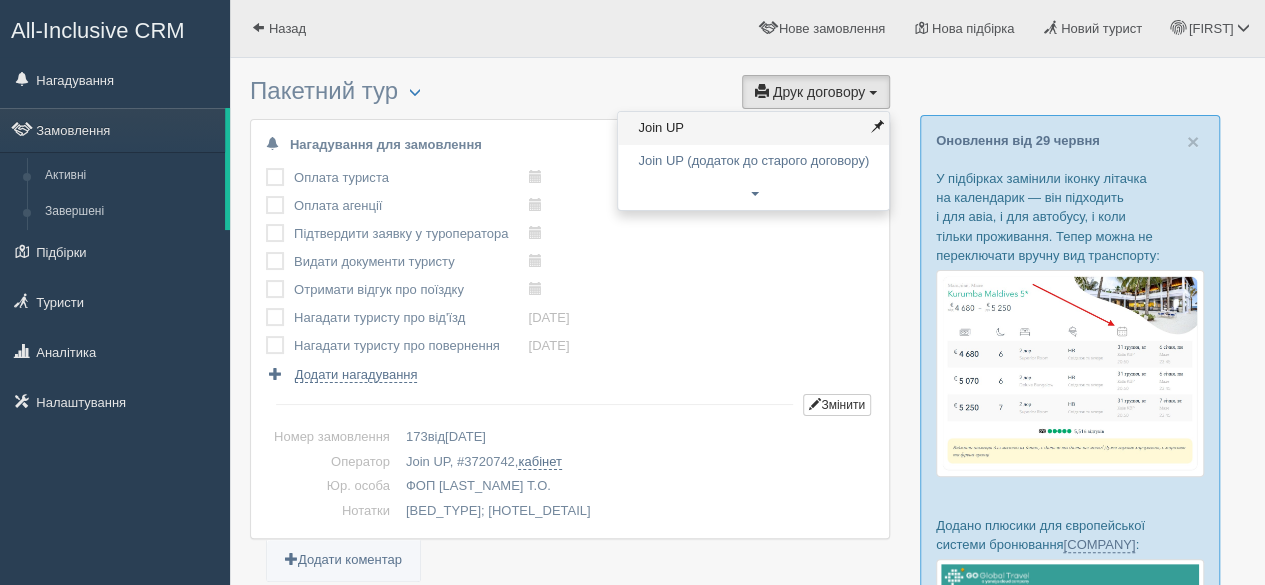 click on "Join UP" at bounding box center (753, 128) 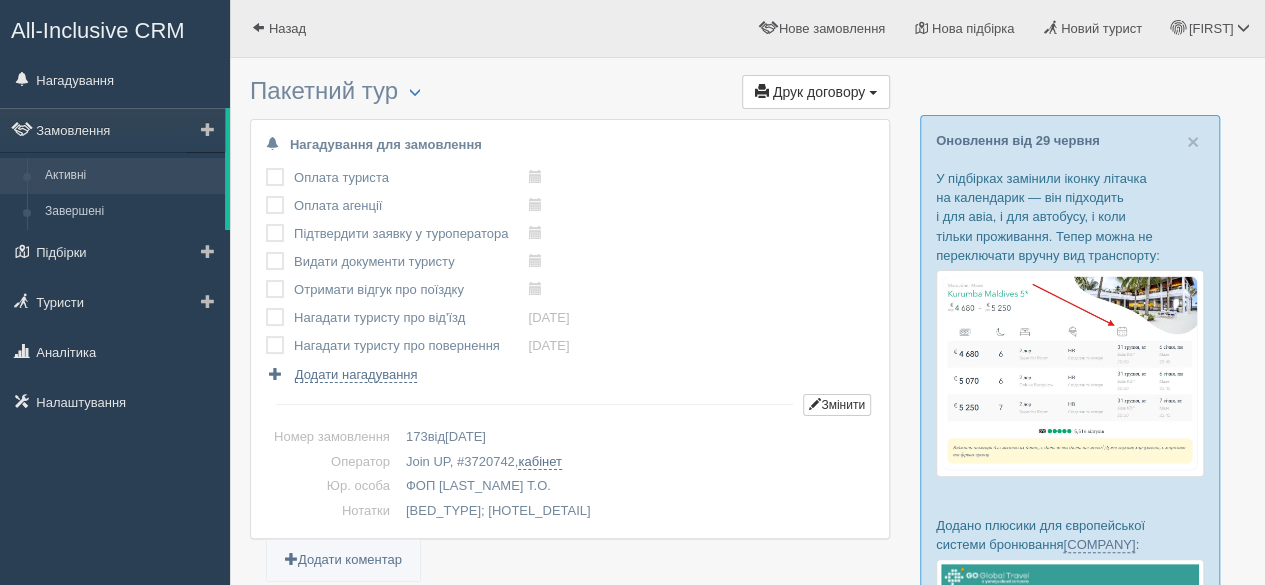 click on "Активні" at bounding box center [130, 176] 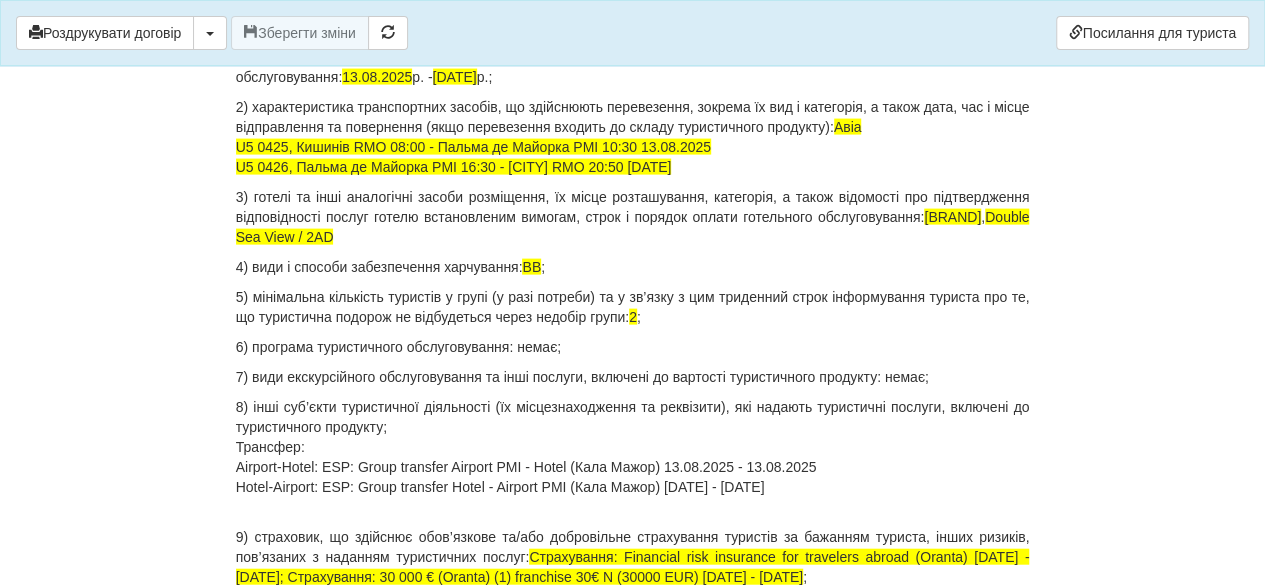 scroll, scrollTop: 2100, scrollLeft: 0, axis: vertical 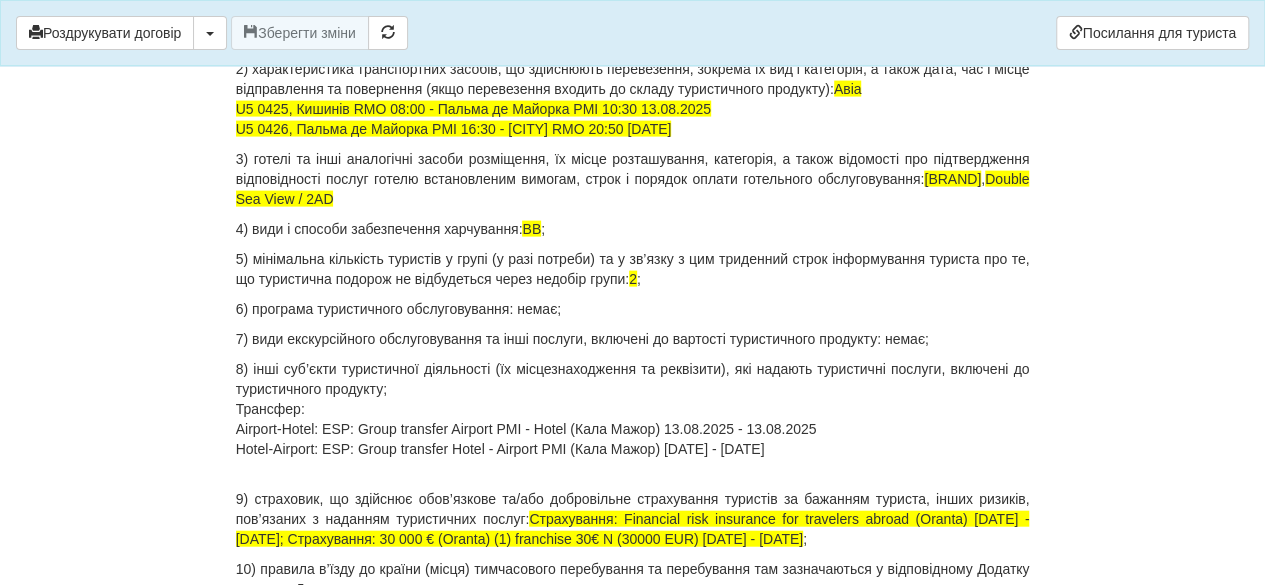click on "7) види екскурсійного обслуговування та інші послуги, включені до вартості туристичного продукту: немає;" at bounding box center (633, 339) 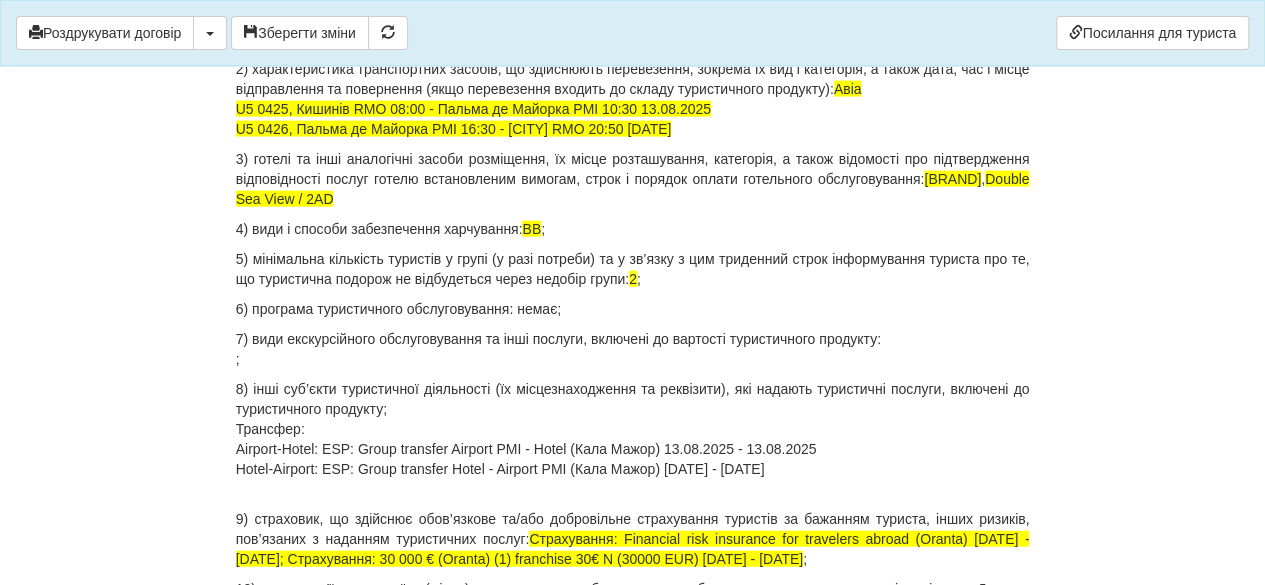 click on "7) види екскурсійного обслуговування та інші послуги, включені до вартості туристичного продукту: ;" at bounding box center (633, 349) 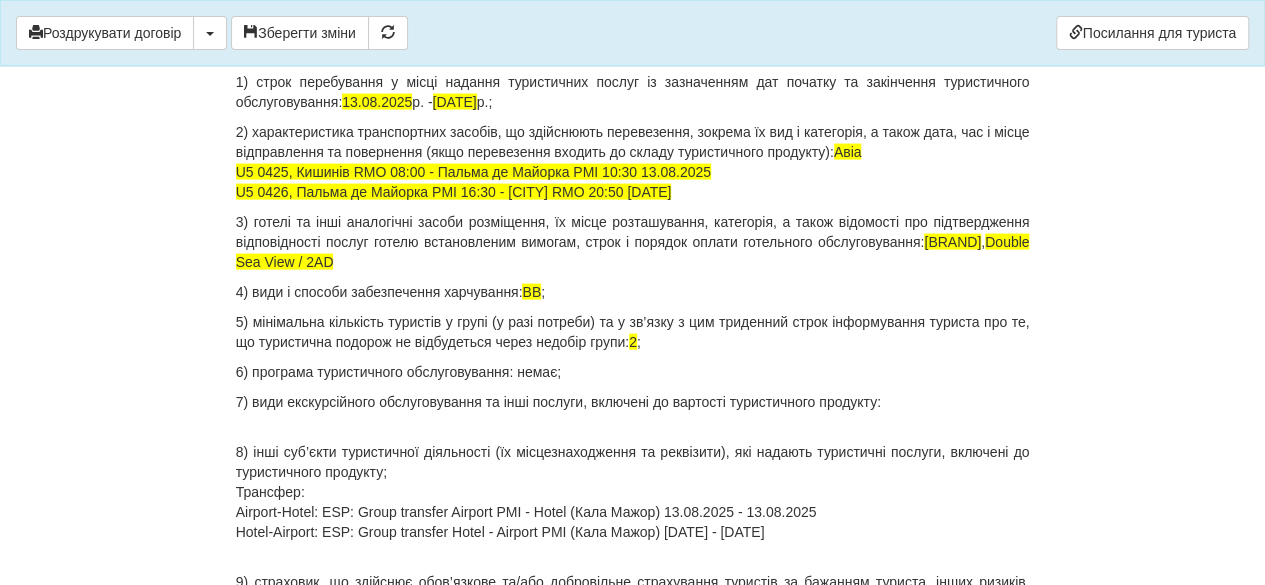 scroll, scrollTop: 2000, scrollLeft: 0, axis: vertical 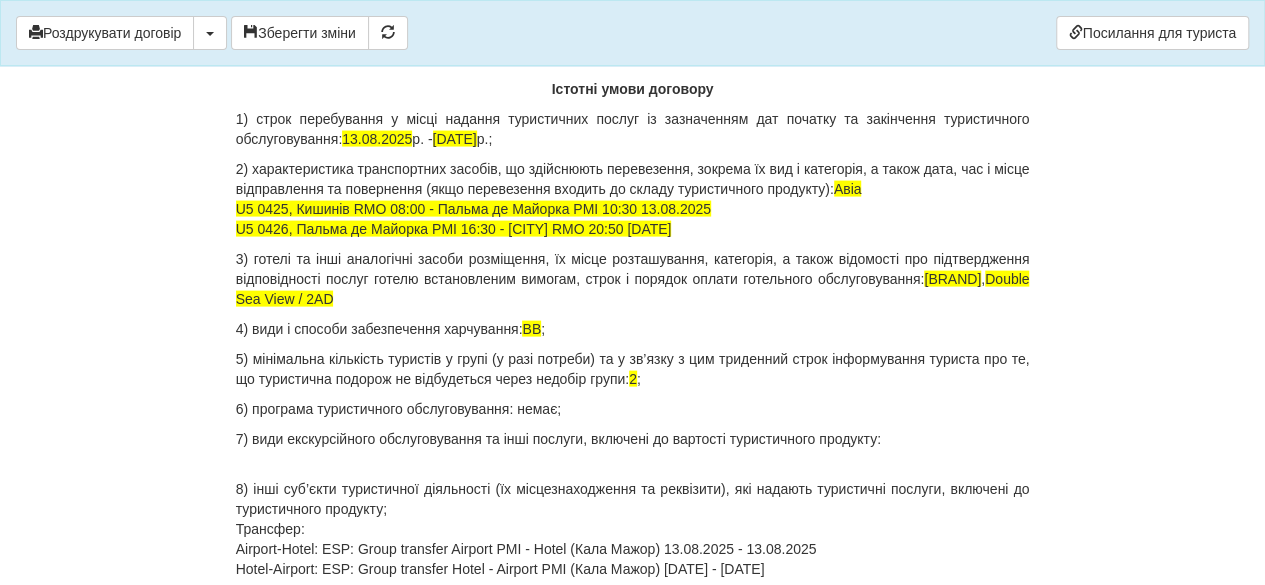 drag, startPoint x: 236, startPoint y: 185, endPoint x: 734, endPoint y: 210, distance: 498.6271 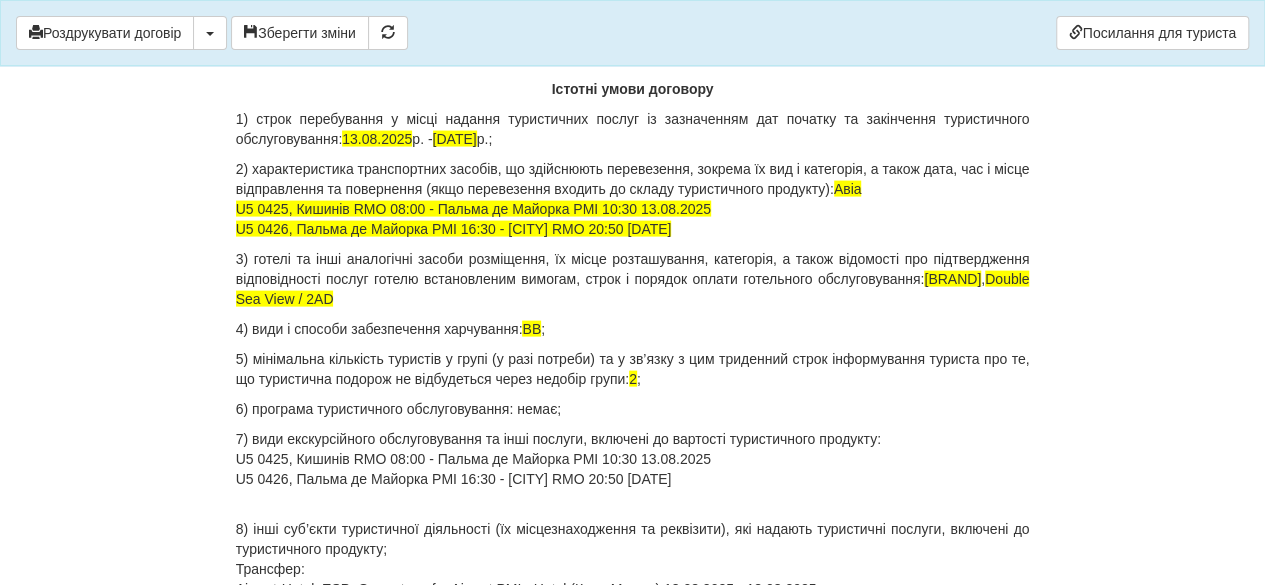 click on "7) види екскурсійного обслуговування та інші послуги, включені до вартості туристичного продукту:     U5 0425, Кишинів RMO 08:00 - Пальма де Майорка PMI 10:30 13.08.2025 U5 0426, Пальма де Майорка PMI 16:30 - Кишинів RMO 20:50 23.08.2025" at bounding box center [633, 469] 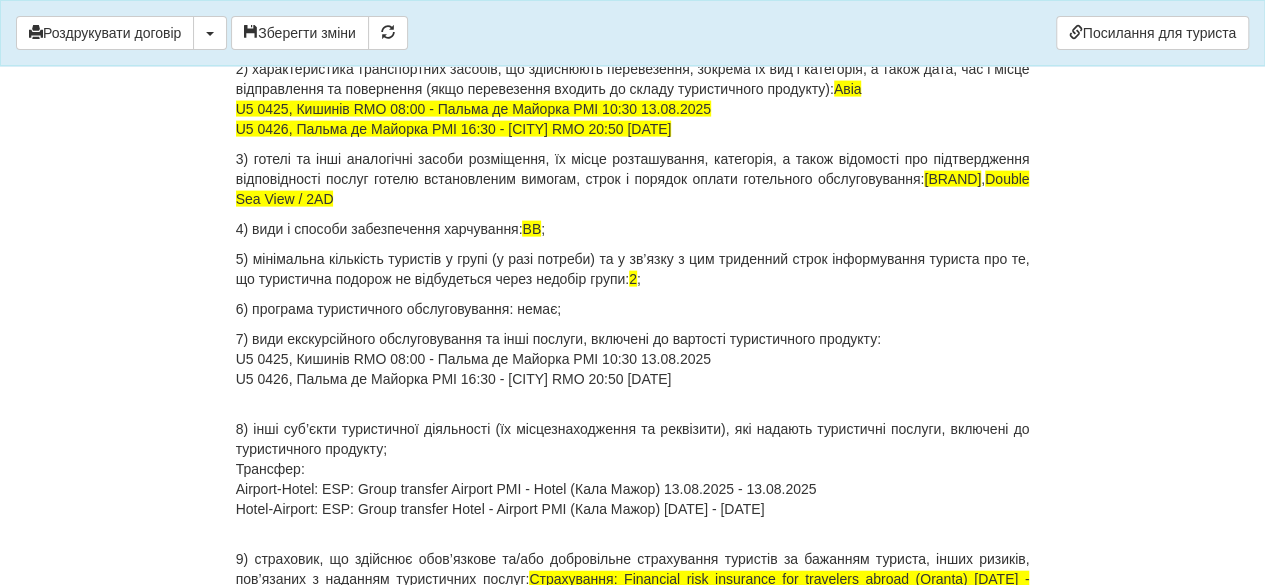 click on "8) інші суб’єкти туристичної діяльності (їх місцезнаходження та реквізити), які надають туристичні послуги, включені до туристичного продукту; Трансфер: Airport-Hotel: ESP: Group transfer Airport PMI - Hotel (Кала Мажор) [DATE] - [DATE] Hotel-Airport: ESP: Group transfer Hotel - Airport PMI (Кала Мажор) [DATE] - [DATE]" at bounding box center (633, 479) 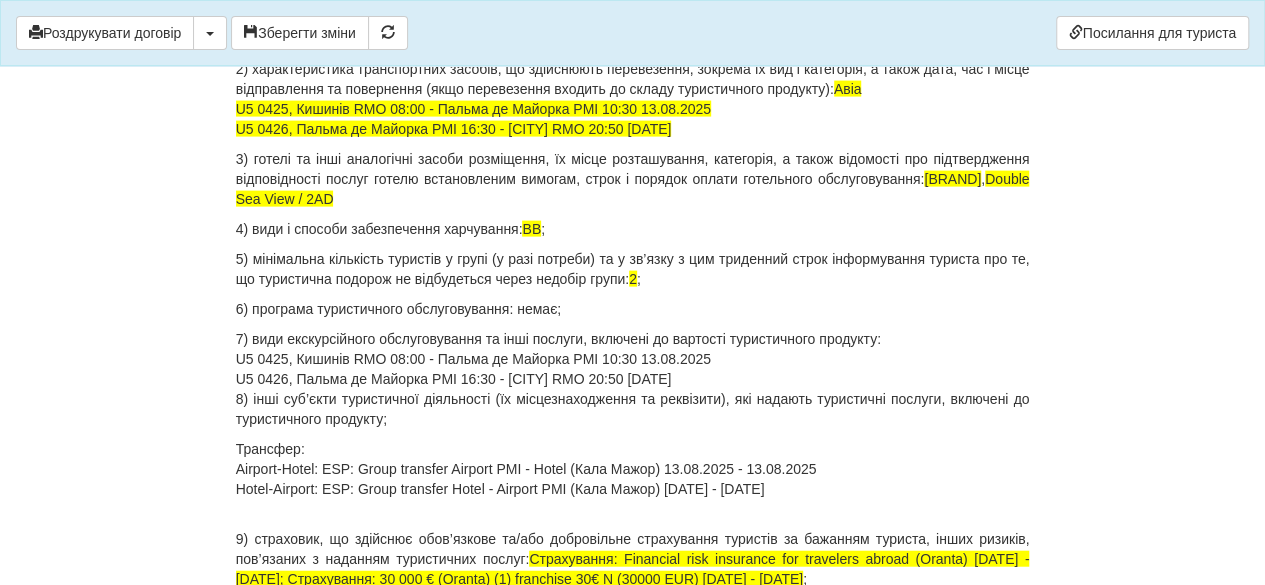 click on "7) види екскурсійного обслуговування та інші послуги, включені до вартості туристичного продукту:  U5 0425, Кишинів RMO 08:00 - Пальма де Майорка PMI 10:30 13.08.2025 U5 0426, Пальма де Майорка PMI 16:30 - Кишинів RMO 20:50 23.08.2025     8) інші суб’єкти туристичної діяльності (їх місцезнаходження та реквізити), які надають туристичні послуги, включені до туристичного продукту;" at bounding box center (633, 379) 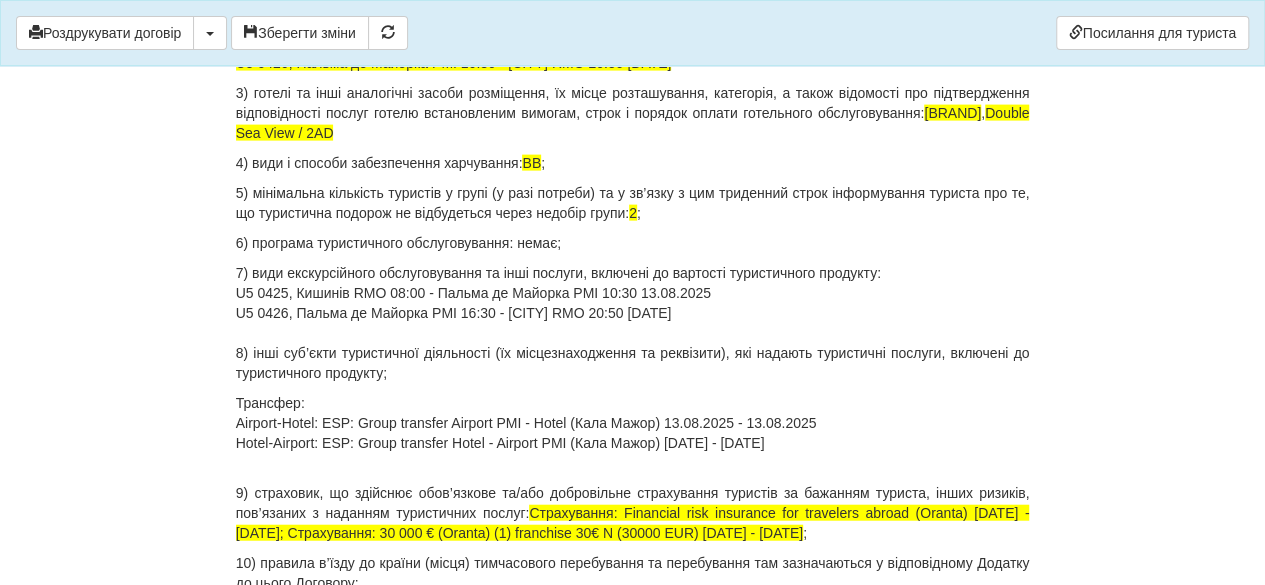 scroll, scrollTop: 2200, scrollLeft: 0, axis: vertical 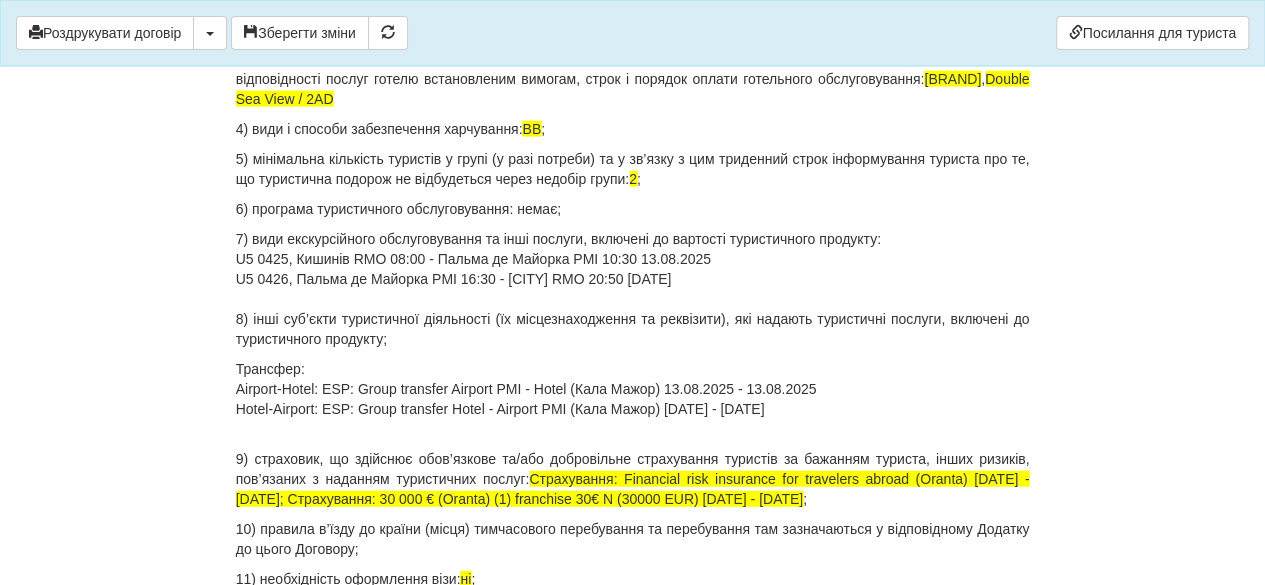 click on "7) види екскурсійного обслуговування та інші послуги, включені до вартості туристичного продукту: U5 0425, Кишинів RMO 08:00 - Пальма де Майорка PMI 10:30 13.08.2025 U5 0426, Пальма де Майорка PMI 16:30 - Кишинів RMO 20:50 23.08.2025      8) інші суб’єкти туристичної діяльності (їх місцезнаходження та реквізити), які надають туристичні послуги, включені до туристичного продукту;" at bounding box center (633, 289) 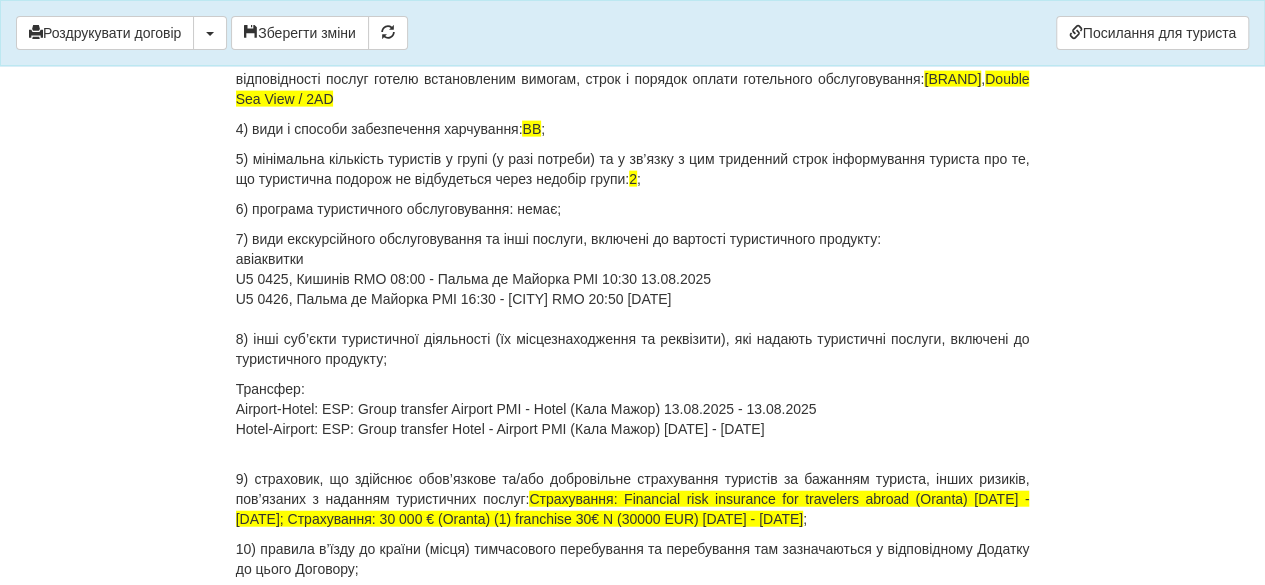 click on "7) види екскурсійного обслуговування та інші послуги, включені до вартості туристичного продукту: авіаквитки U5 0425, Кишинів RMO 08:00 - Пальма де Майорка PMI 10:30 13.08.2025 U5 0426, Пальма де Майорка PMI 16:30 - Кишинів RMO 20:50 23.08.2025      8) інші суб’єкти туристичної діяльності (їх місцезнаходження та реквізити), які надають туристичні послуги, включені до туристичного продукту;" at bounding box center (633, 299) 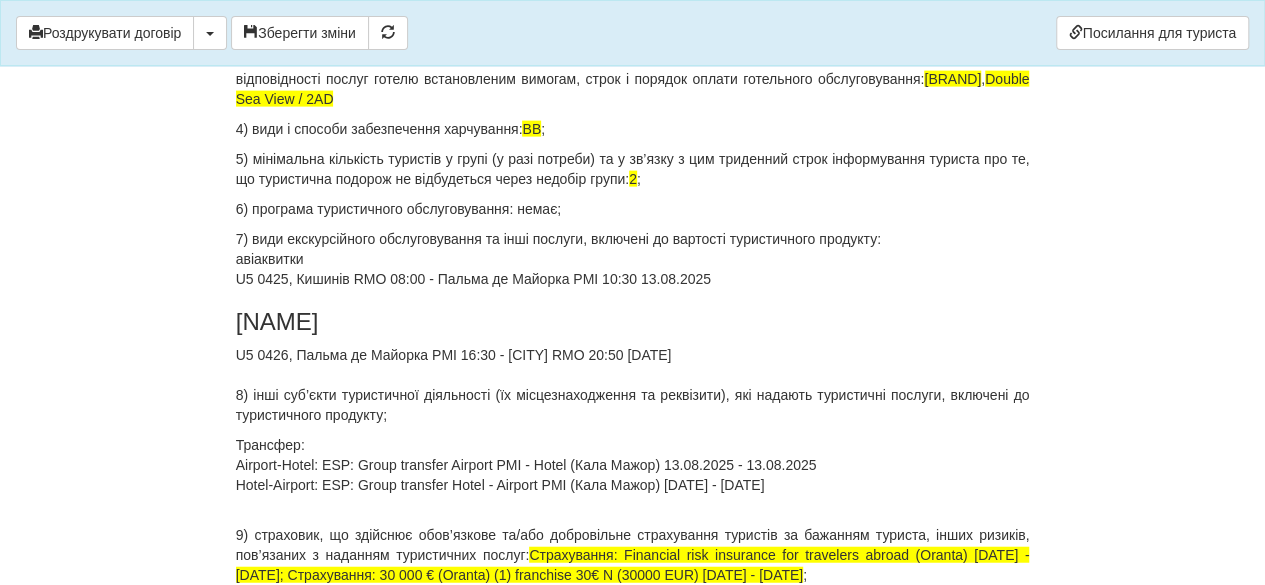 click on "[FIRST] [LAST]" at bounding box center [633, 322] 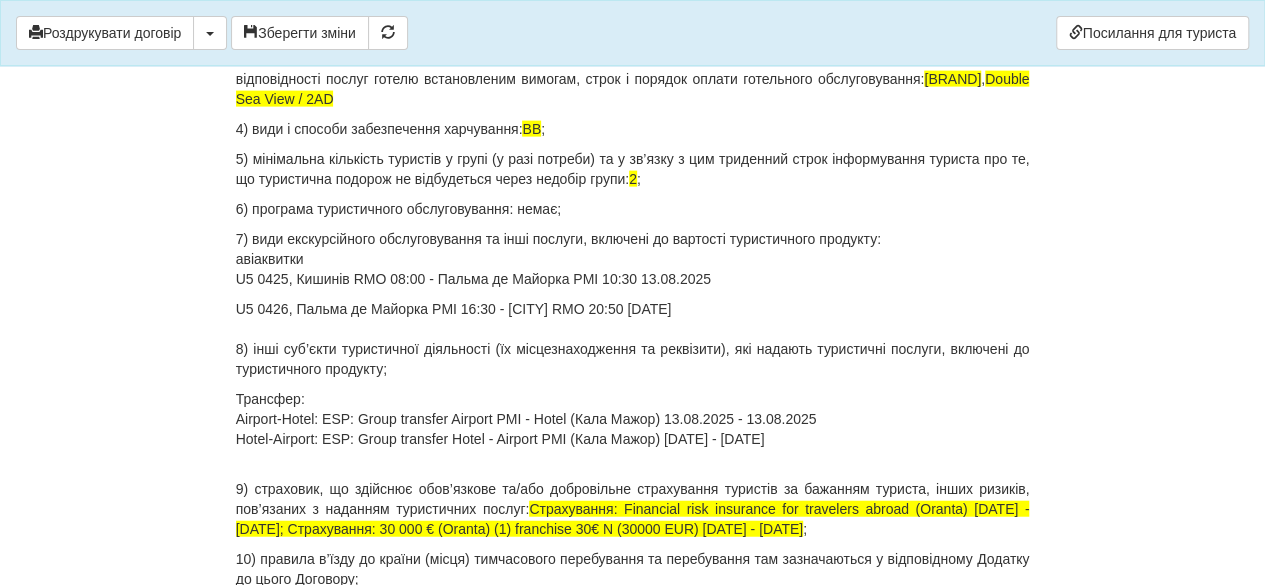 click on "7) види екскурсійного обслуговування та інші послуги, включені до вартості туристичного продукту: авіаквитки U5 0425, Кишинів RMO 08:00 - Пальма де Майорка PMI 10:30 13.08.2025" at bounding box center (633, 259) 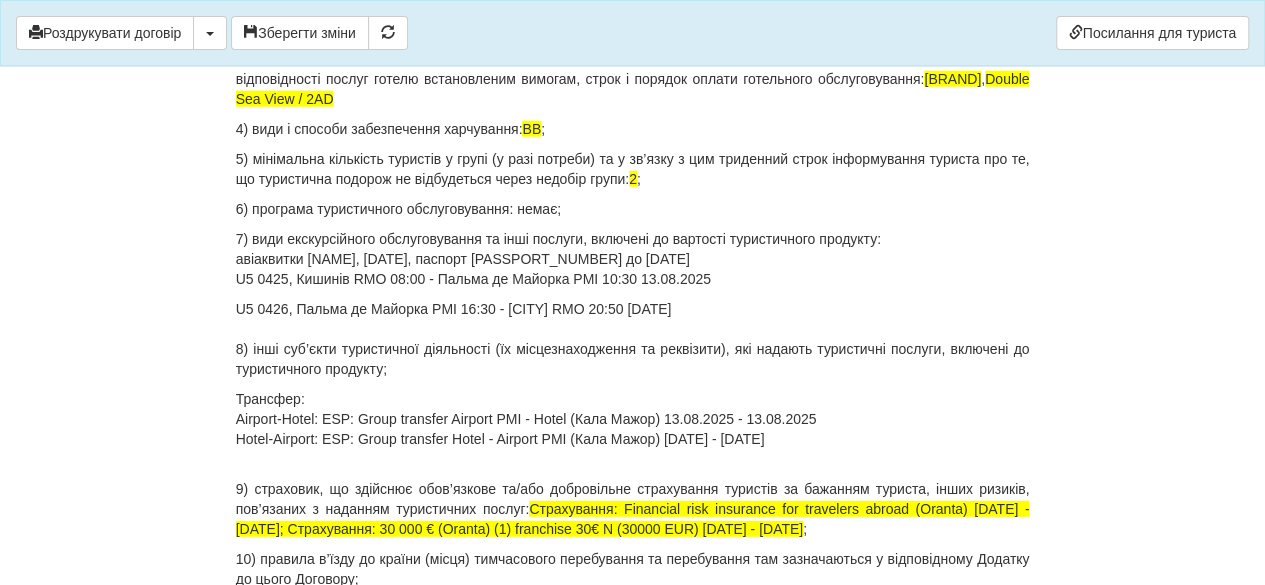 click on "U5 0426, Пальма де Майорка PMI 16:30 - Кишинів RMO 20:50 23.08.2025      8) інші суб’єкти туристичної діяльності (їх місцезнаходження та реквізити), які надають туристичні послуги, включені до туристичного продукту;" at bounding box center (633, 339) 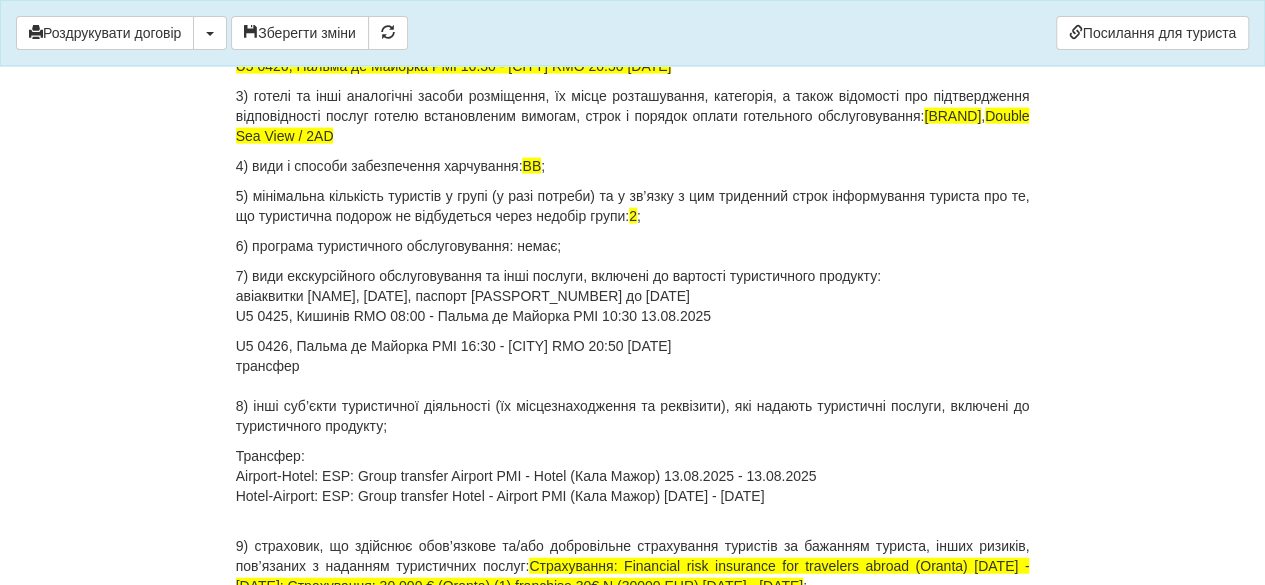 scroll, scrollTop: 2100, scrollLeft: 0, axis: vertical 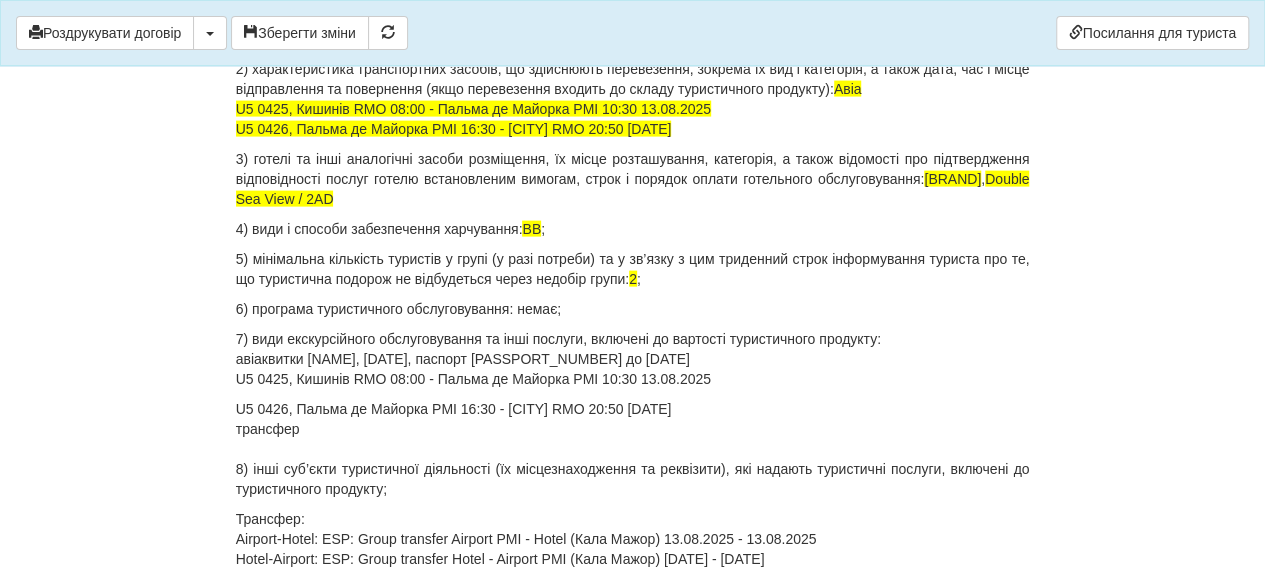 click on "ДОГОВІР ПРО НАДАННЯ ТУРИСТИЧНИХ ПОСЛУГ № 3720742
Цей договір укладений  26.06.2025  р.
В місті  Київ
МІЖ :
Турагентом  ФОП Сергєєва Т.О.  в особі  Сергєєва Тетяна Олексіївна , що діє на підставі Агентського договору на реалізацію турпродукту № 4846/16  від  06.01.2017  р.
від імені та за дорученням Туроператора  Товариство з обмеженою відповідальністю «ДЖОІН-АП!» , (надалі –  Туроператор
і Громадянка   Савчук Інна Сергіївна , паспорт громадянина України  , м.Київ, вул.Регенераторна, 4, кв.55 , РНОКПП  3021005180
Стать" at bounding box center (633, 5288) 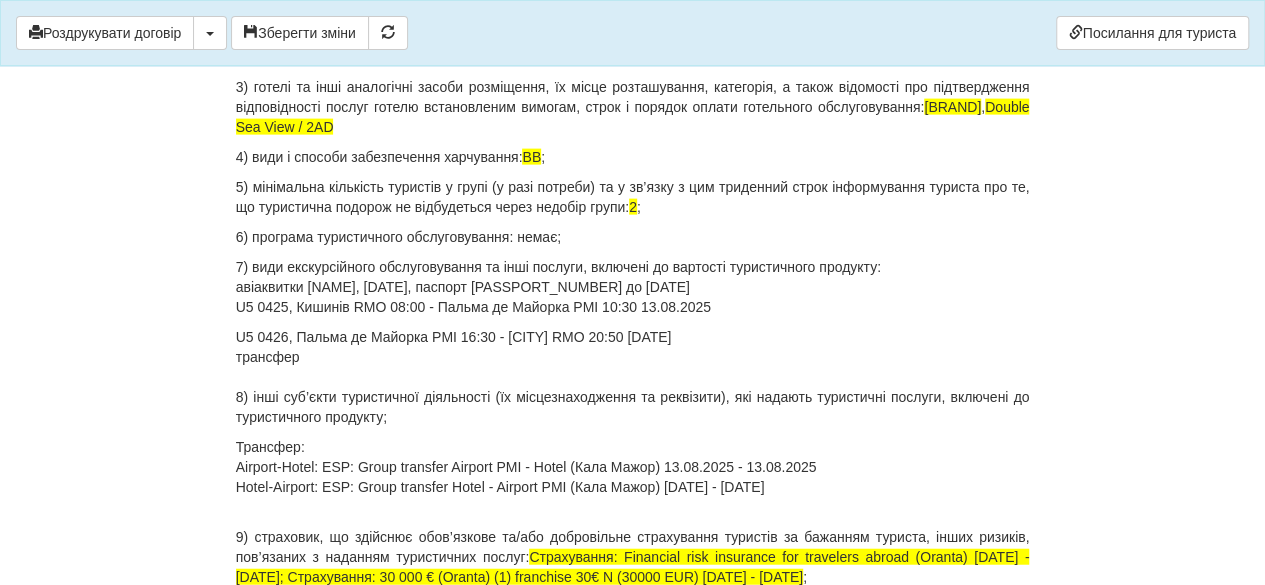 scroll, scrollTop: 2200, scrollLeft: 0, axis: vertical 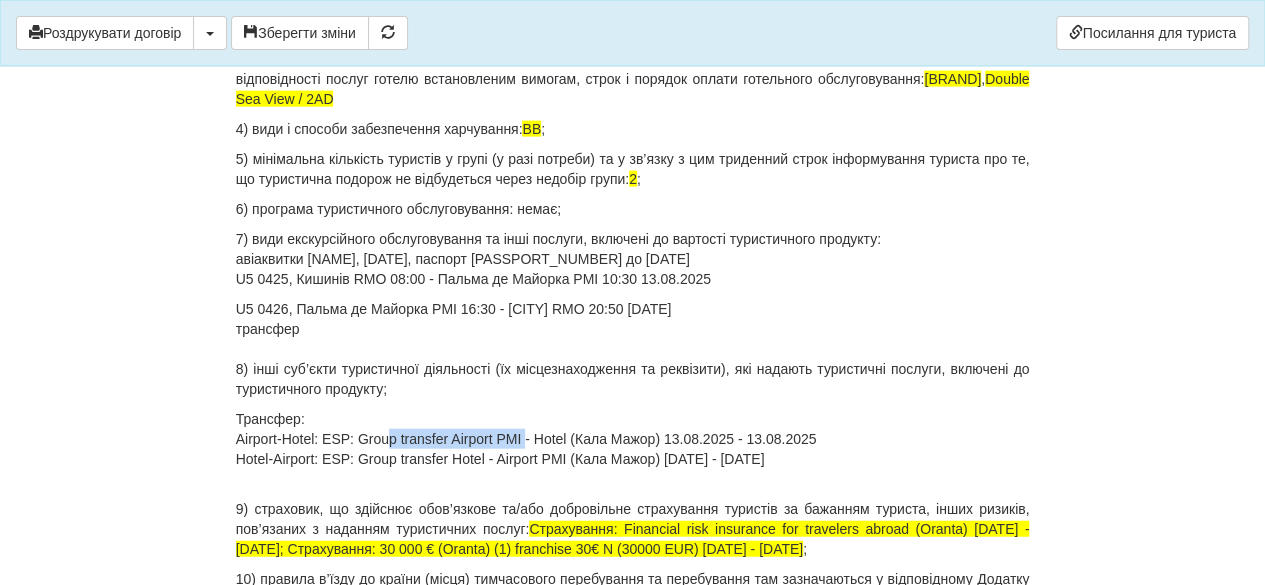 drag, startPoint x: 376, startPoint y: 414, endPoint x: 515, endPoint y: 415, distance: 139.0036 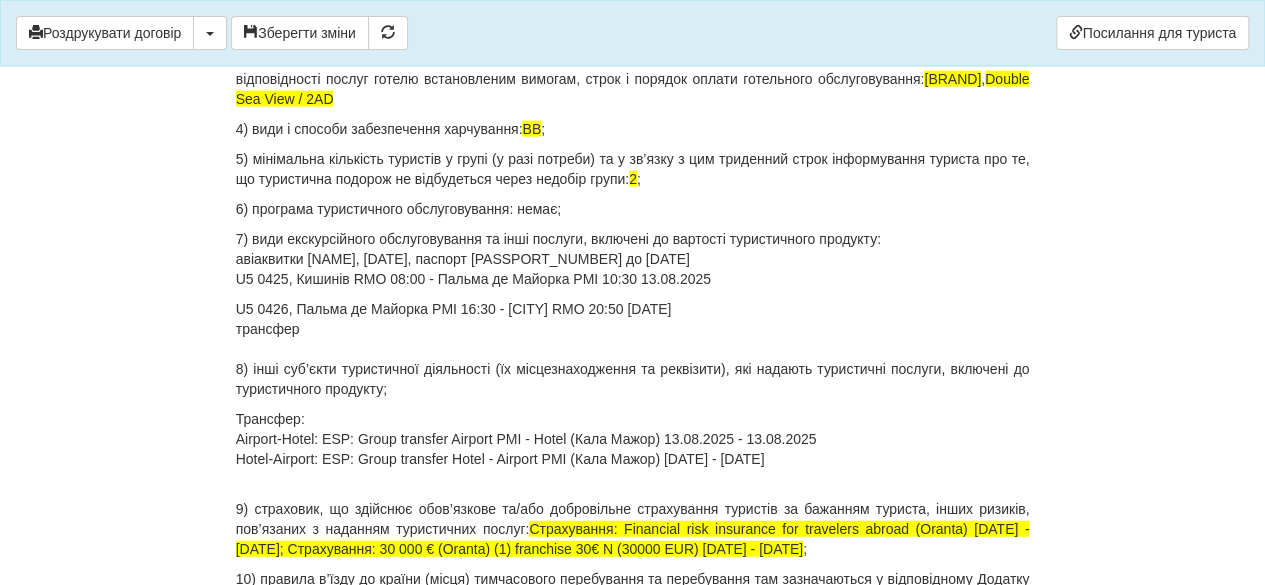 click on "U5 0426, Пальма де Майорка PMI 16:30 - Кишинів RMO 20:50 23.08.2025 трансфер       8) інші суб’єкти туристичної діяльності (їх місцезнаходження та реквізити), які надають туристичні послуги, включені до туристичного продукту;" at bounding box center [633, 349] 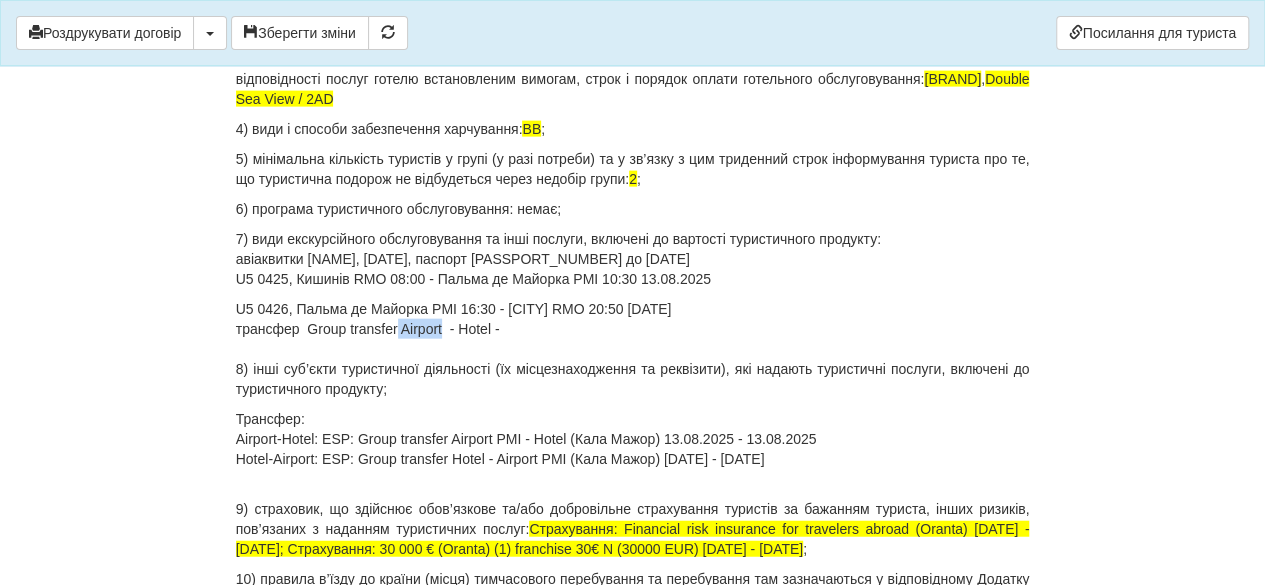 drag, startPoint x: 398, startPoint y: 302, endPoint x: 440, endPoint y: 312, distance: 43.174065 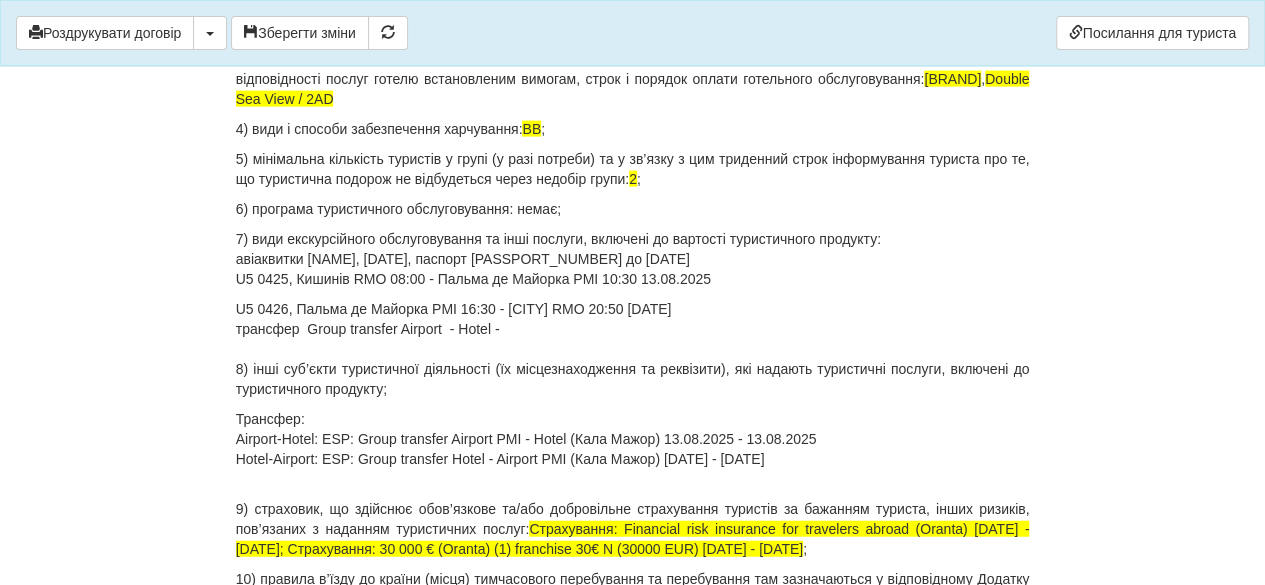 click on "U5 0426, Пальма де Майорка PMI 16:30 - Кишинів RMO 20:50 23.08.2025 трансфер      Group transfer Airport  - Hotel -     8) інші суб’єкти туристичної діяльності (їх місцезнаходження та реквізити), які надають туристичні послуги, включені до туристичного продукту;" at bounding box center (633, 349) 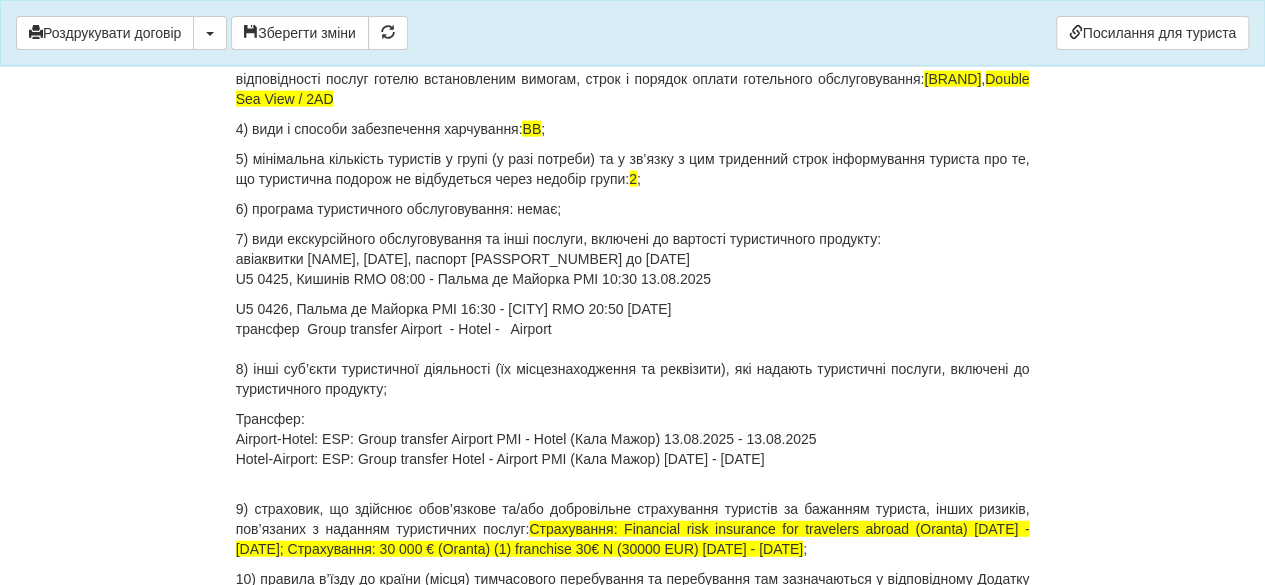 click on "Трансфер:     Airport-Hotel: ESP: Group transfer Airport PMI - Hotel (Кала Мажор) 13.08.2025 - 13.08.2025     Hotel-Airport: ESP: Group transfer Hotel - Airport PMI (Кала Мажор) 23.08.2025 - 23.08.2025" at bounding box center [633, 449] 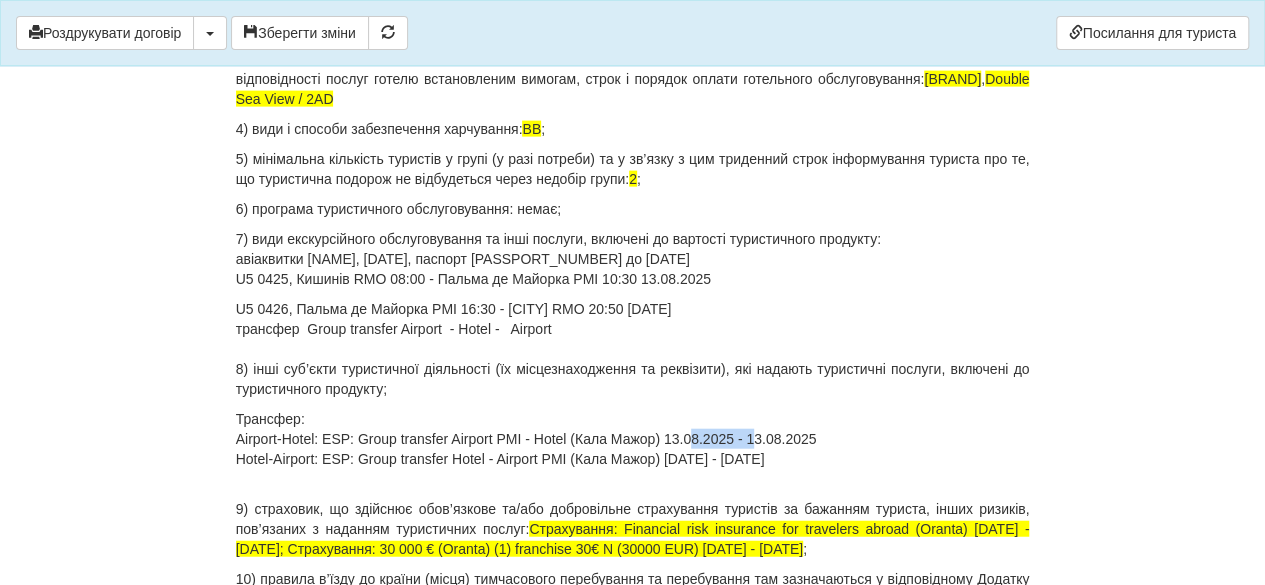 drag, startPoint x: 678, startPoint y: 414, endPoint x: 748, endPoint y: 414, distance: 70 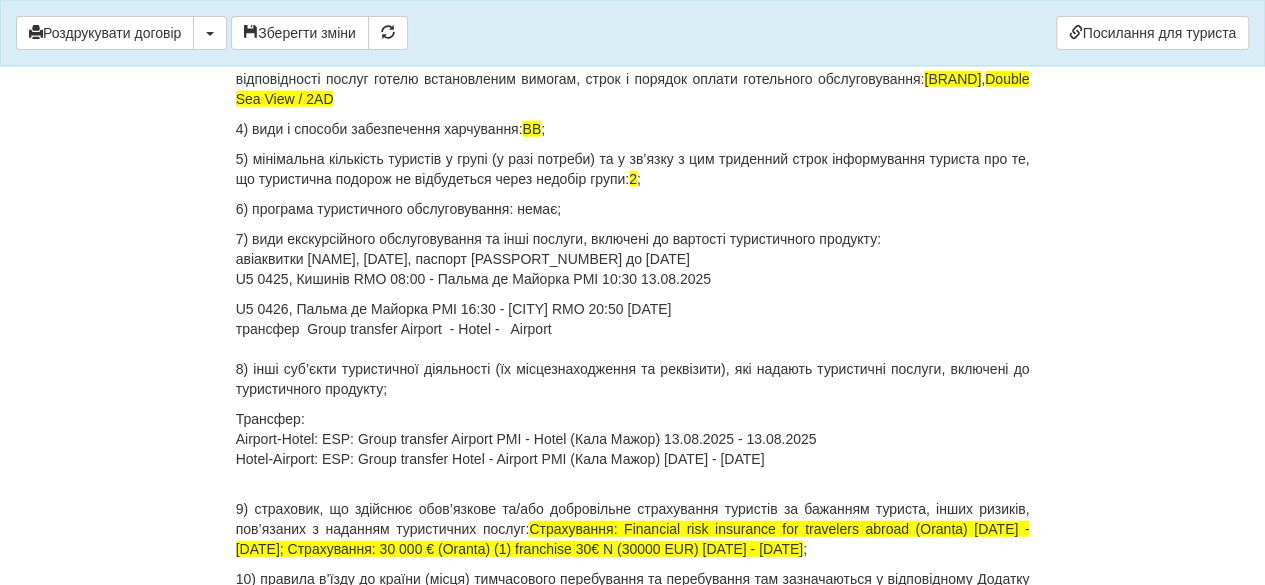 click on "U5 0426, Пальма де Майорка PMI 16:30 - Кишинів RMO 20:50 23.08.2025 трансфер      Group transfer Airport  - Hotel -      Airport        8) інші суб’єкти туристичної діяльності (їх місцезнаходження та реквізити), які надають туристичні послуги, включені до туристичного продукту;" at bounding box center [633, 349] 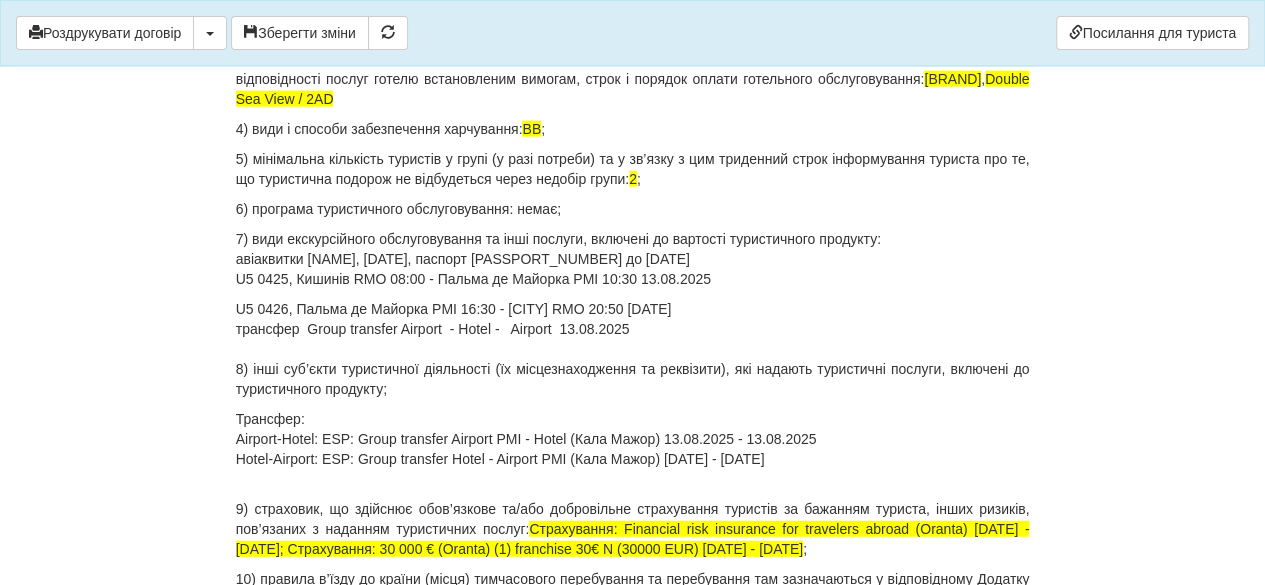 click on "U5 0426, Пальма де Майорка PMI 16:30 - Кишинів RMO 20:50 23.08.2025 трансфер      Group transfer Airport  - Hotel -      Airport     13.08.2025        8) інші суб’єкти туристичної діяльності (їх місцезнаходження та реквізити), які надають туристичні послуги, включені до туристичного продукту;" at bounding box center [633, 349] 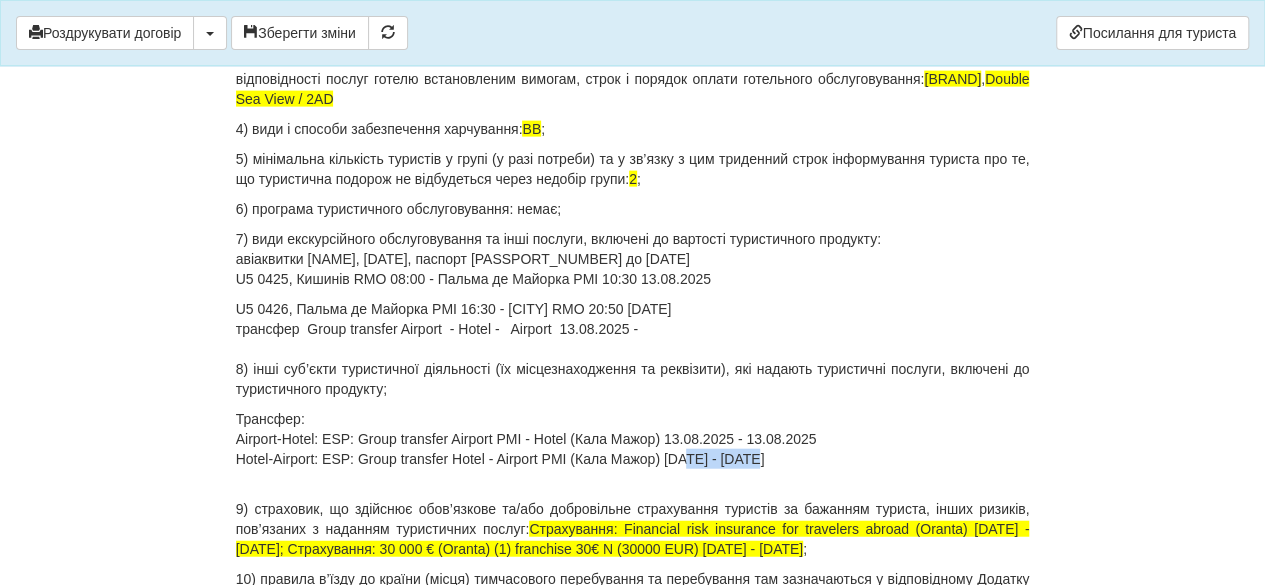 drag, startPoint x: 659, startPoint y: 436, endPoint x: 736, endPoint y: 433, distance: 77.05842 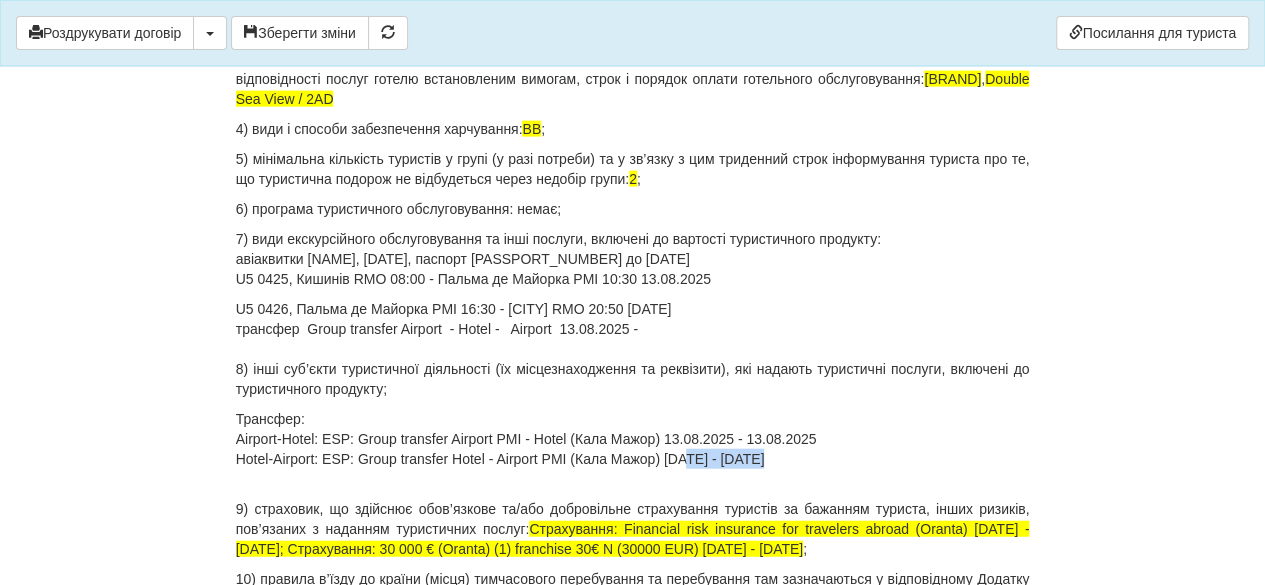 copy on "23.08.2025" 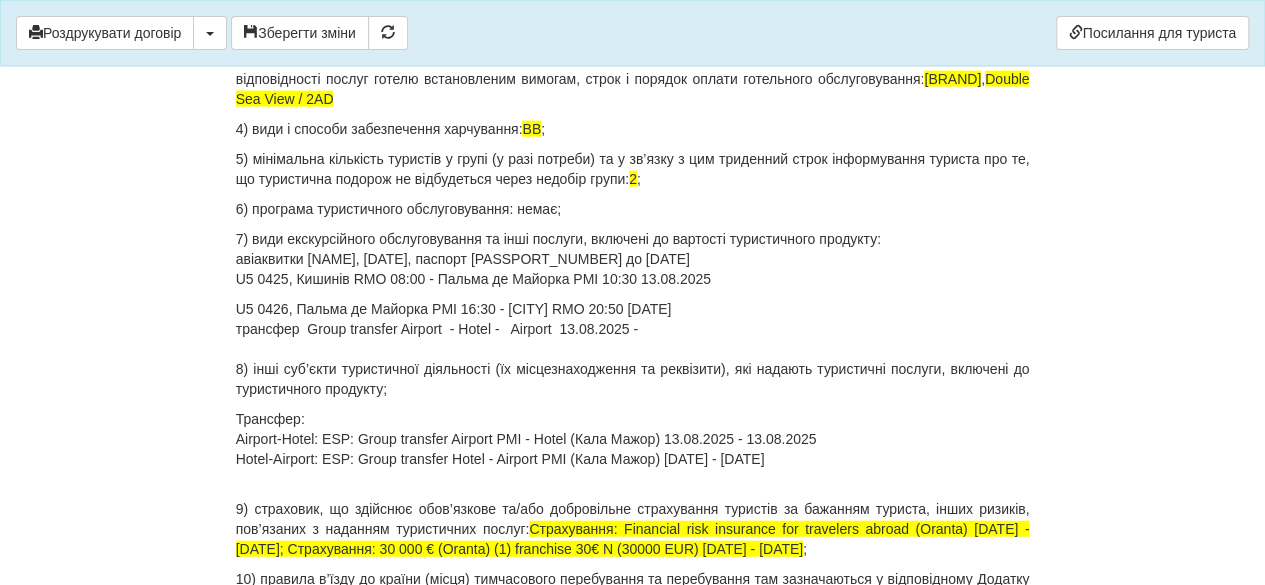click on "U5 0426, Пальма де Майорка PMI 16:30 - Кишинів RMO 20:50 23.08.2025 трансфер      Group transfer Airport  - Hotel -      Airport     13.08.2025 -     8) інші суб’єкти туристичної діяльності (їх місцезнаходження та реквізити), які надають туристичні послуги, включені до туристичного продукту;" at bounding box center [633, 349] 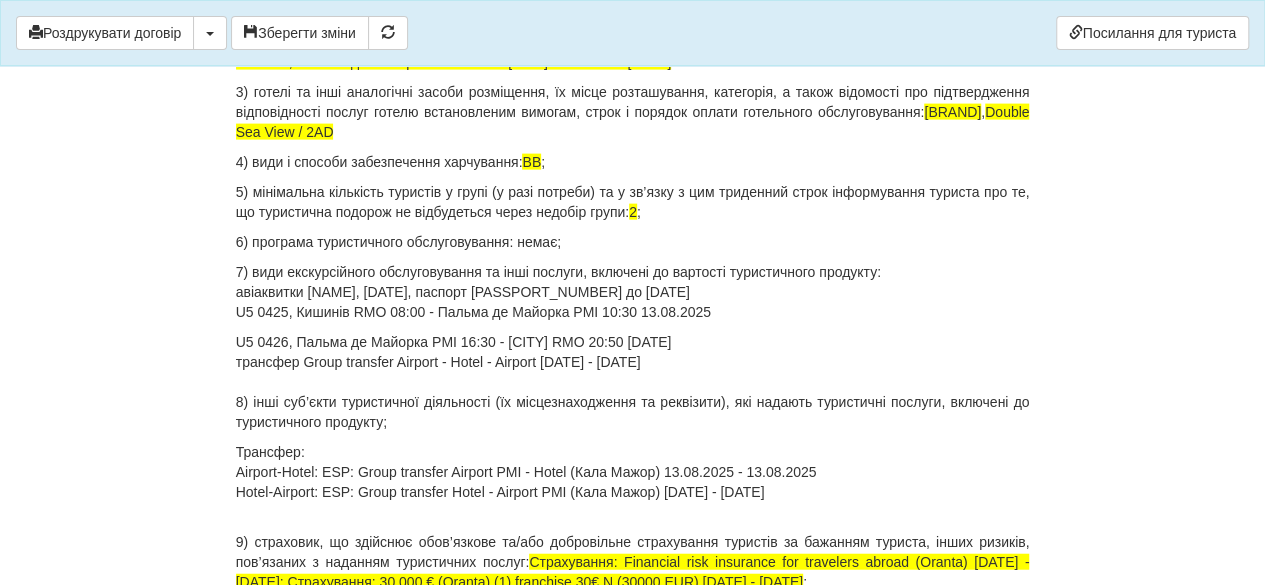 scroll, scrollTop: 2200, scrollLeft: 0, axis: vertical 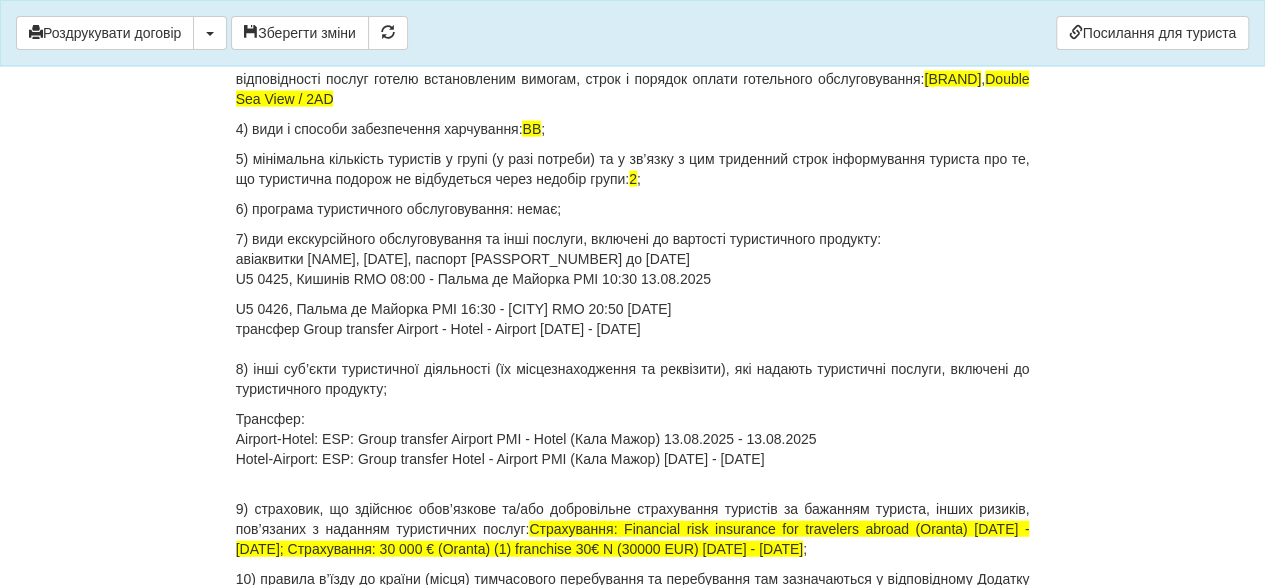 click on "7) види екскурсійного обслуговування та інші послуги, включені до вартості туристичного продукту: авіаквитки SAVCHUK BOHDAN, 17.12.2011, паспорт GH097338 до 07.11.2027  U5 0425, Кишинів RMO 08:00 - Пальма де Майорка PMI 10:30 13.08.2025" at bounding box center (633, 259) 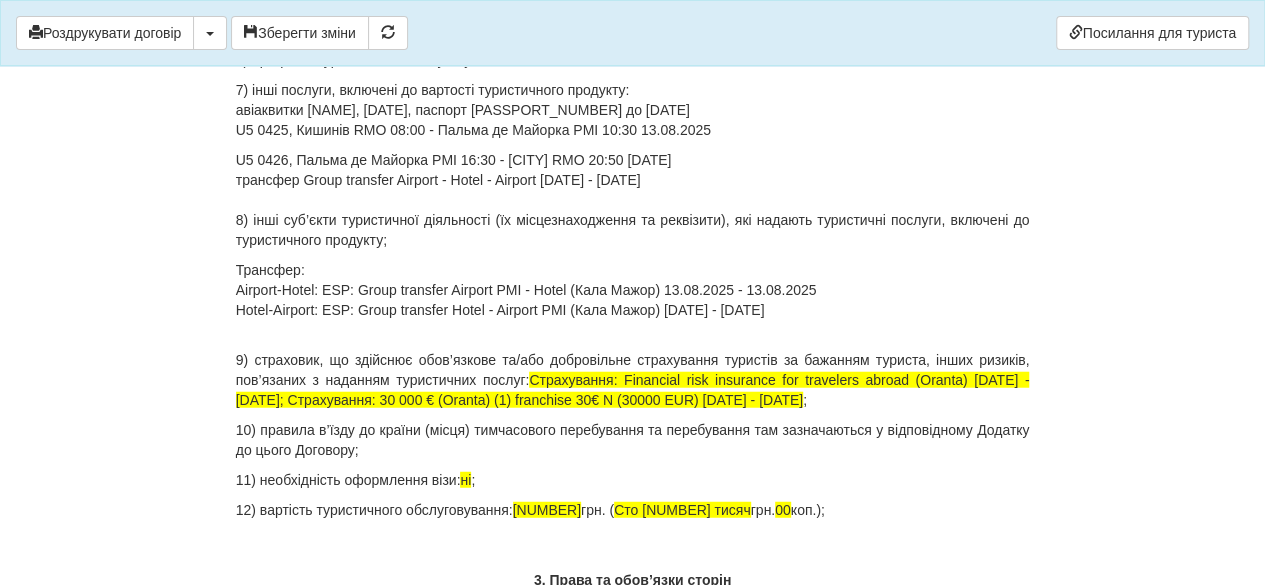scroll, scrollTop: 2400, scrollLeft: 0, axis: vertical 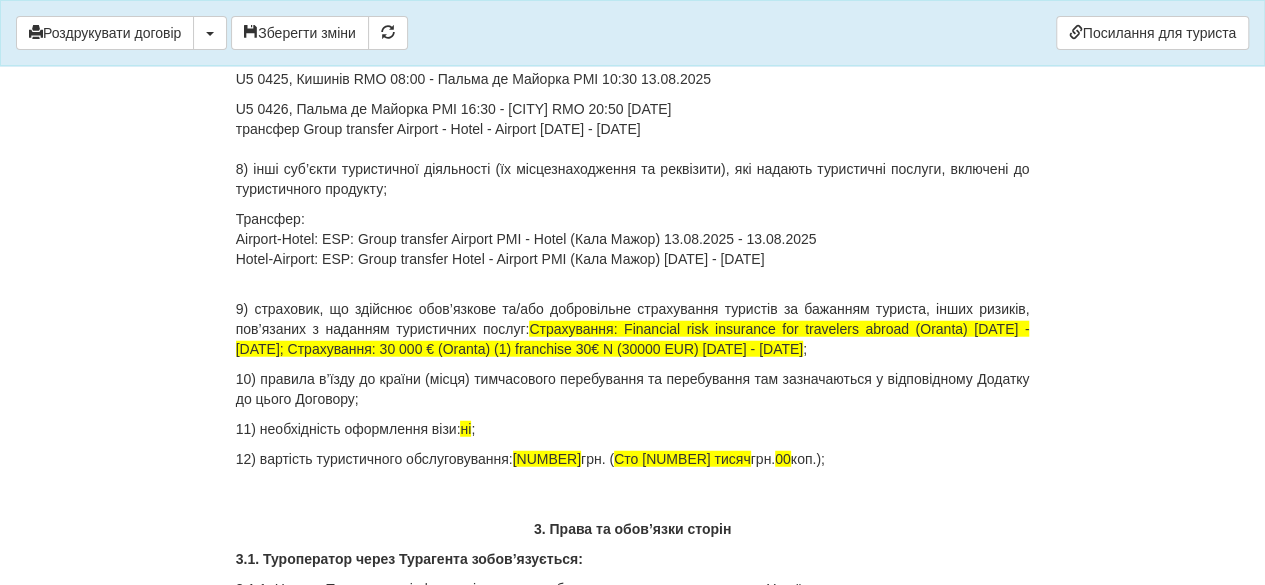click on "Трансфер:     Airport-Hotel: ESP: Group transfer Airport PMI - Hotel (Кала Мажор) 13.08.2025 - 13.08.2025     Hotel-Airport: ESP: Group transfer Hotel - Airport PMI (Кала Мажор) 23.08.2025 - 23.08.2025" at bounding box center [633, 249] 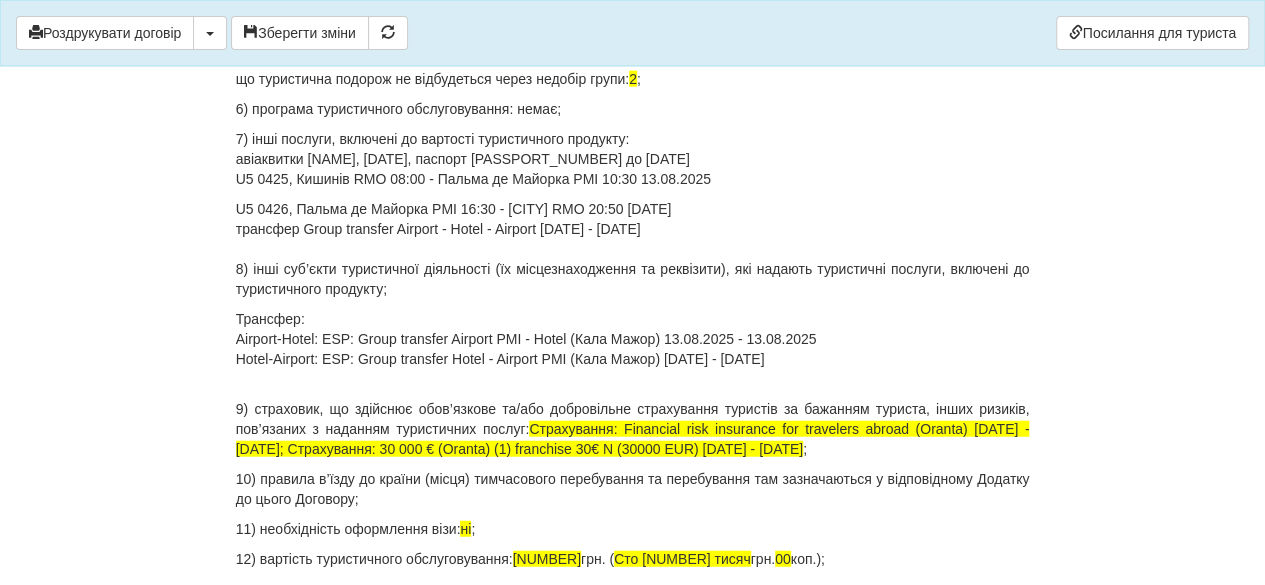 click on "U5 0426, Пальма де Майорка PMI 16:30 - Кишинів RMO 20:50 23.08.2025 трансфер      Group transfer Airport  - Hotel -      Airport     13.08.2025 -      23.08.2025         8) інші суб’єкти туристичної діяльності (їх місцезнаходження та реквізити), які надають туристичні послуги, включені до туристичного продукту;" at bounding box center [633, 249] 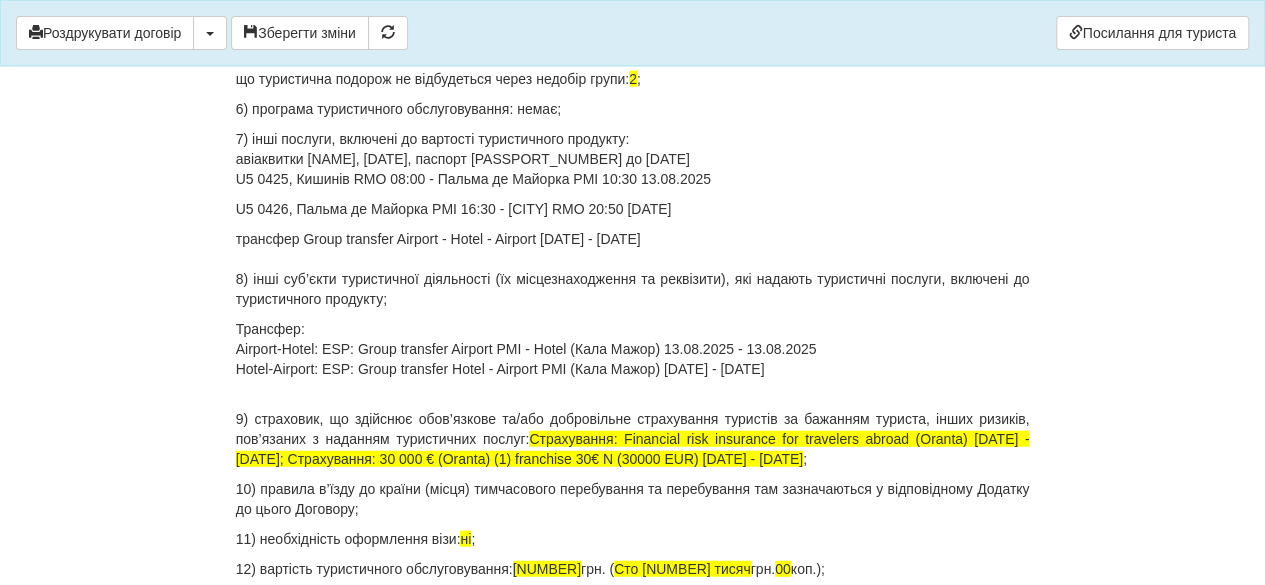 click on "U5 0426, Пальма де Майорка PMI 16:30 - Кишинів RMO 20:50 23.08.2025" at bounding box center [633, 209] 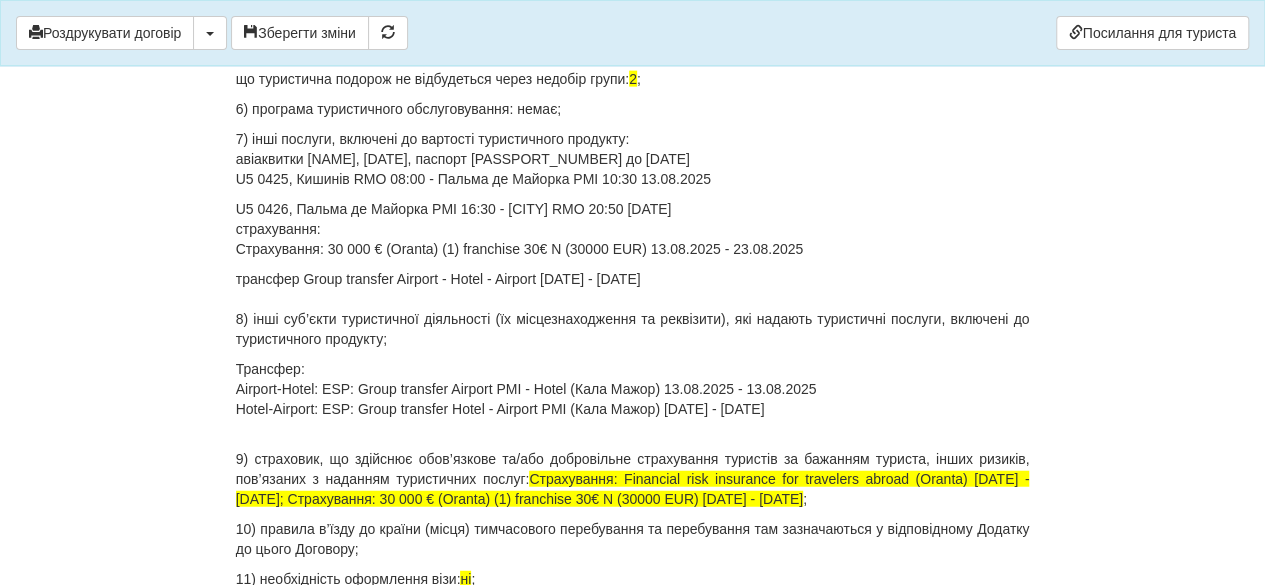 click on "U5 0426, Пальма де Майорка PMI 16:30 - Кишинів RMO 20:50 23.08.2025 страхування:     Страхування: 30 000 € (Oranta) (1) franchise 30€ N (30000 EUR) 13.08.2025 - 23.08.2025" at bounding box center (633, 229) 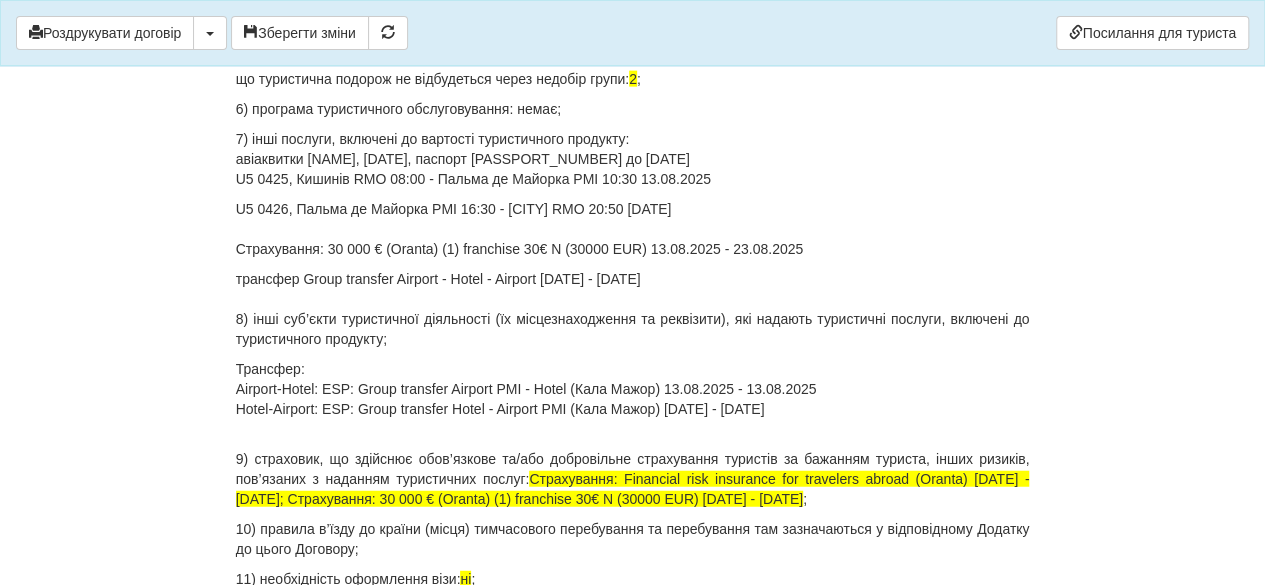 click on "U5 0426, Пальма де Майорка PMI 16:30 - Кишинів RMO 20:50 23.08.2025     Страхування: 30 000 € (Oranta) (1) franchise 30€ N (30000 EUR) 13.08.2025 - 23.08.2025" at bounding box center [633, 229] 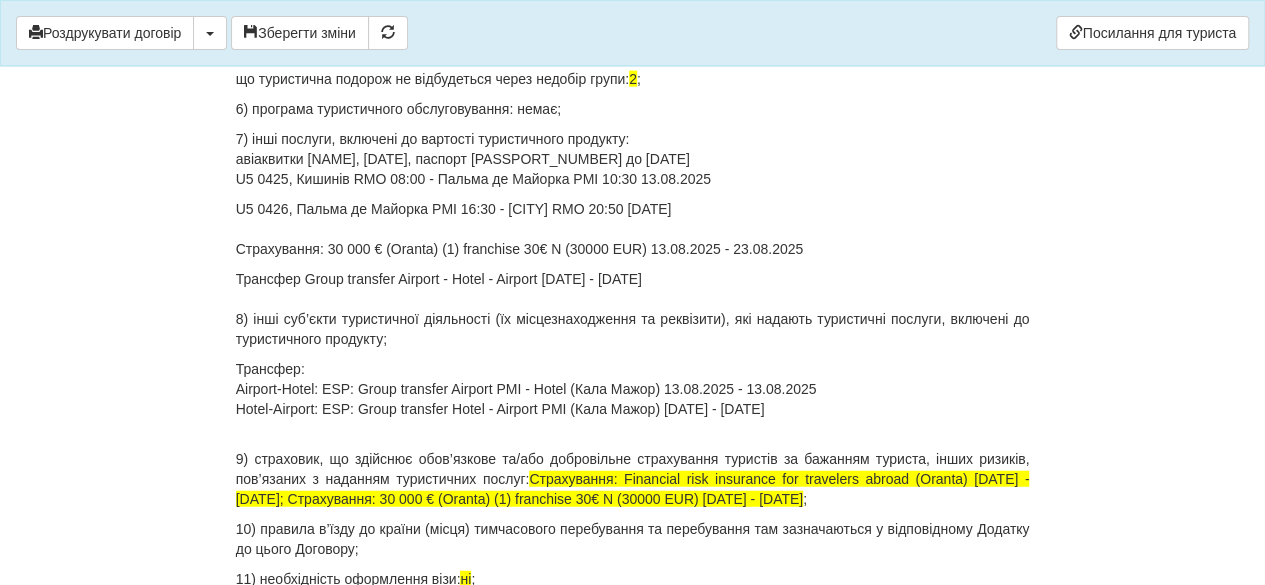 click on "7) інші послуги, включені до вартості туристичного продукту: авіаквитки SAVCHUK BOHDAN, 17.12.2011, паспорт GH097338 до 07.11.2027  U5 0425, Кишинів RMO 08:00 - Пальма де Майорка PMI 10:30 13.08.2025" at bounding box center (633, 159) 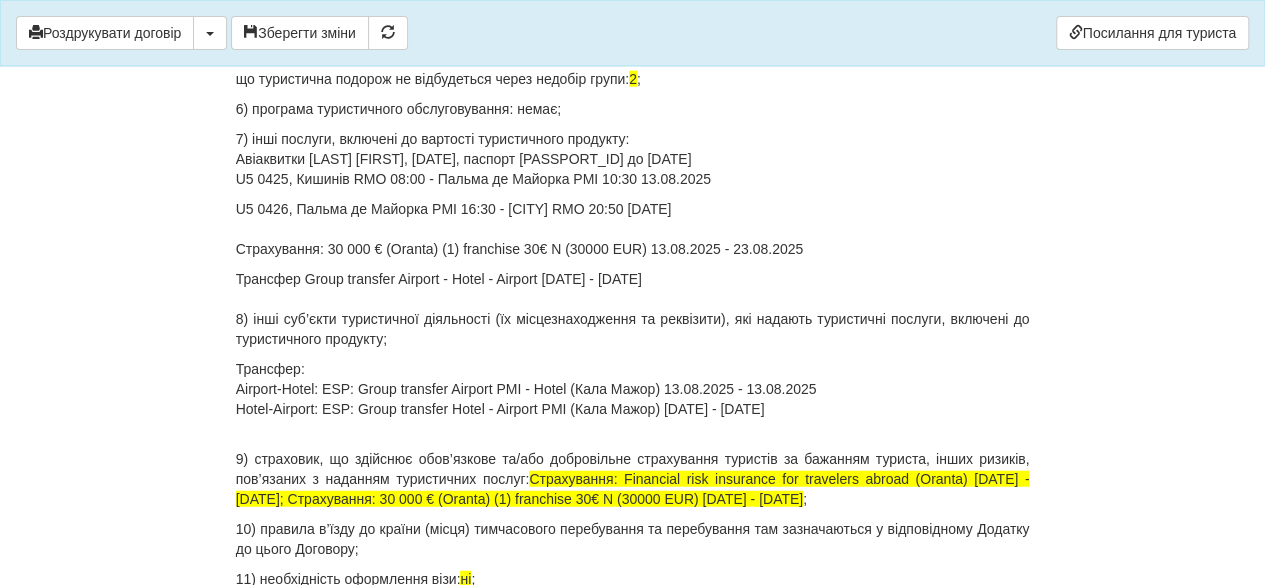 click on "Трансфер      Group transfer Airport  - Hotel -      Airport     13.08.2025 -      23.08.2025         8) інші суб’єкти туристичної діяльності (їх місцезнаходження та реквізити), які надають туристичні послуги, включені до туристичного продукту;" at bounding box center (633, 309) 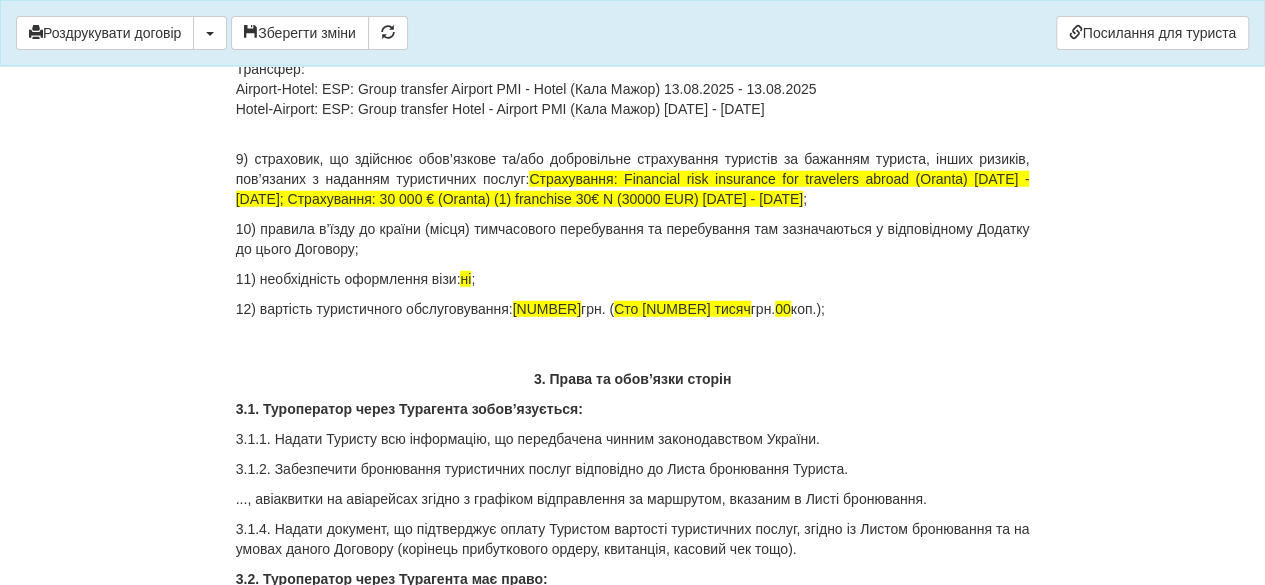 scroll, scrollTop: 2700, scrollLeft: 0, axis: vertical 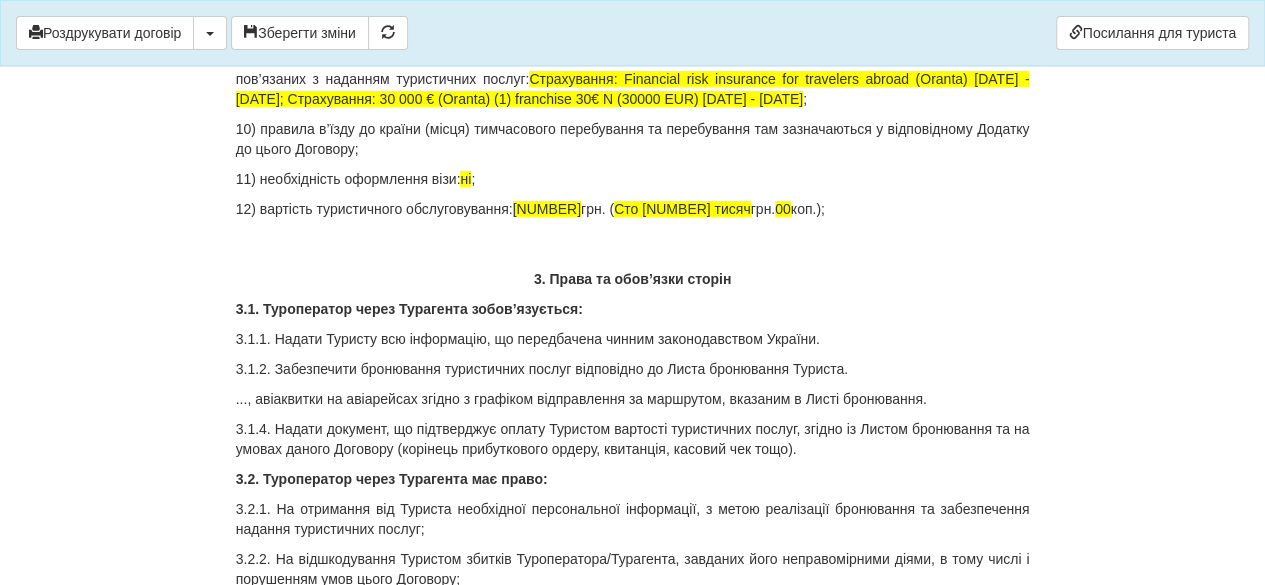click on "12) вартість туристичного обслуговування:  147 000 грн. ( Сто сорок сім тисяч   грн.  00 коп.);" at bounding box center (633, 219) 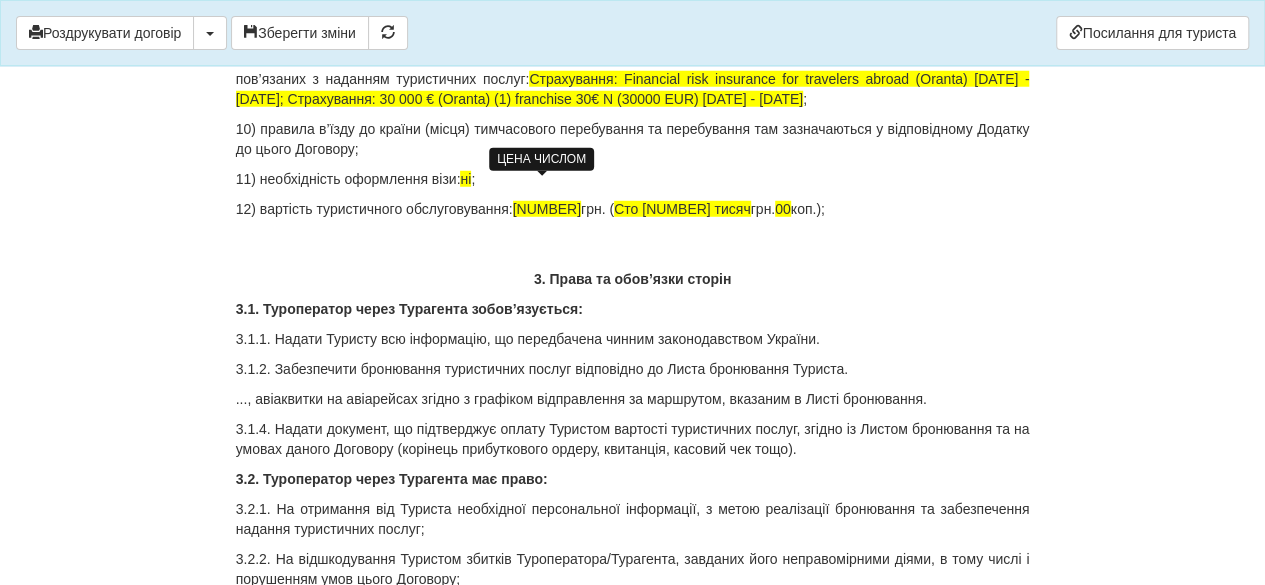 click on "147 000" at bounding box center [547, 209] 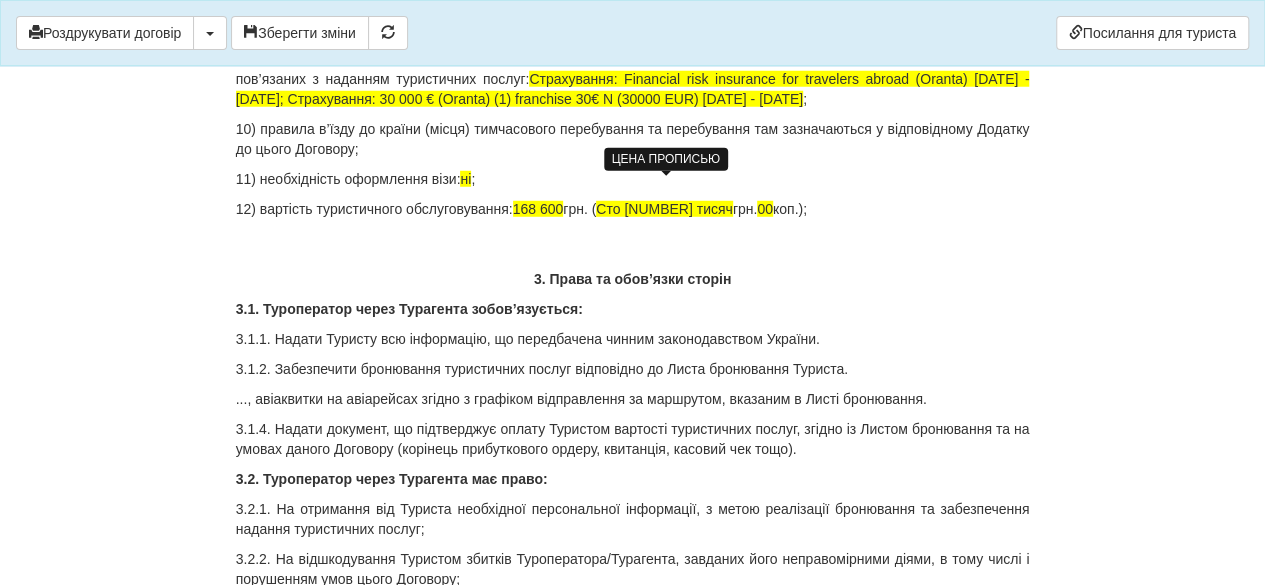 click on "Сто сорок сім тисяч" at bounding box center [664, 209] 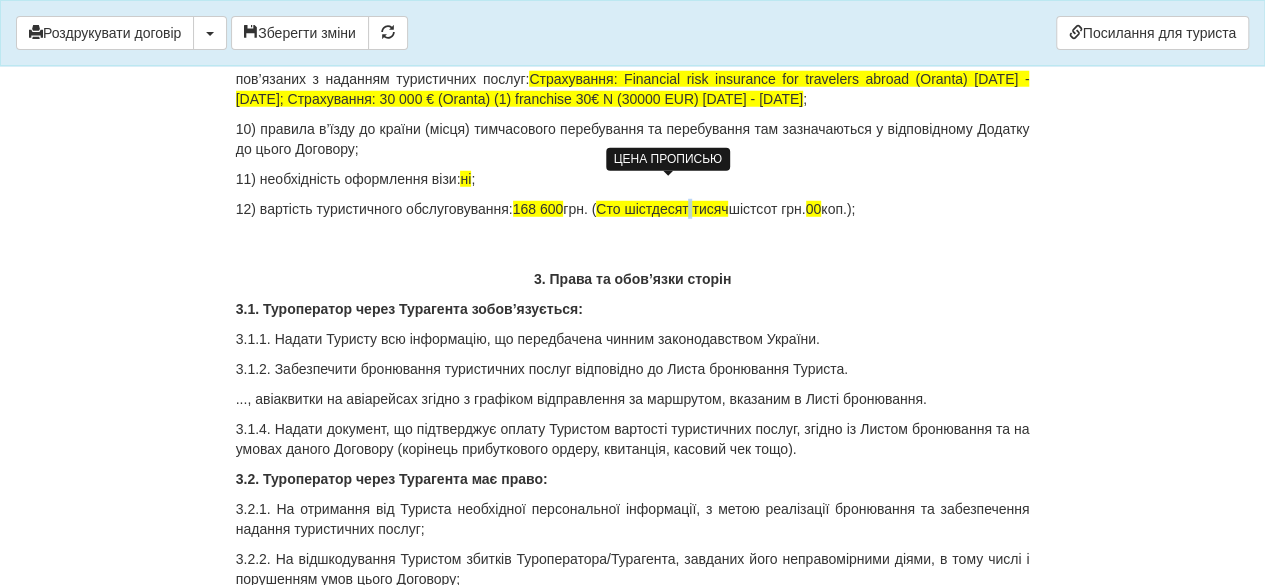 click on "Сто шістдесят тисяч" at bounding box center (662, 209) 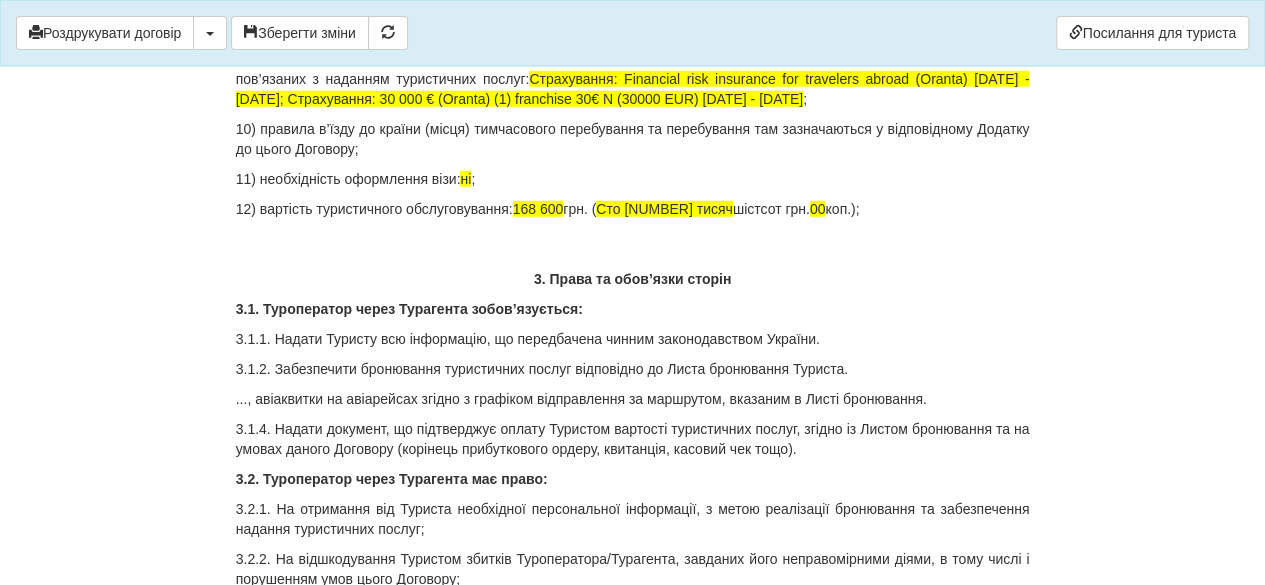 click on "12) вартість туристичного обслуговування:  168 600 грн. ( Сто шістдесят вісім тисяч   шістсот грн.  00 коп.);" at bounding box center (633, 219) 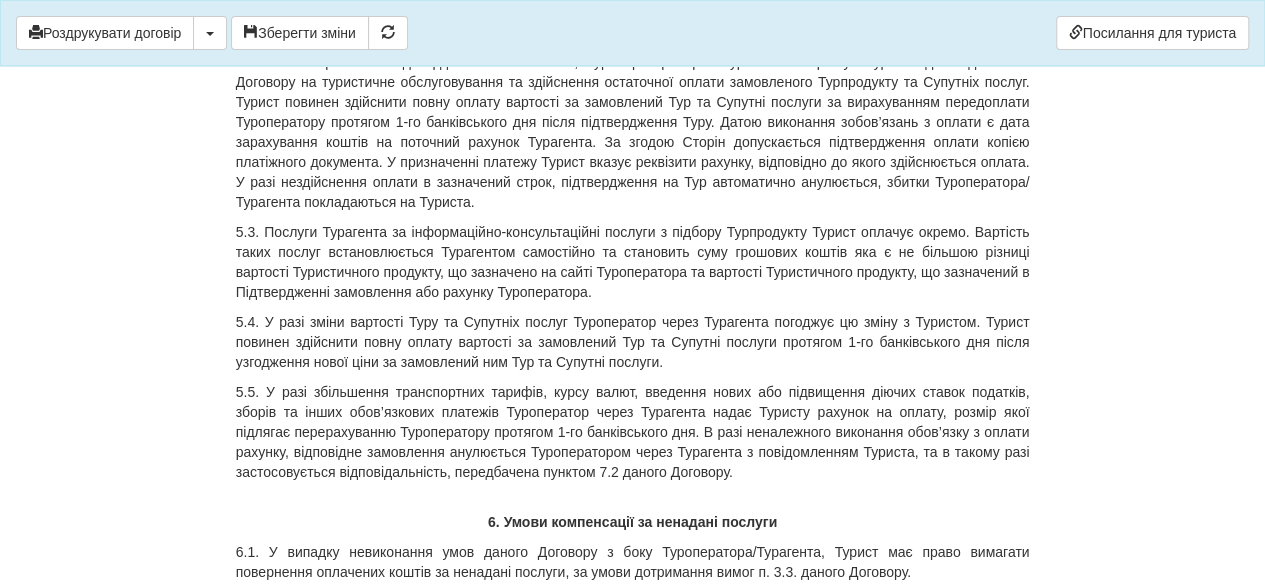 scroll, scrollTop: 6900, scrollLeft: 0, axis: vertical 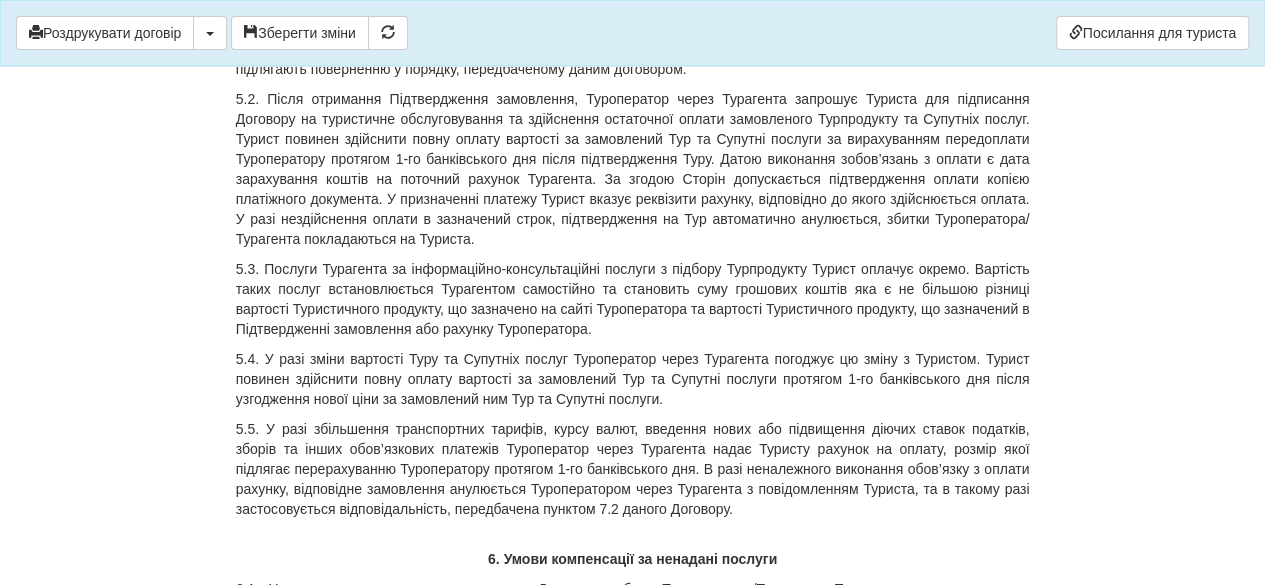 click on "5.3. Послуги Турагента за інформаційно-консультаційні послуги з підбору Турпродукту Турист оплачує окремо. Вартість таких послуг встановлюється Турагентом самостійно та становить суму грошових коштів яка є не більшою різниці вартості Туристичного продукту, що зазначено на сайті Туроператора та вартості Туристичного продукту, що зазначений в Підтвердженні замовлення або рахунку Туроператора." at bounding box center (633, 299) 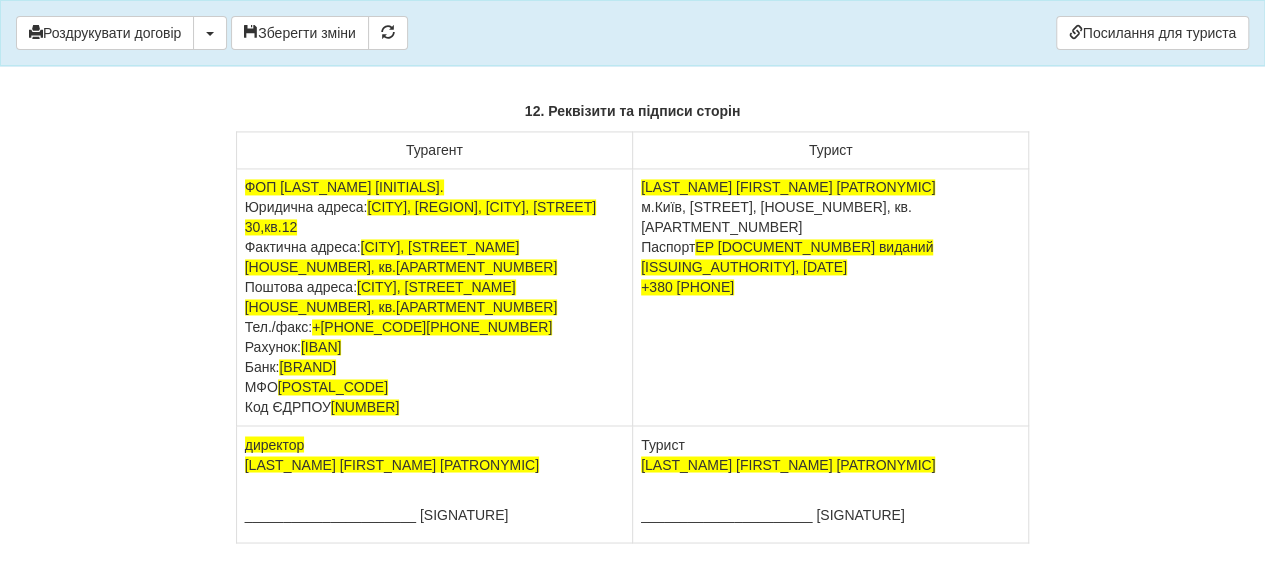 scroll, scrollTop: 12900, scrollLeft: 0, axis: vertical 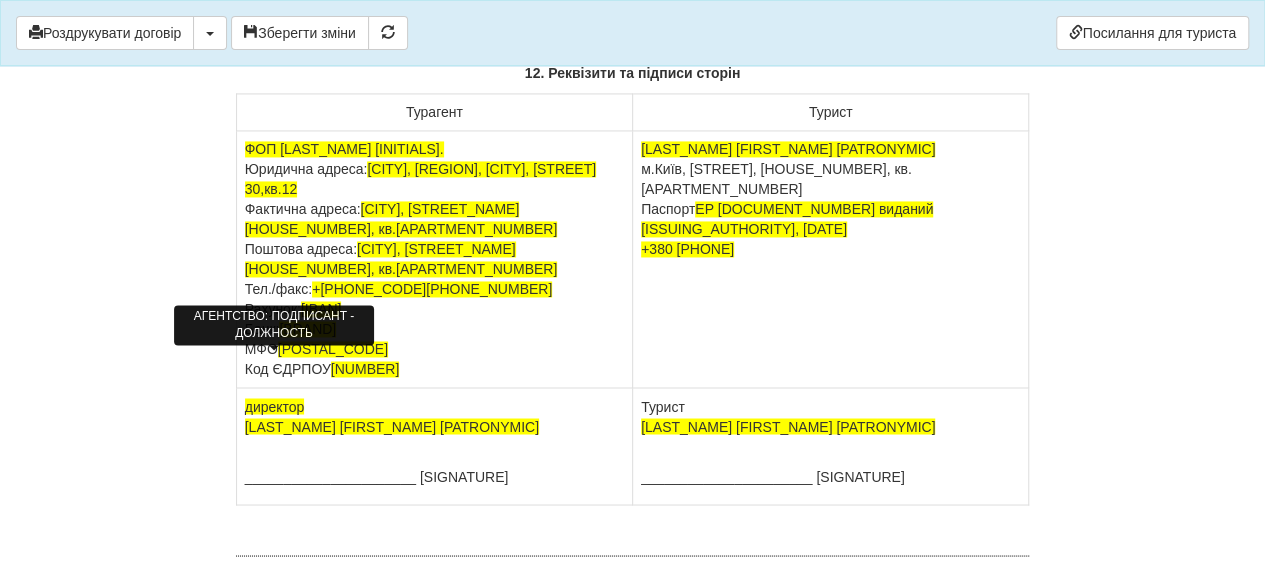 click on "директор" at bounding box center [275, 406] 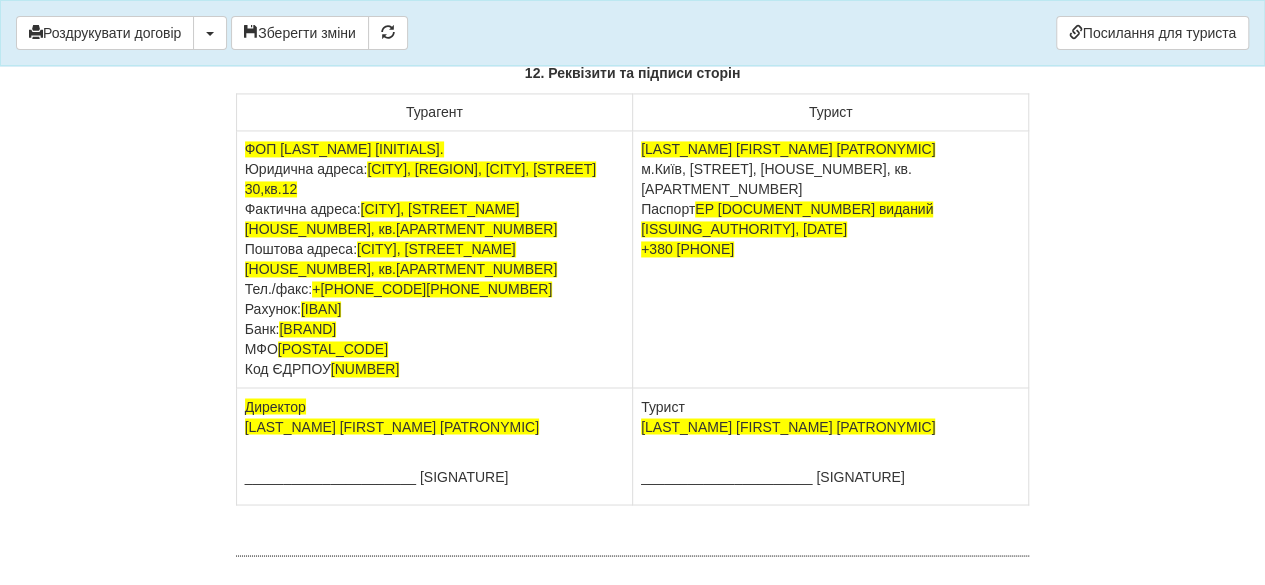click on "Савчук Інна Сергіївна
м.Київ, вул.Регенераторна, 4, кв.55
Паспорт  ЕР 360007 виданий Новобузьким ГВ УМВС України в Миколаївській області, 28.08.2009
+380 67 216 06 62" at bounding box center (831, 259) 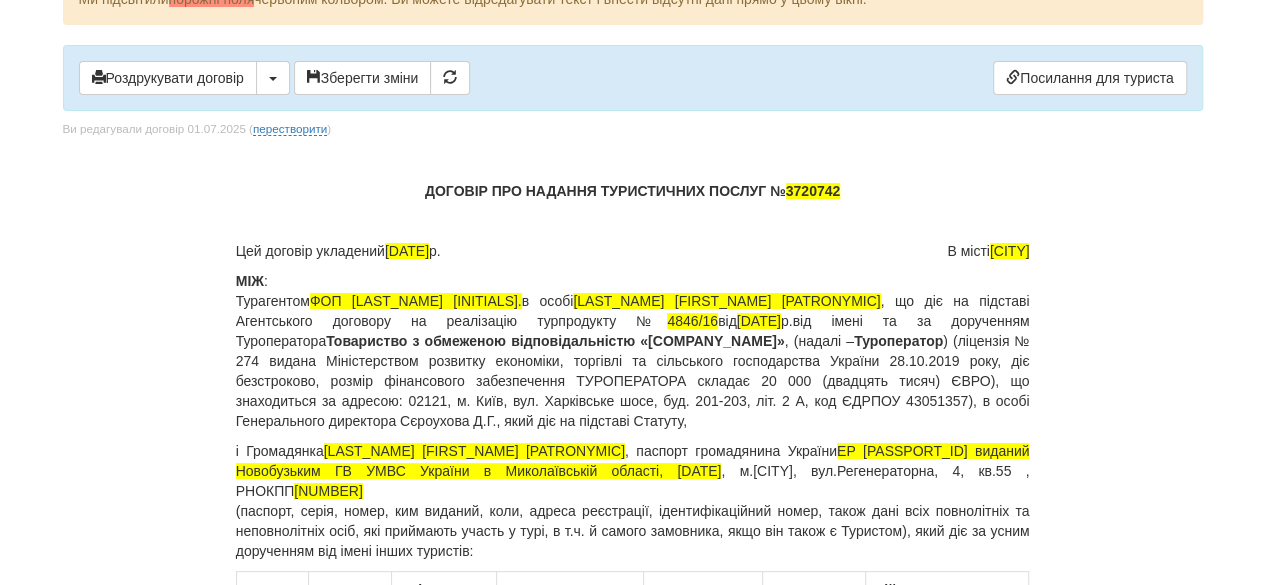 scroll, scrollTop: 0, scrollLeft: 0, axis: both 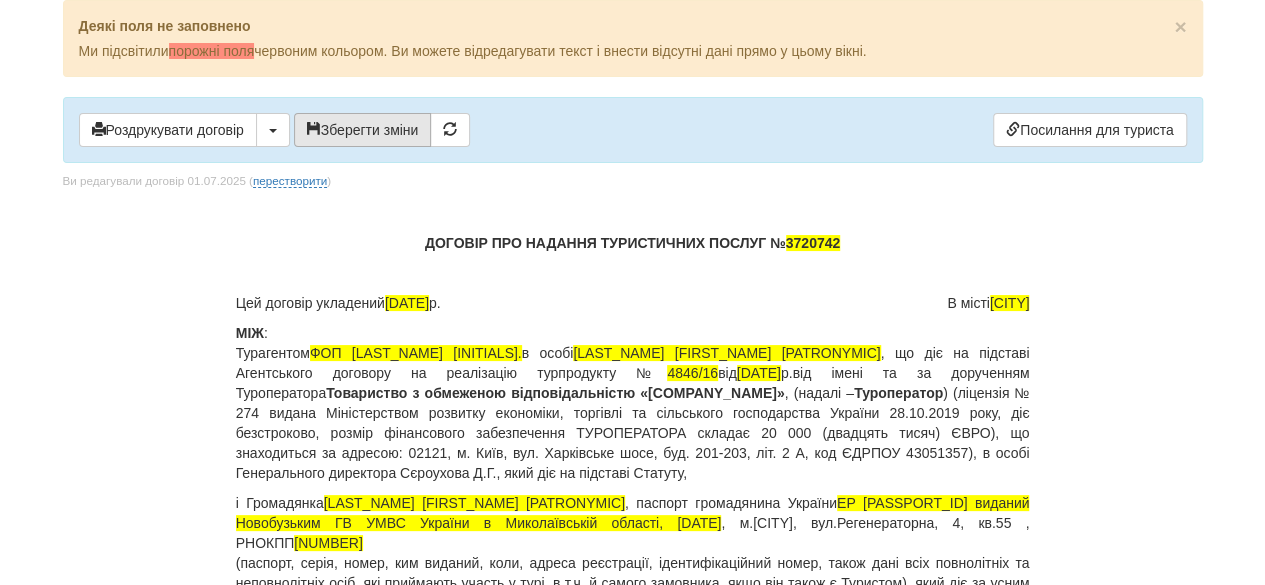 click on "Зберегти зміни" at bounding box center (363, 130) 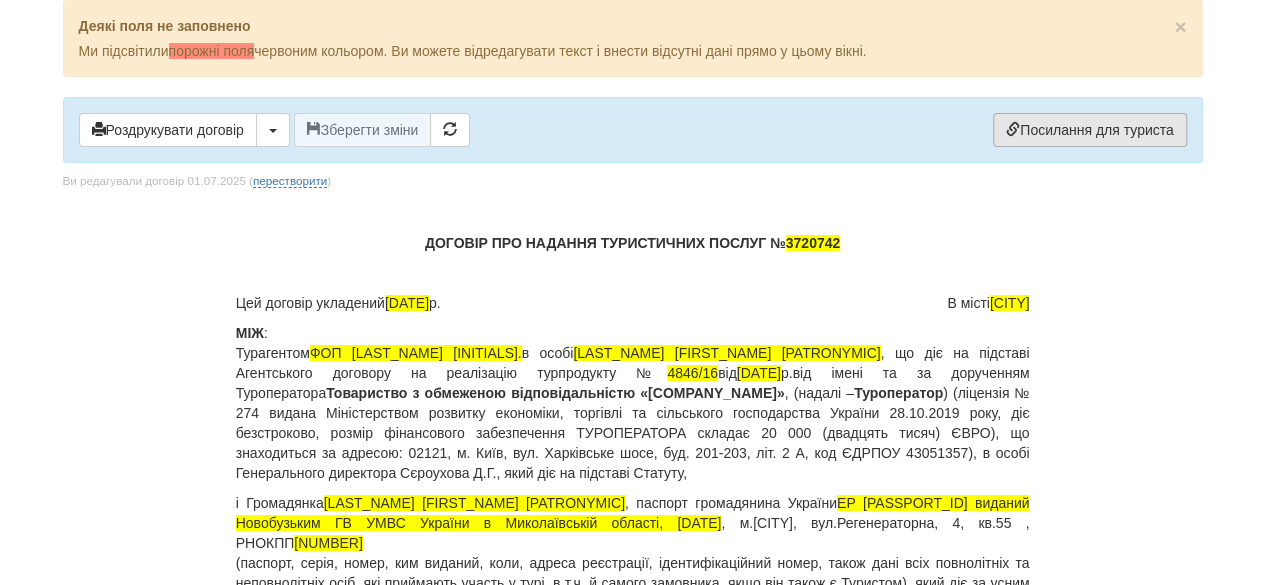 click on "Посилання для туриста" at bounding box center [1089, 130] 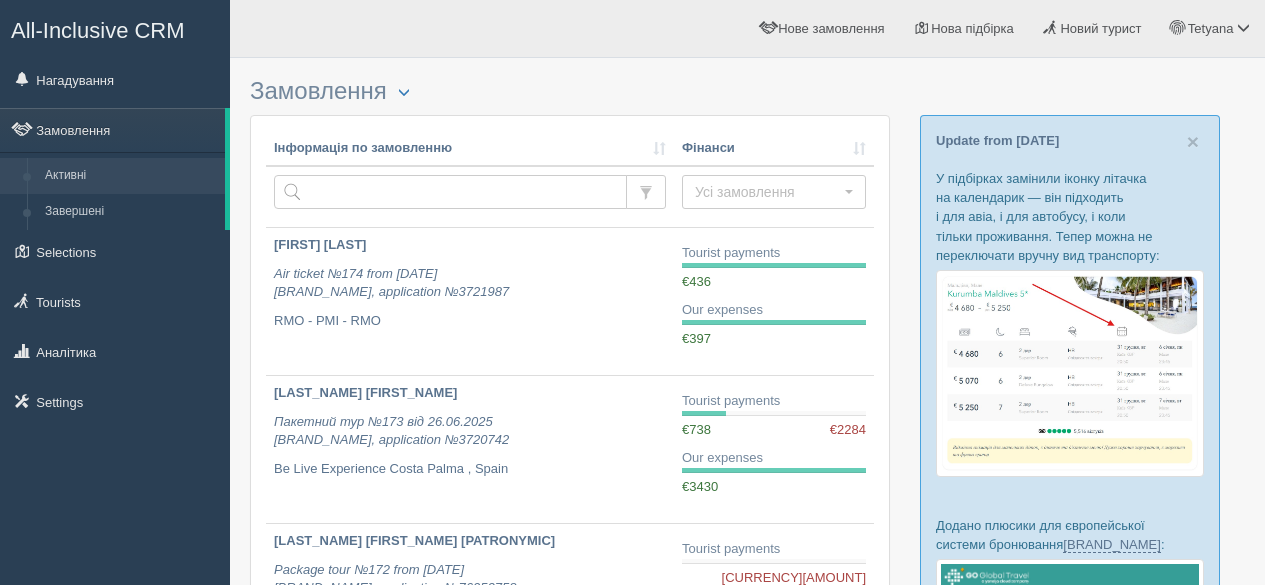 scroll, scrollTop: 0, scrollLeft: 0, axis: both 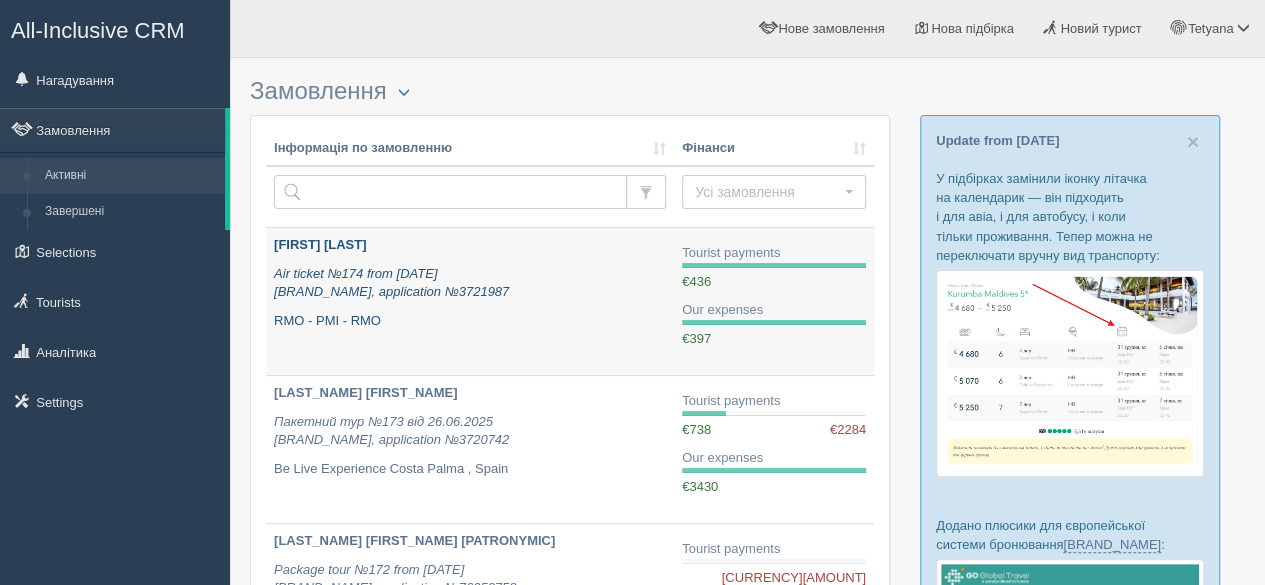 click on "[LAST] [FIRST]" at bounding box center [320, 244] 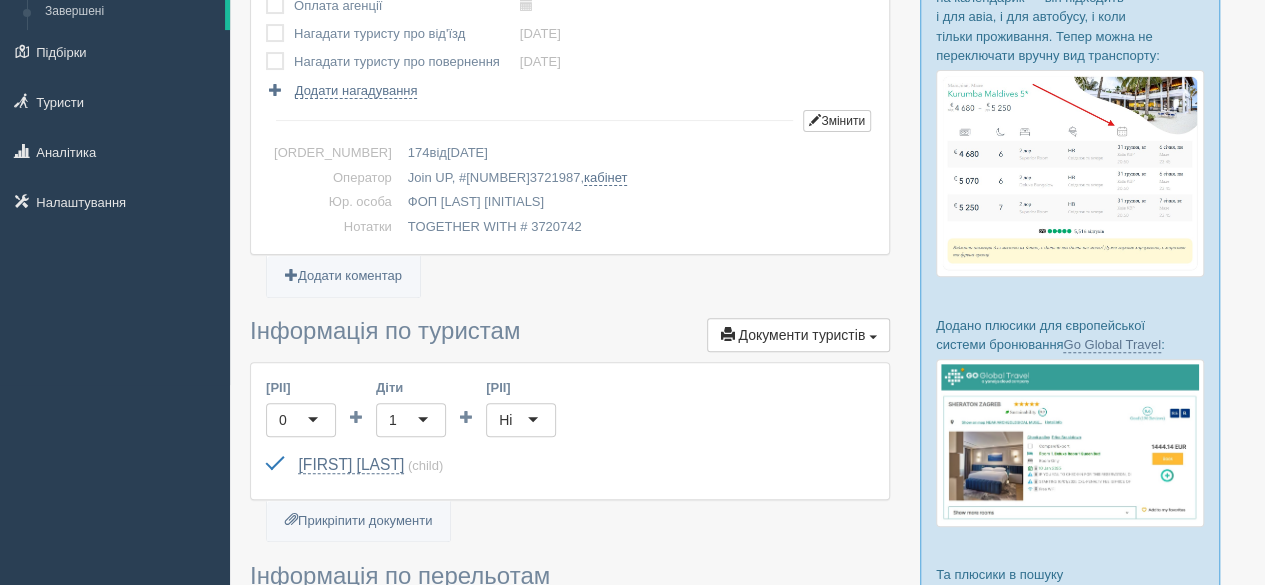 scroll, scrollTop: 300, scrollLeft: 0, axis: vertical 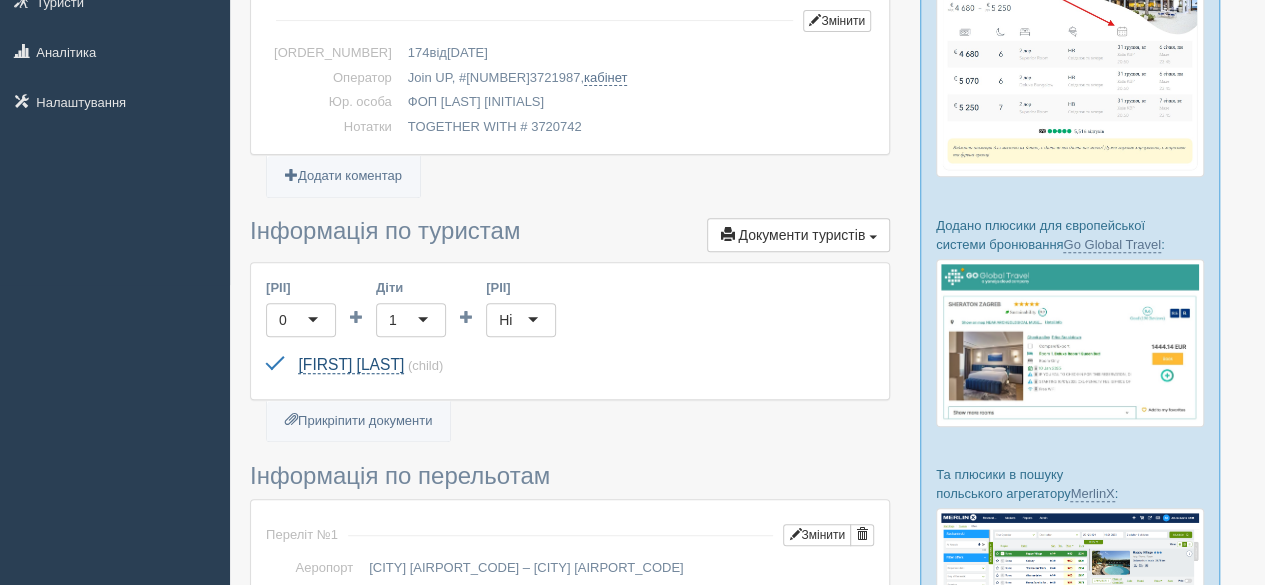 drag, startPoint x: 288, startPoint y: 355, endPoint x: 434, endPoint y: 359, distance: 146.05478 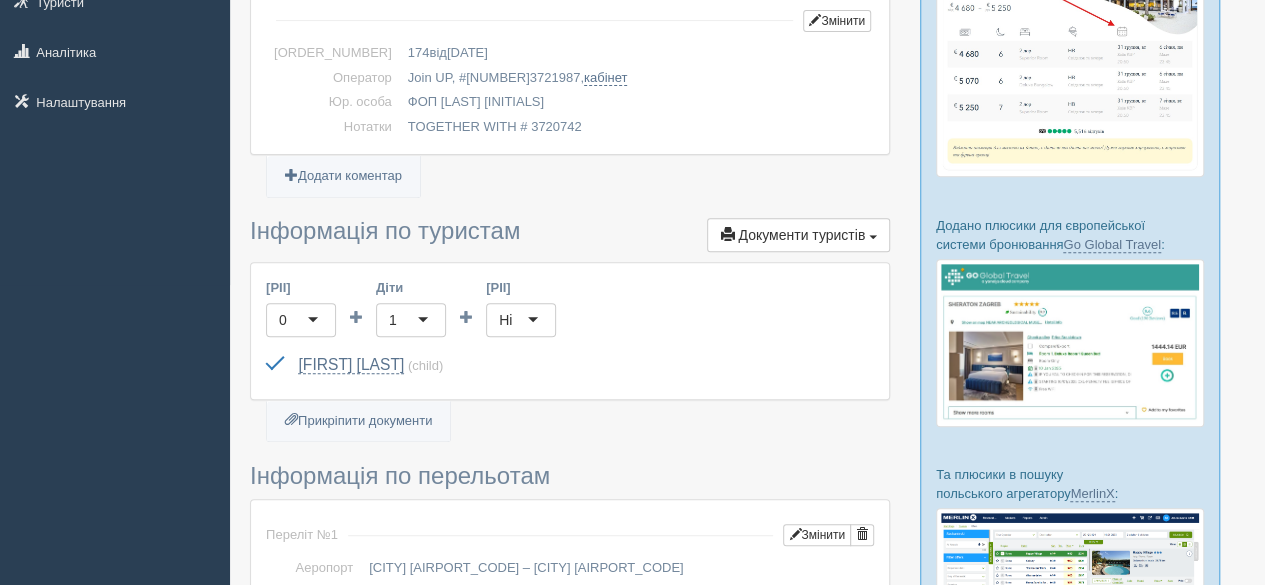 drag, startPoint x: 443, startPoint y: 361, endPoint x: 290, endPoint y: 361, distance: 153 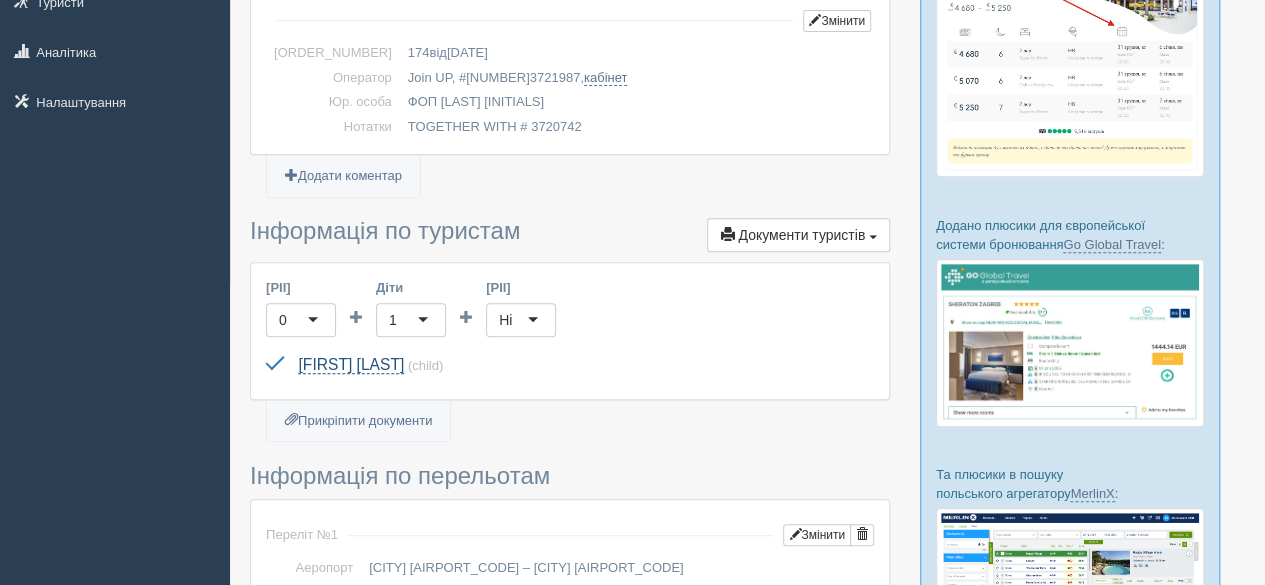 click on "SAVCHUK BOHDAN" at bounding box center [351, 365] 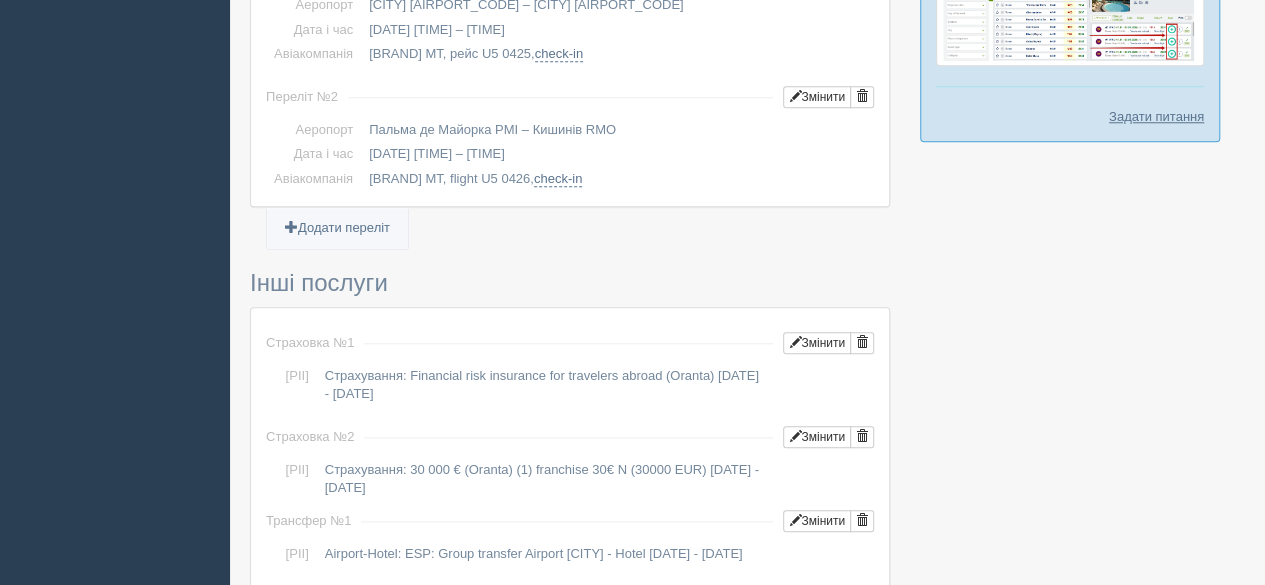 scroll, scrollTop: 900, scrollLeft: 0, axis: vertical 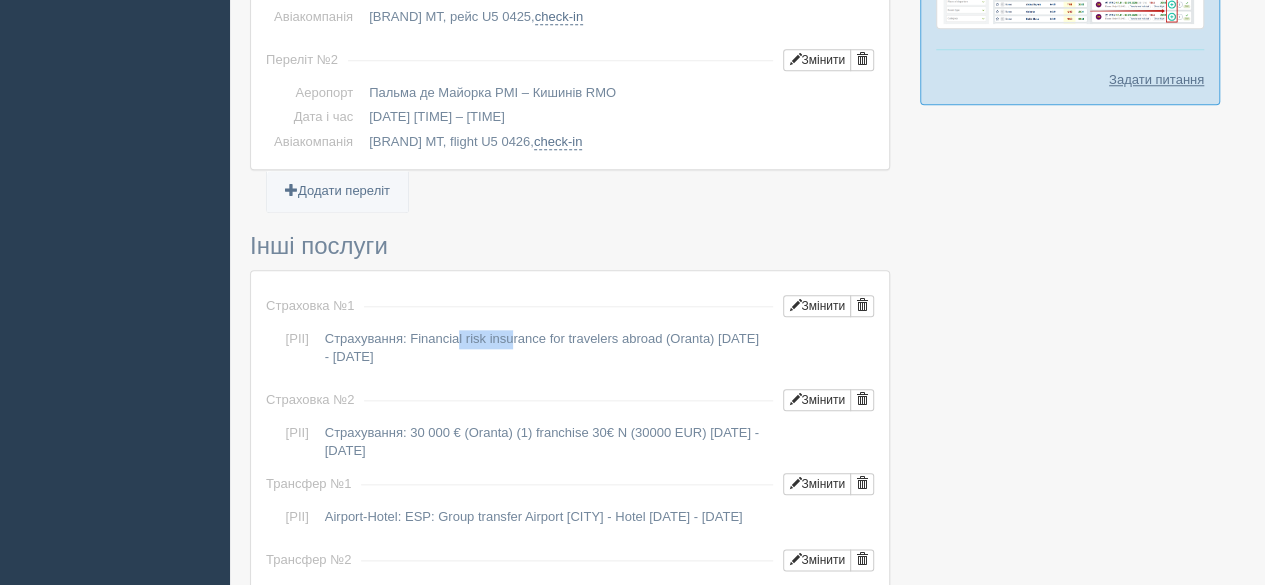 drag, startPoint x: 326, startPoint y: 333, endPoint x: 405, endPoint y: 336, distance: 79.05694 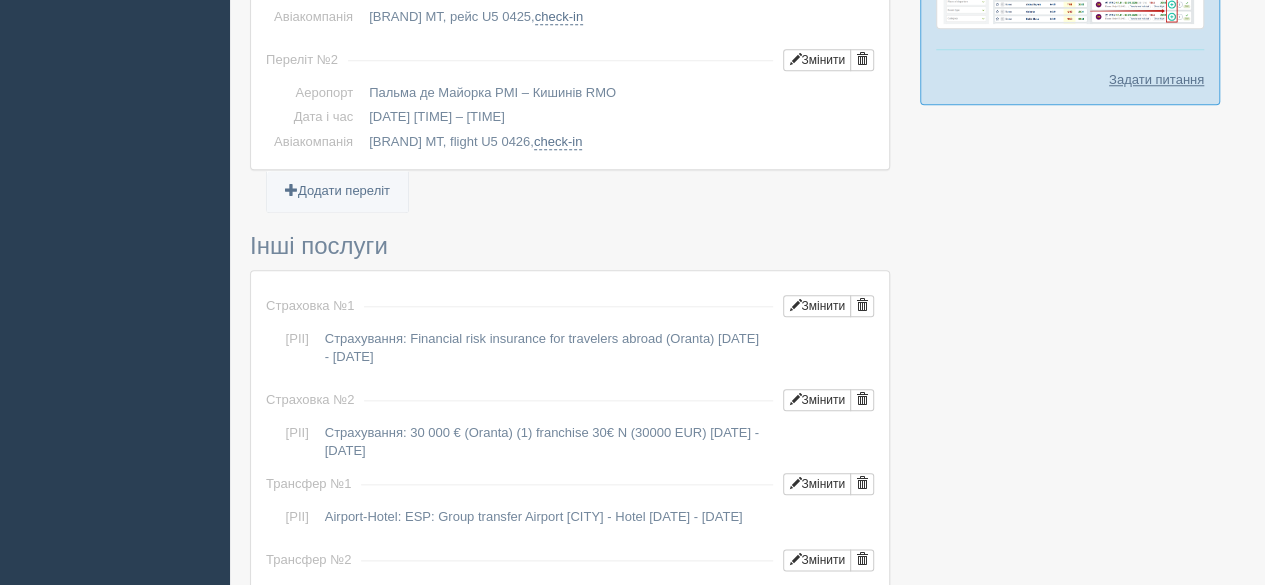 click at bounding box center [747, 165] 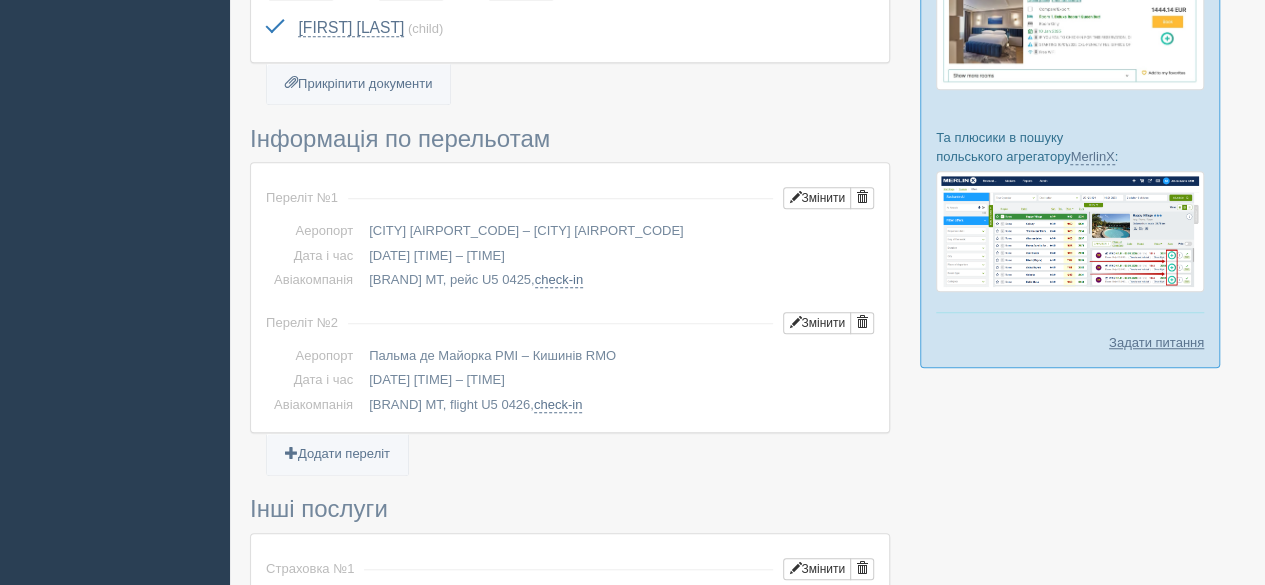 scroll, scrollTop: 600, scrollLeft: 0, axis: vertical 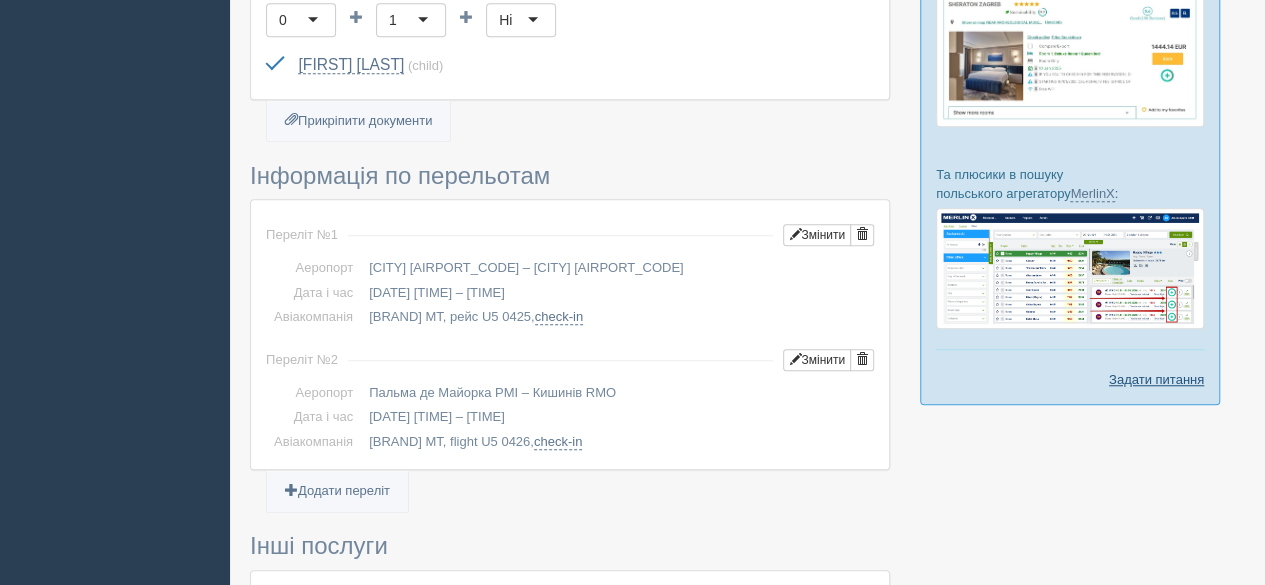click on "Задати питання" at bounding box center (1156, 379) 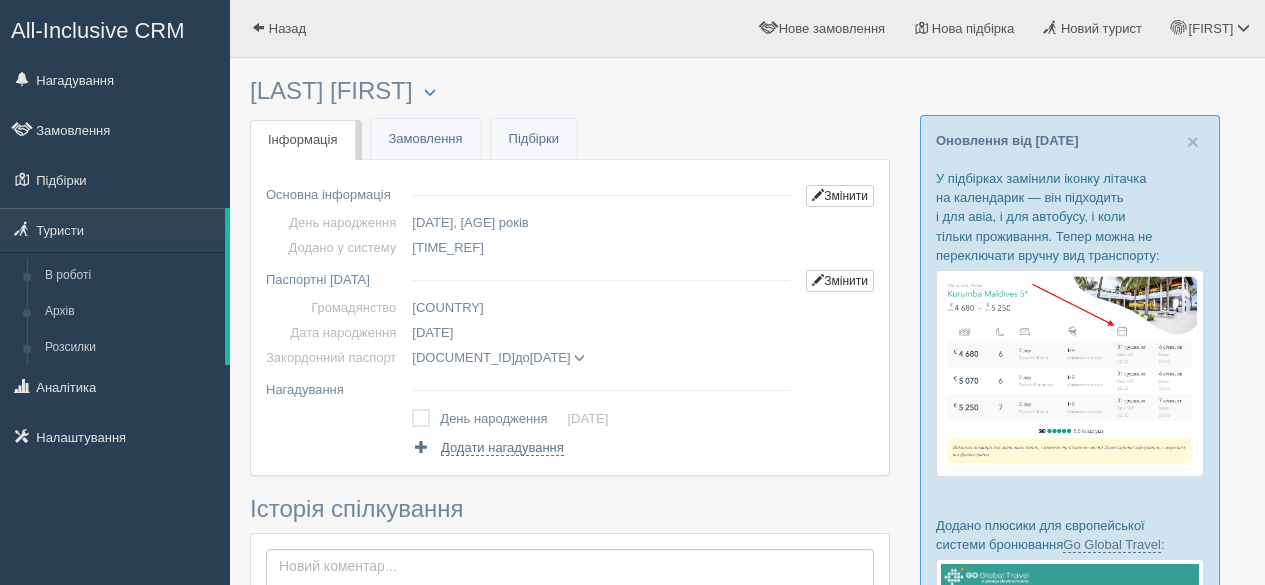 scroll, scrollTop: 0, scrollLeft: 0, axis: both 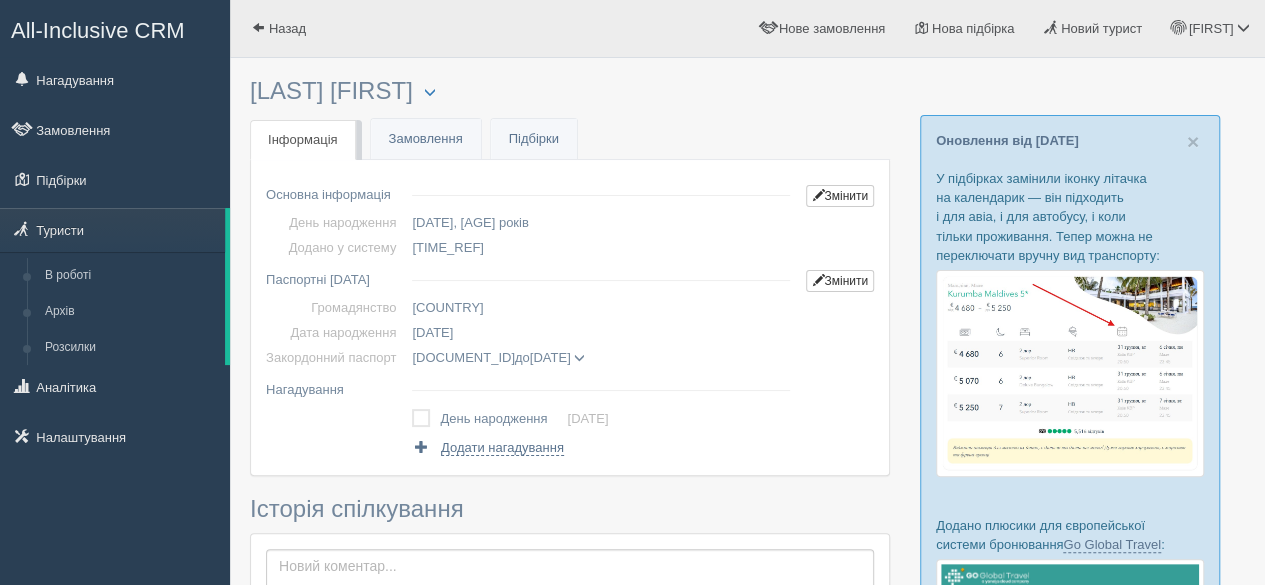 drag, startPoint x: 252, startPoint y: 89, endPoint x: 470, endPoint y: 82, distance: 218.11235 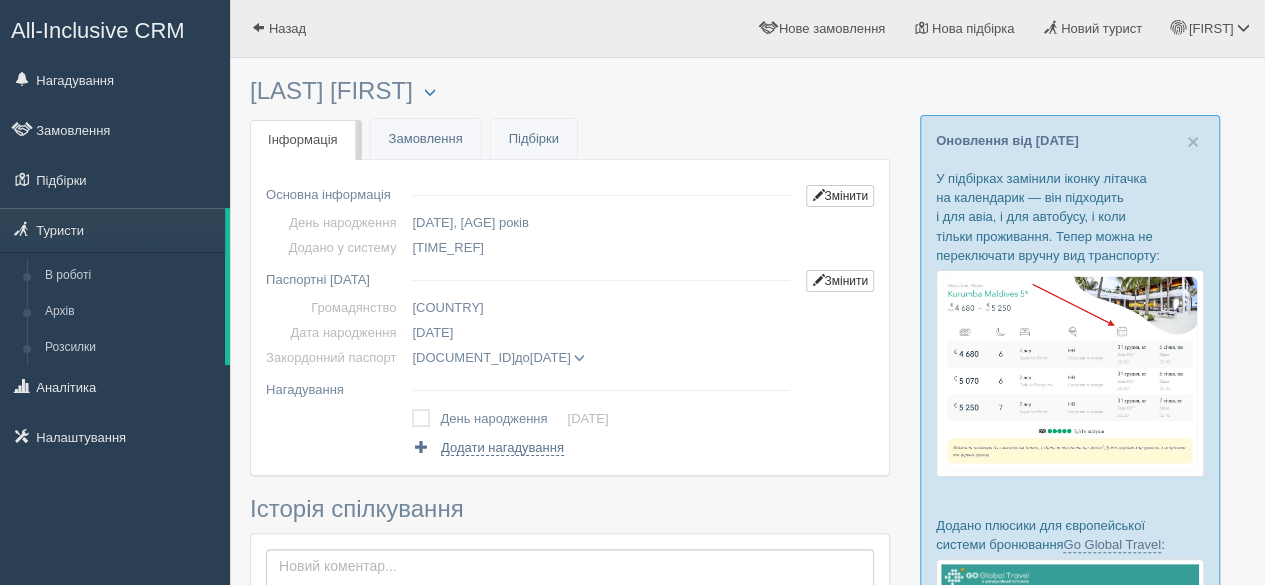 click on "SAVCHUK BOHDAN
Менеджер:
Тетяна Сергєєва
Відправити до архіву
Взяти в роботу
Об'єднати дублікати
Видалити туриста" at bounding box center (570, 91) 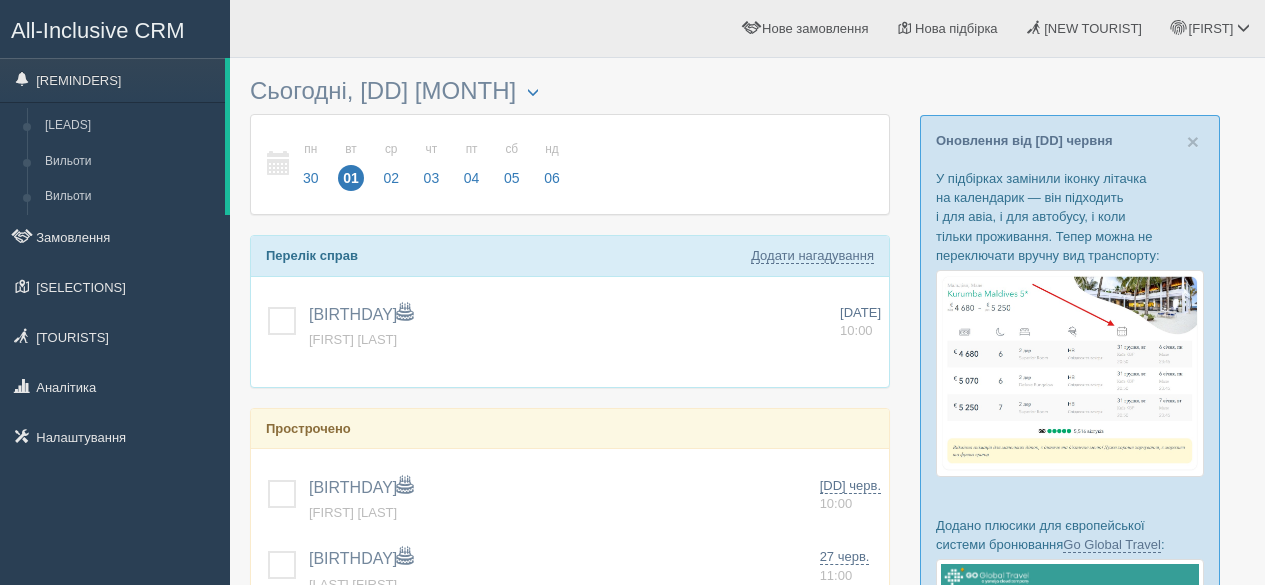 scroll, scrollTop: 0, scrollLeft: 0, axis: both 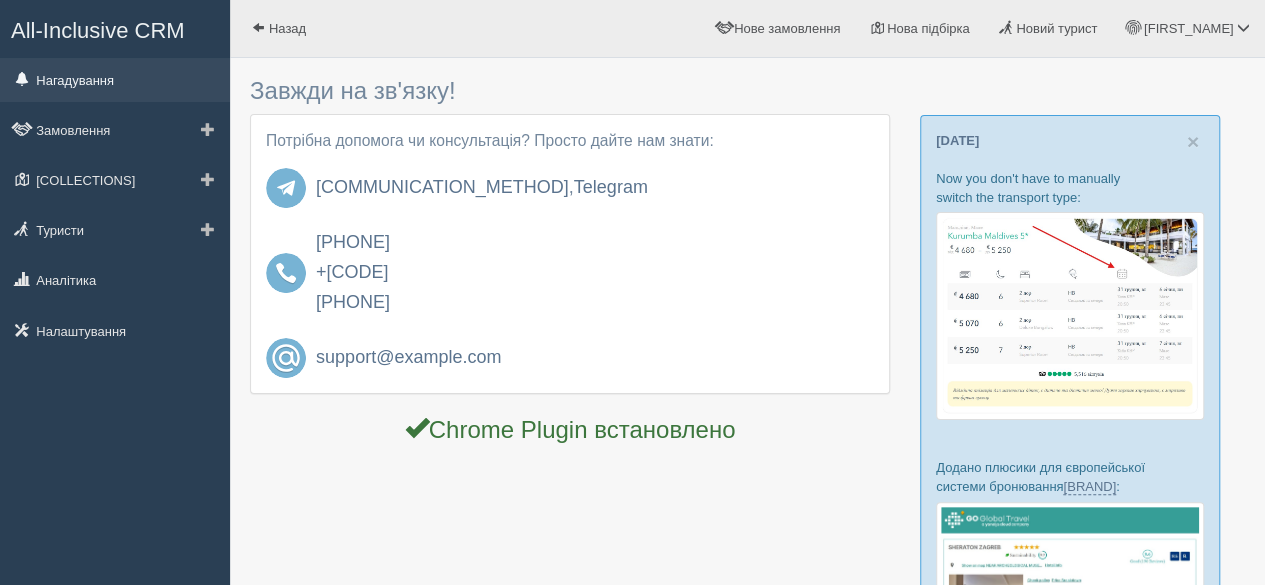 click on "[REMINDERS]" at bounding box center (115, 80) 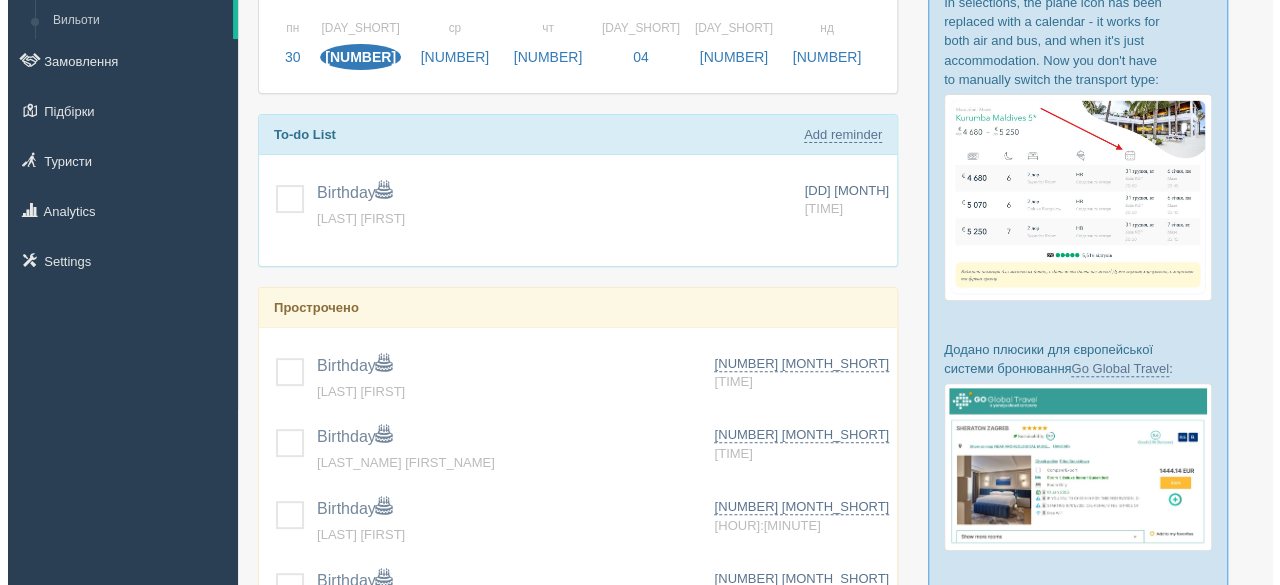 scroll, scrollTop: 0, scrollLeft: 0, axis: both 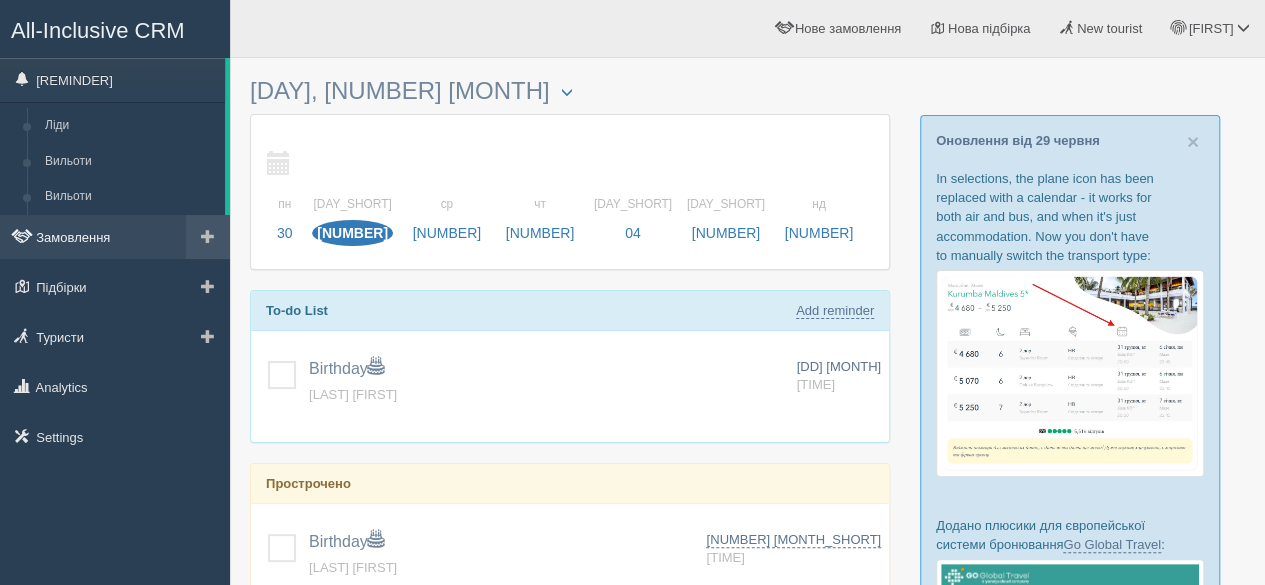 click on "Замовлення" at bounding box center (115, 237) 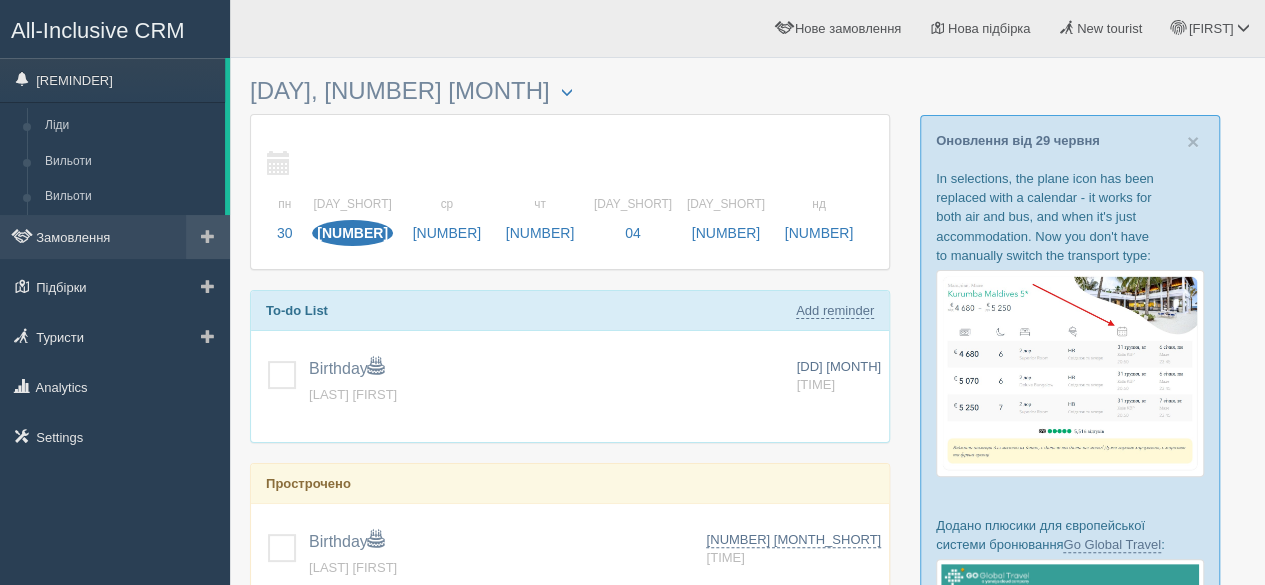 click at bounding box center (208, 237) 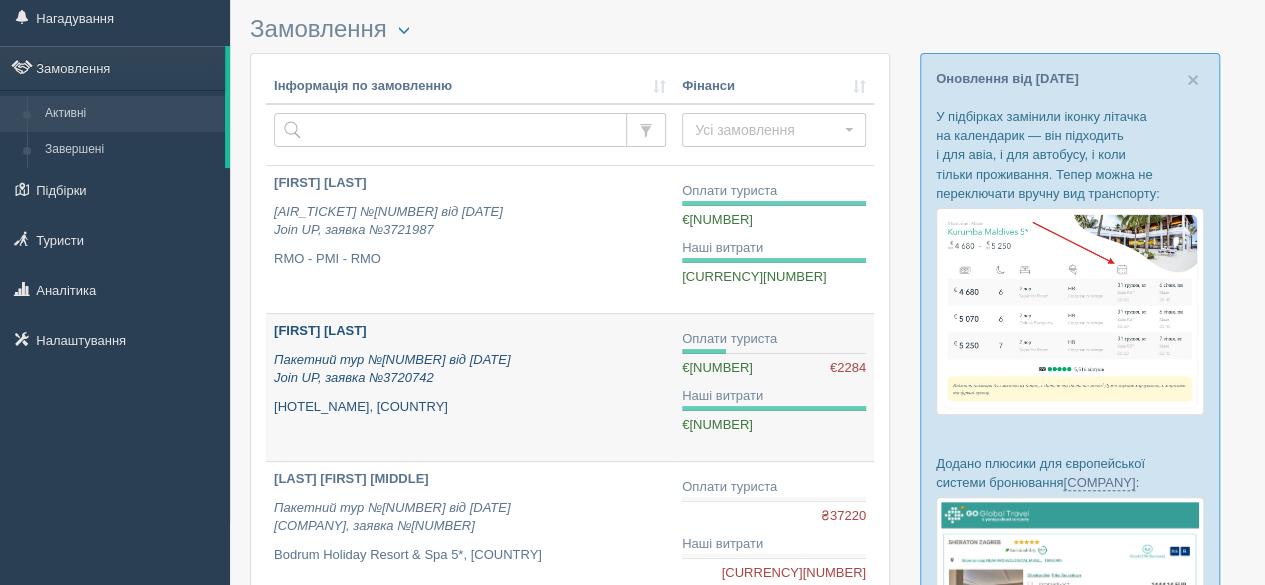 scroll, scrollTop: 100, scrollLeft: 0, axis: vertical 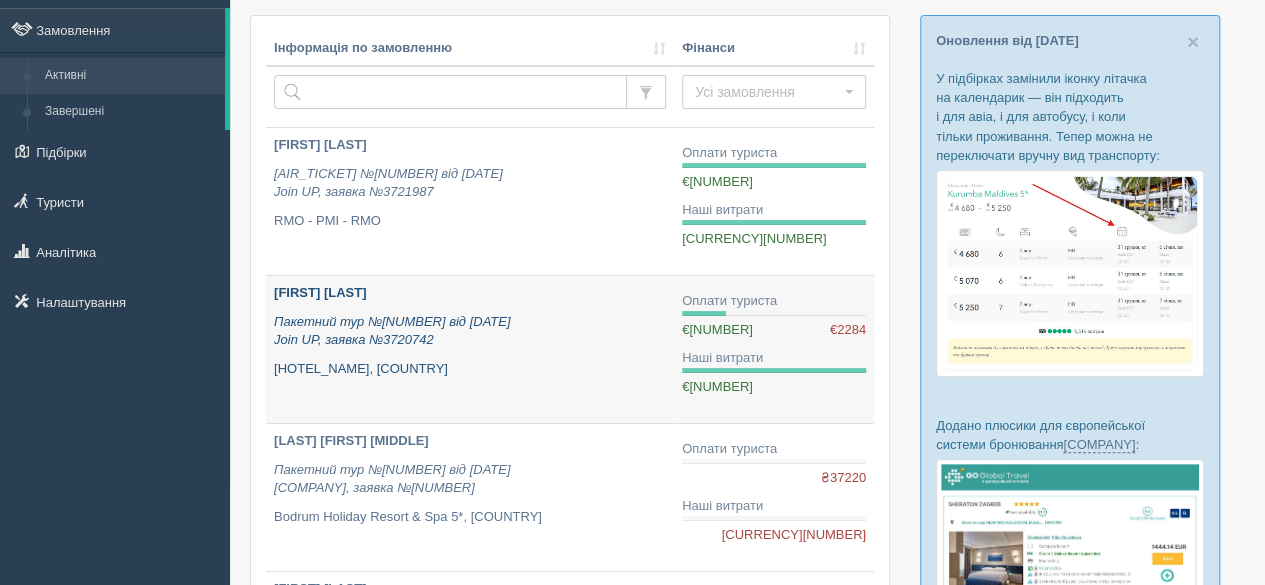 click on "[FIRST] [LAST]" at bounding box center (320, 292) 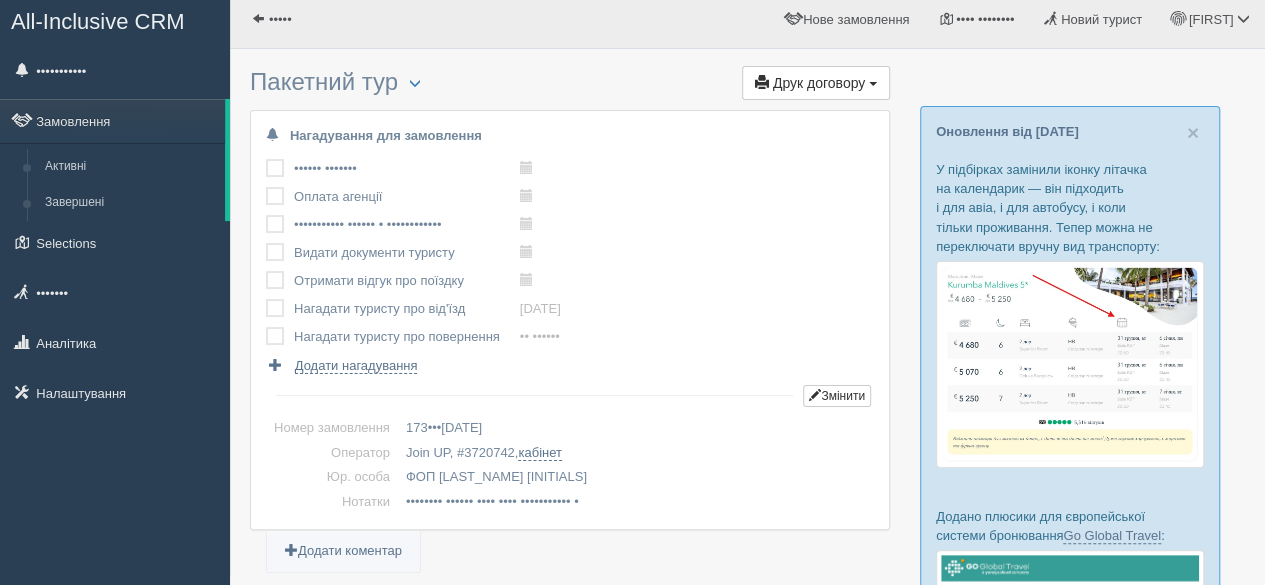 scroll, scrollTop: 0, scrollLeft: 0, axis: both 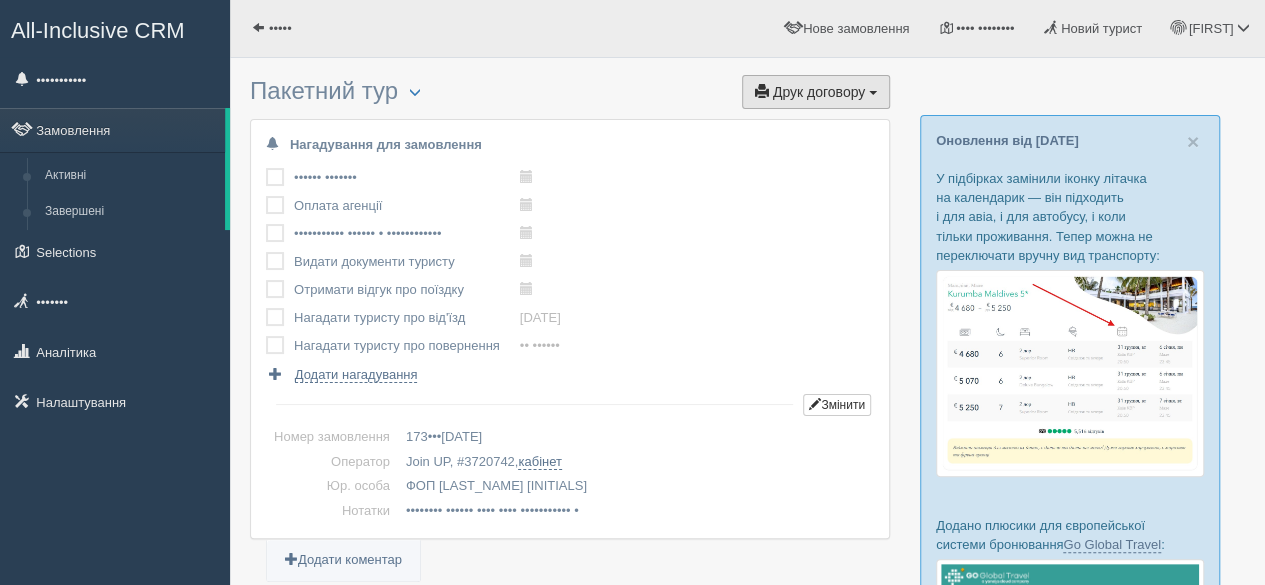 click on "•••• ••••••••
••••" at bounding box center (816, 92) 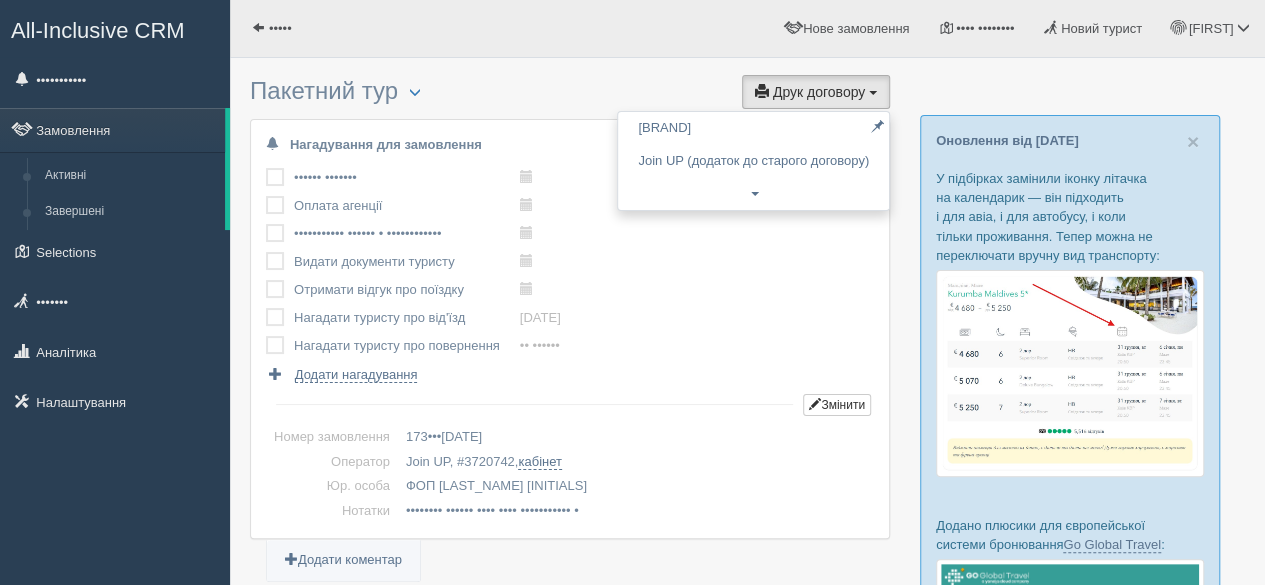 click on "Оплата туриста
виконано!
Оплата агенції
виконано!
Підтвердити заявку у туроператора
виконано!
Видати документи туристу
виконано!
Отримати відгук про поїздку" at bounding box center (570, 274) 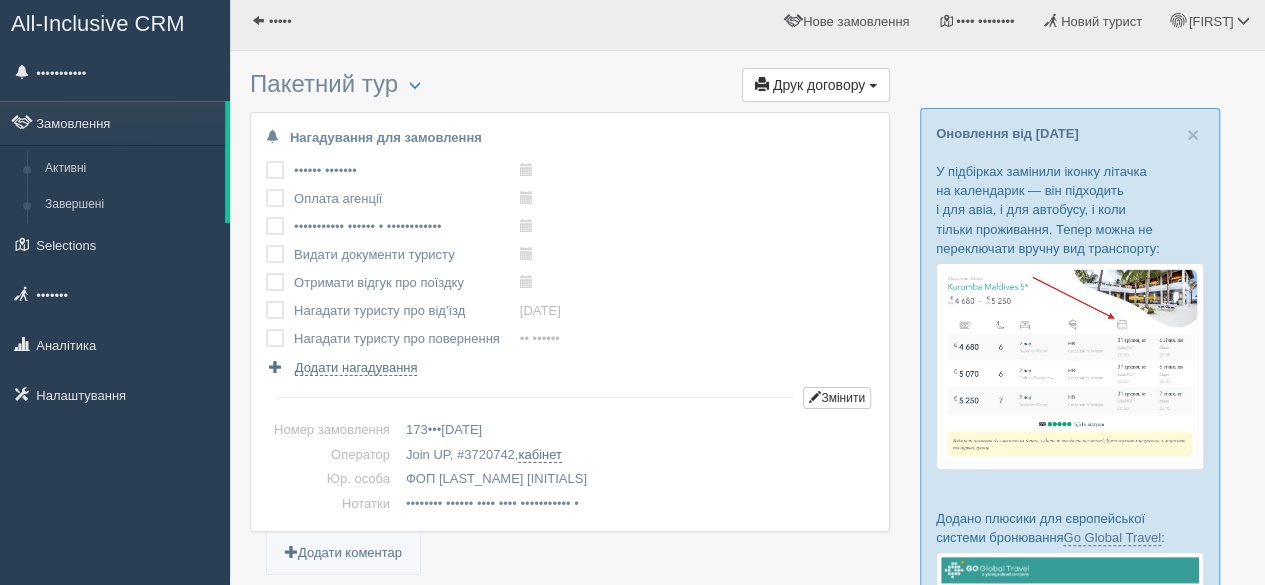 scroll, scrollTop: 0, scrollLeft: 0, axis: both 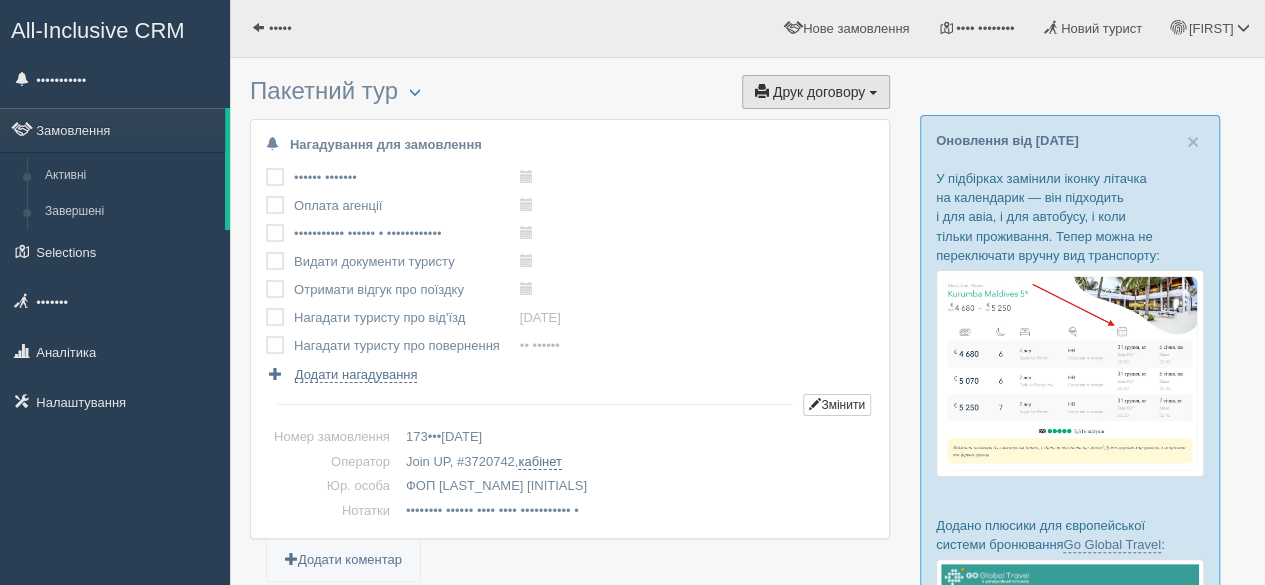 click on "•••• ••••••••
••••" at bounding box center [816, 92] 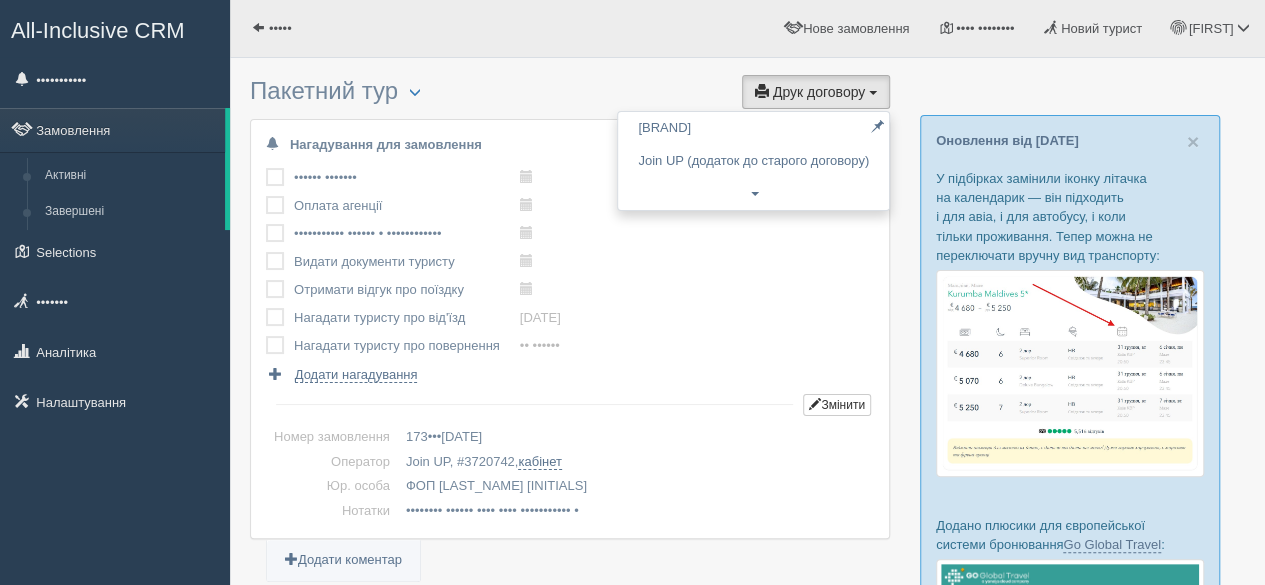 click at bounding box center [747, 1331] 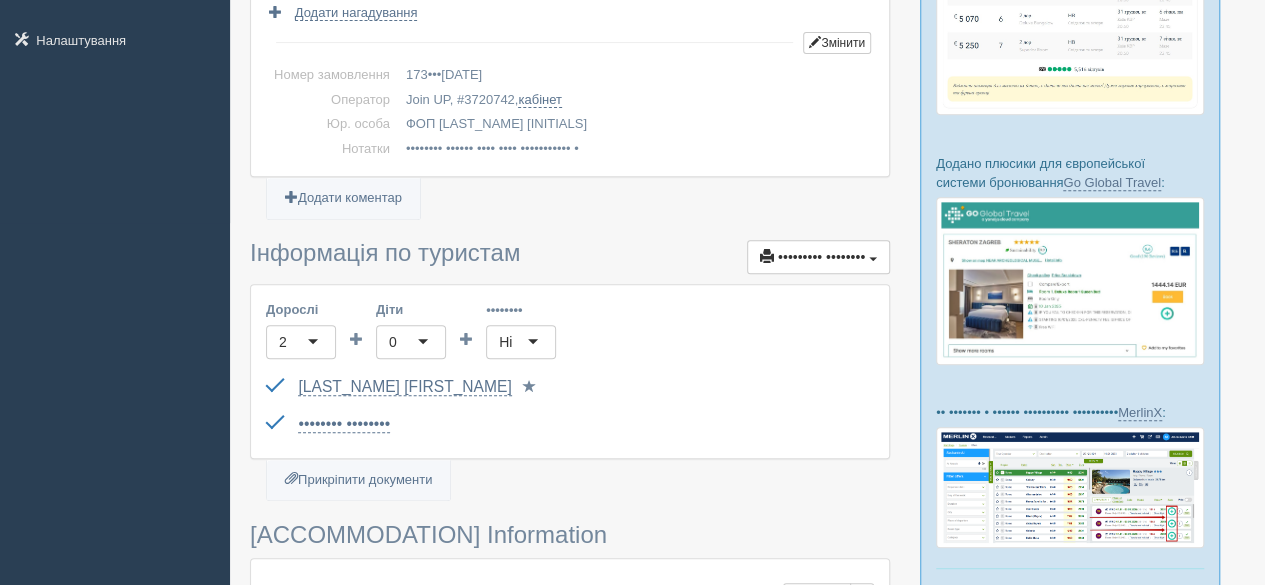 scroll, scrollTop: 400, scrollLeft: 0, axis: vertical 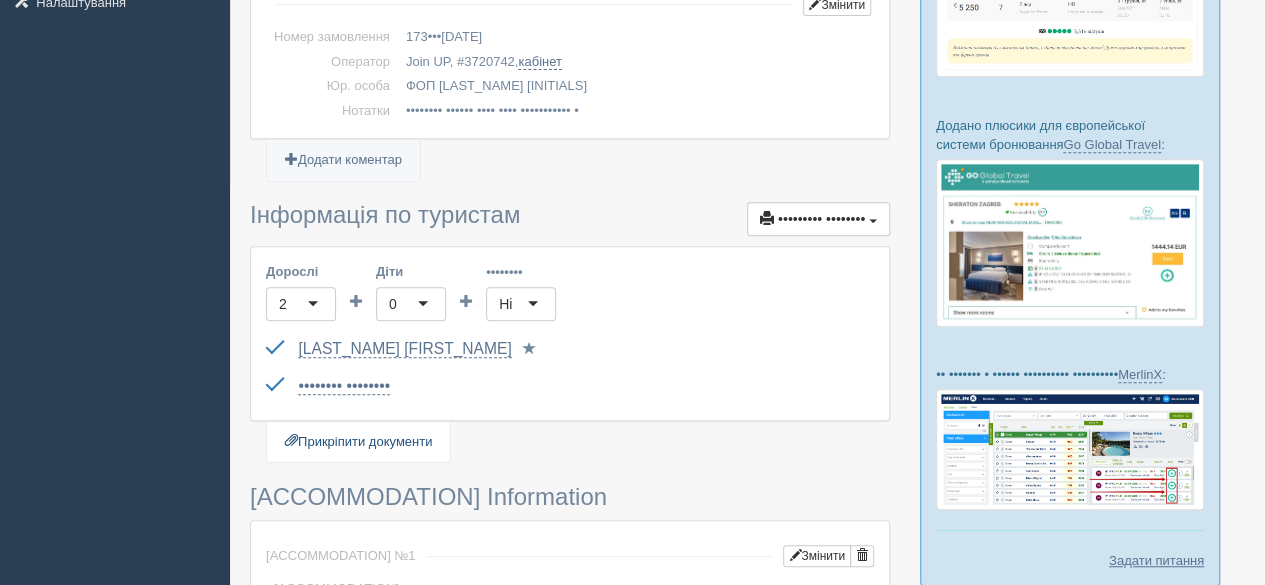 click on "Прикріпити документи" at bounding box center [358, 442] 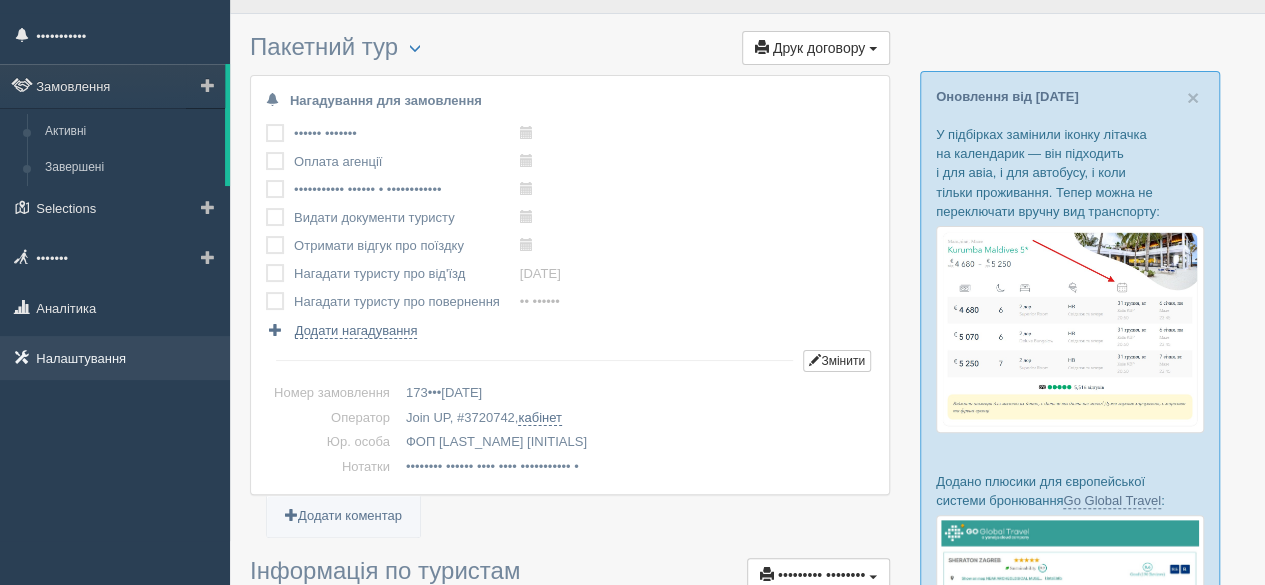 scroll, scrollTop: 0, scrollLeft: 0, axis: both 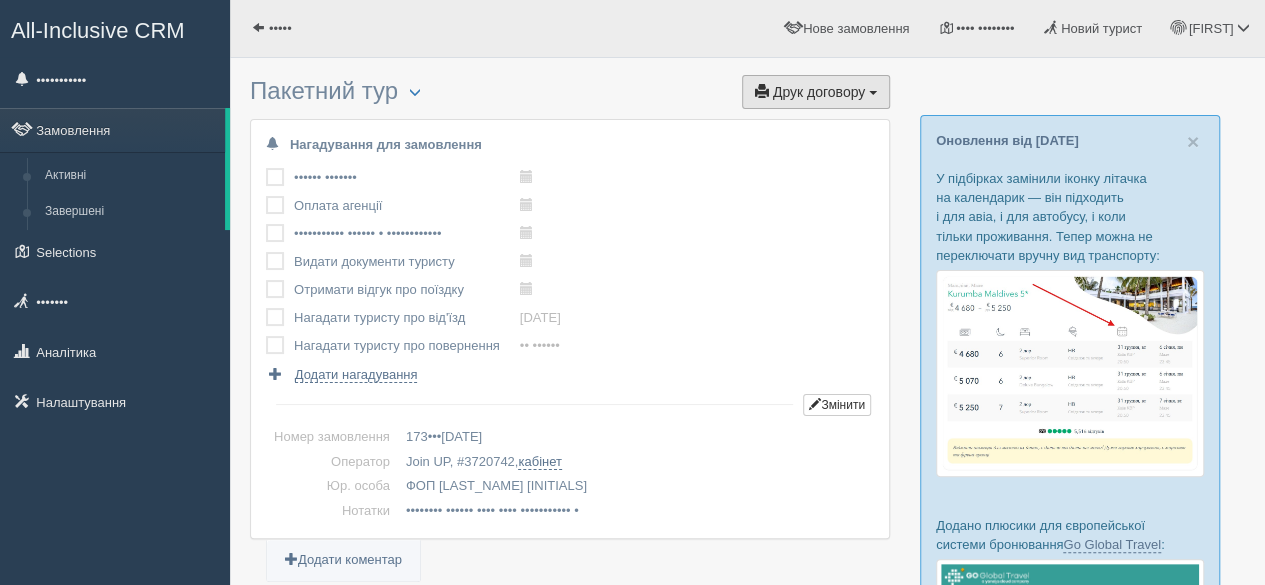 click on "•••• ••••••••
••••" at bounding box center (816, 92) 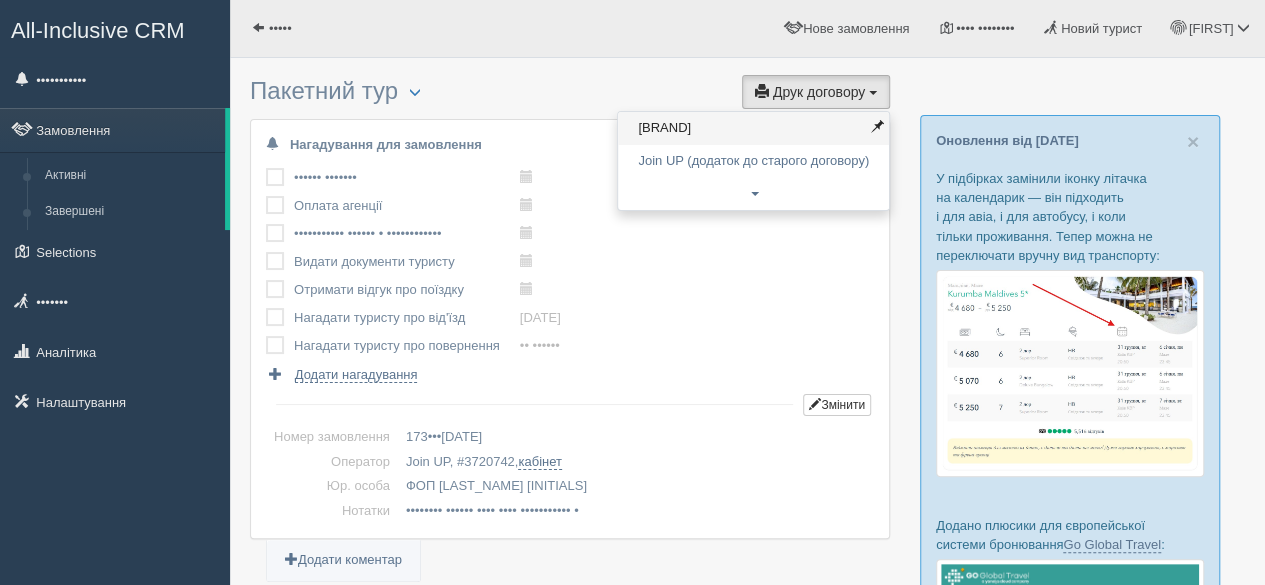 click on "[BRAND]" at bounding box center [753, 128] 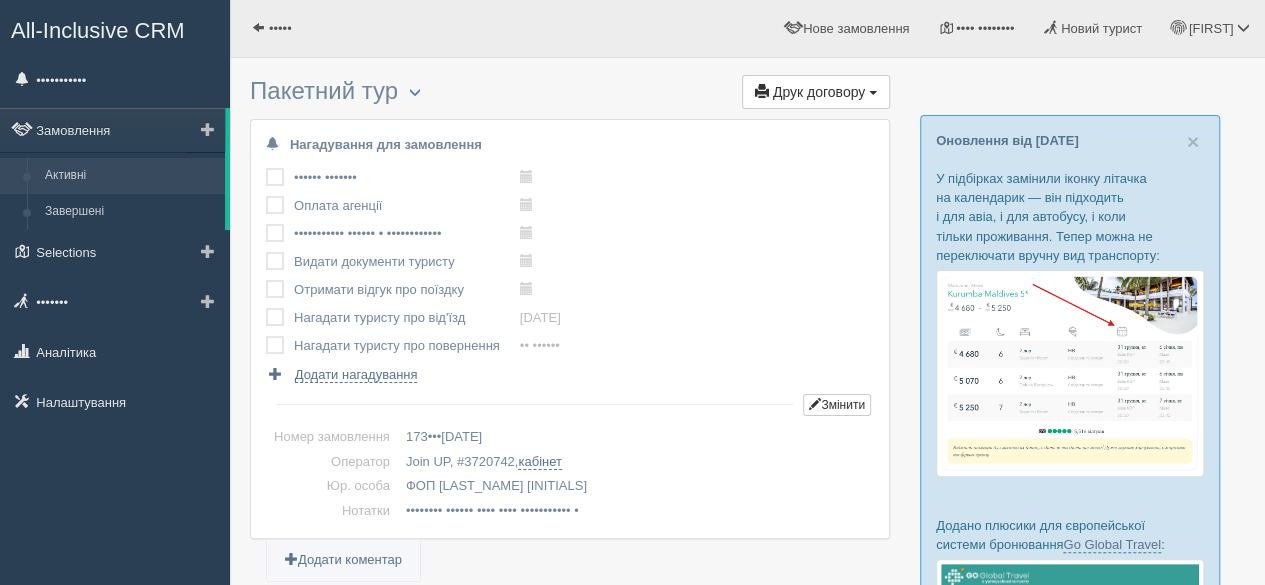 click on "Активні" at bounding box center [130, 176] 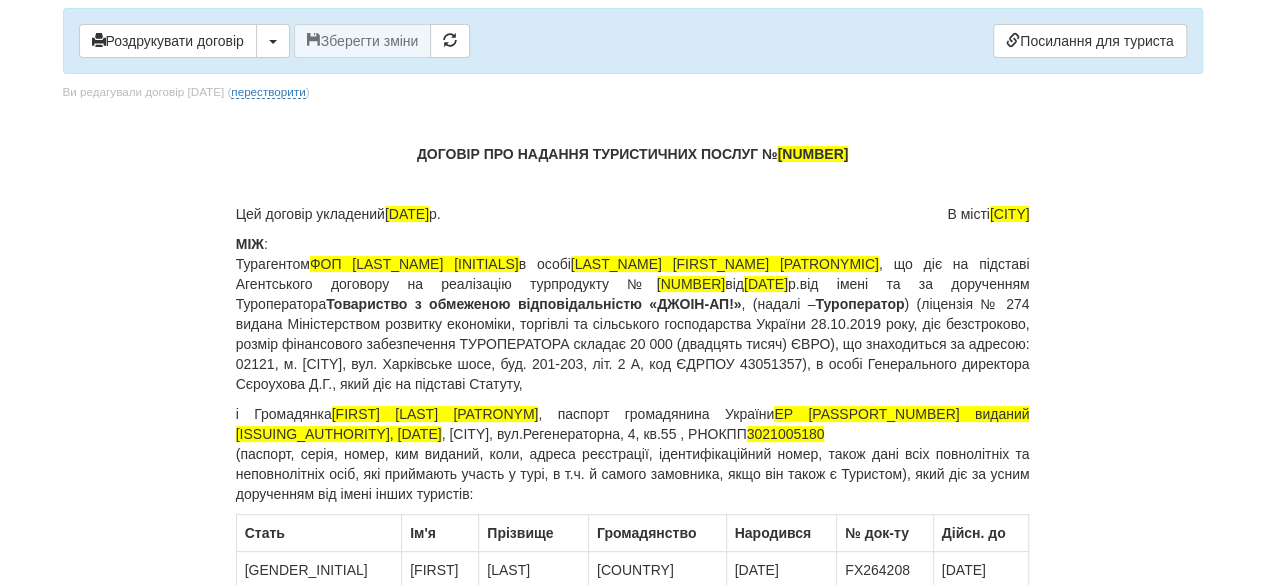 scroll, scrollTop: 0, scrollLeft: 0, axis: both 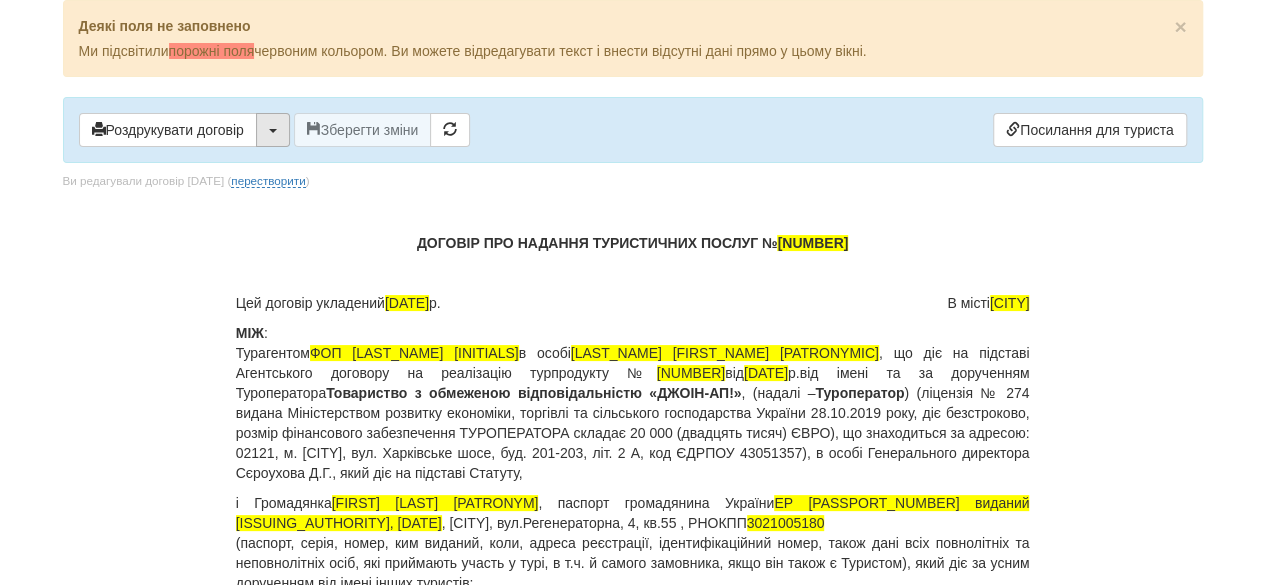 click at bounding box center [273, 130] 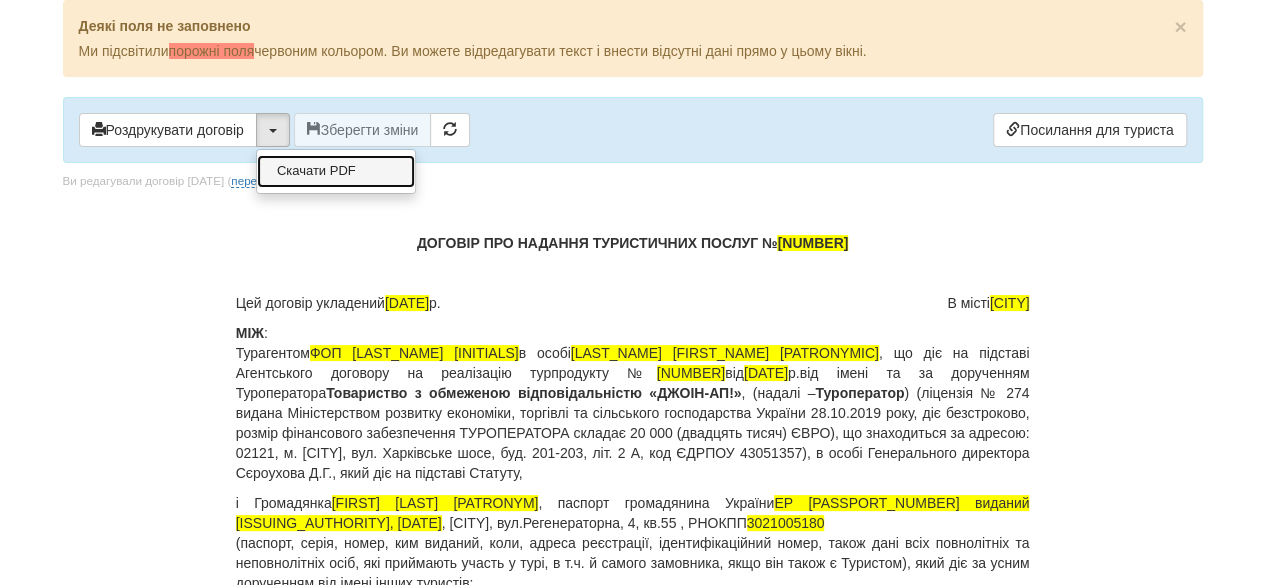 click on "Скачати PDF" at bounding box center [336, 171] 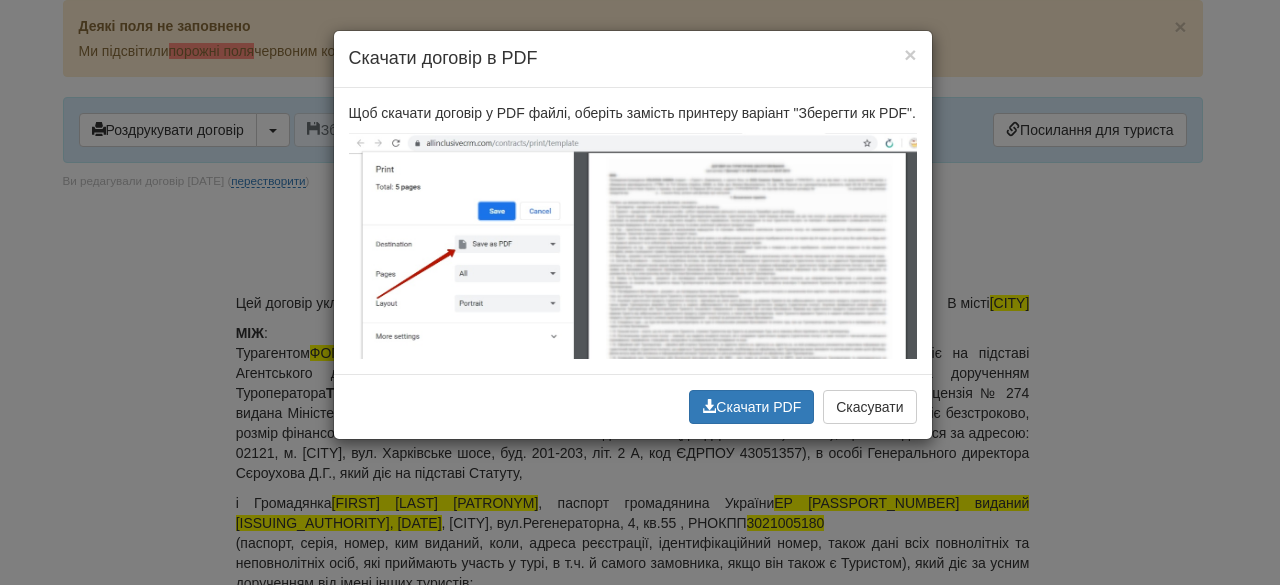 drag, startPoint x: 725, startPoint y: 403, endPoint x: 1094, endPoint y: 523, distance: 388.0219 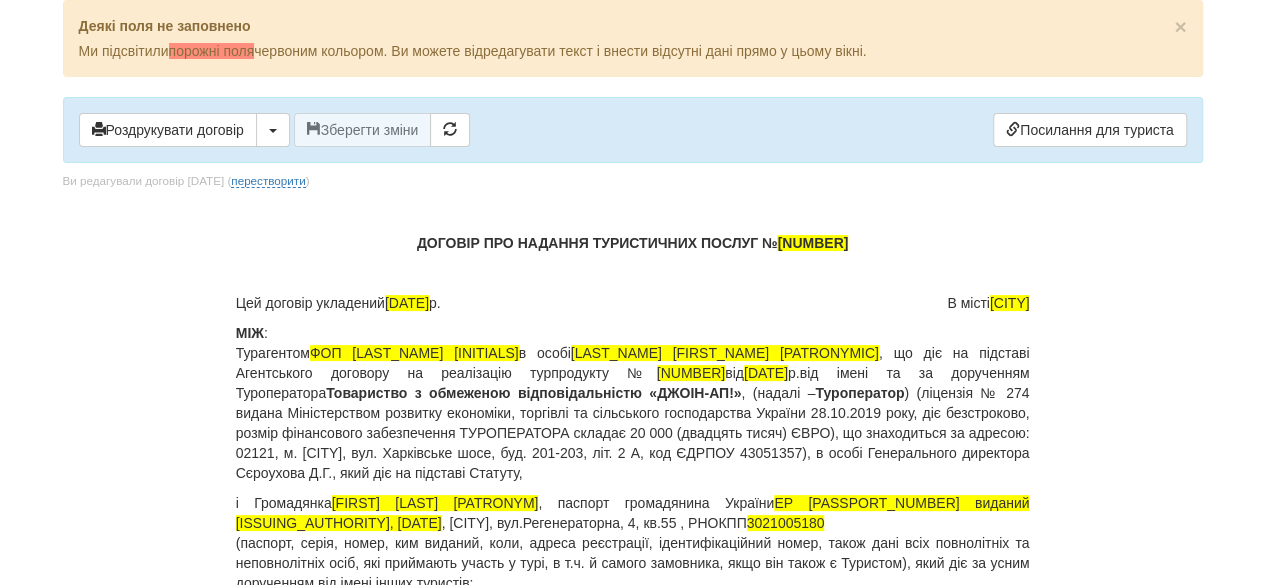 click on "ДОГОВІР ПРО НАДАННЯ ТУРИСТИЧНИХ ПОСЛУГ № [NUMBER]" at bounding box center (633, 243) 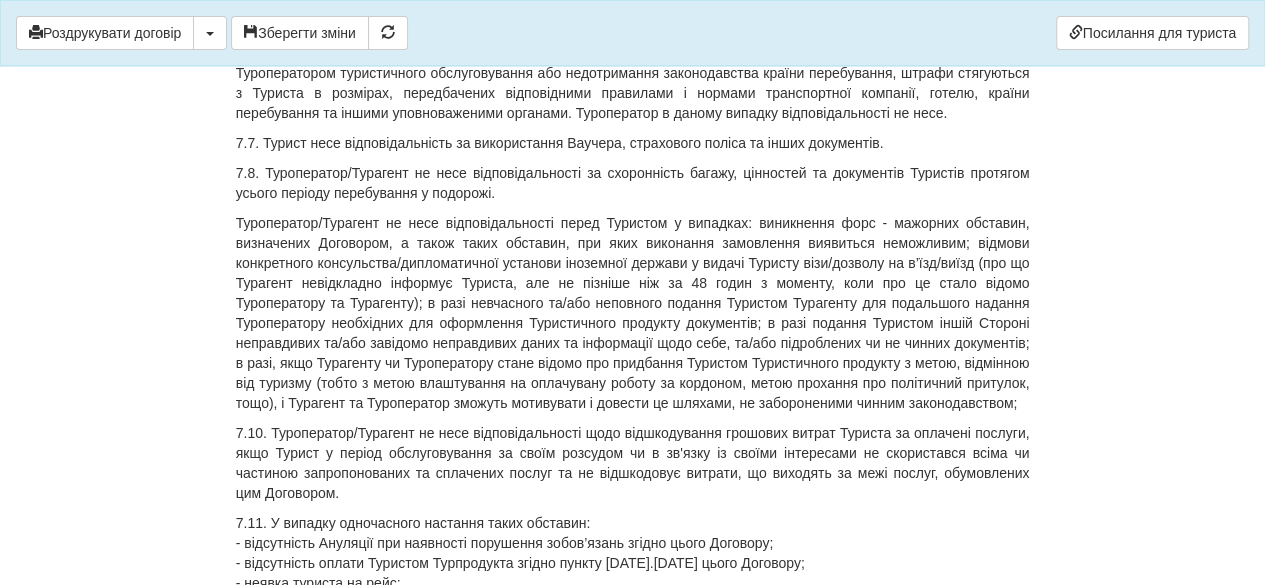 scroll, scrollTop: 9479, scrollLeft: 0, axis: vertical 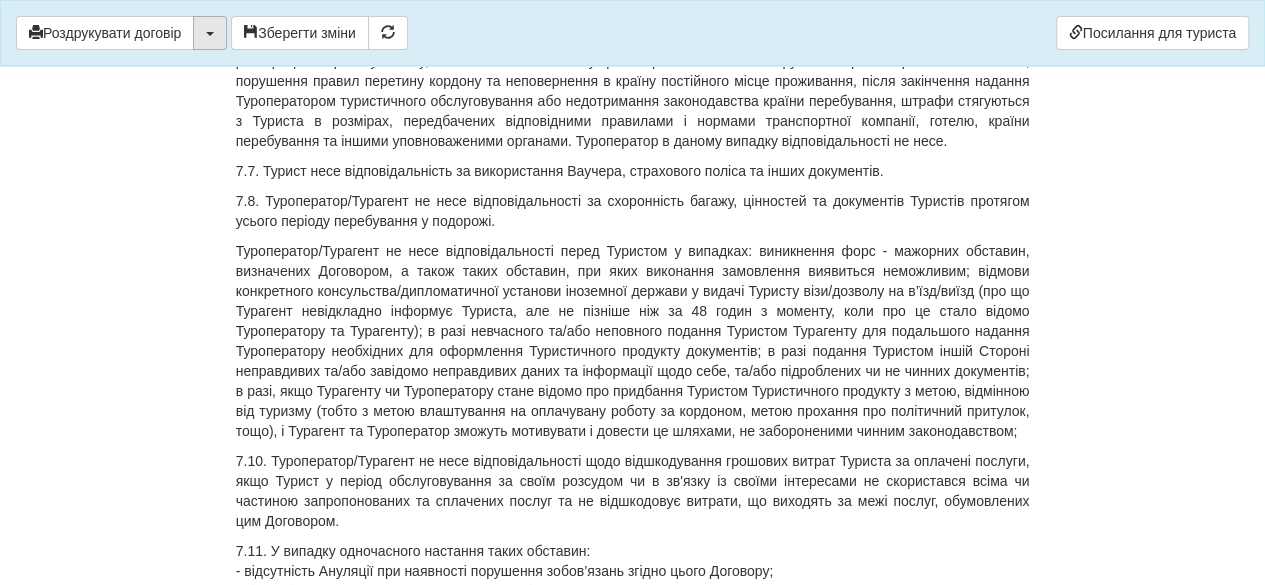 click at bounding box center [210, 33] 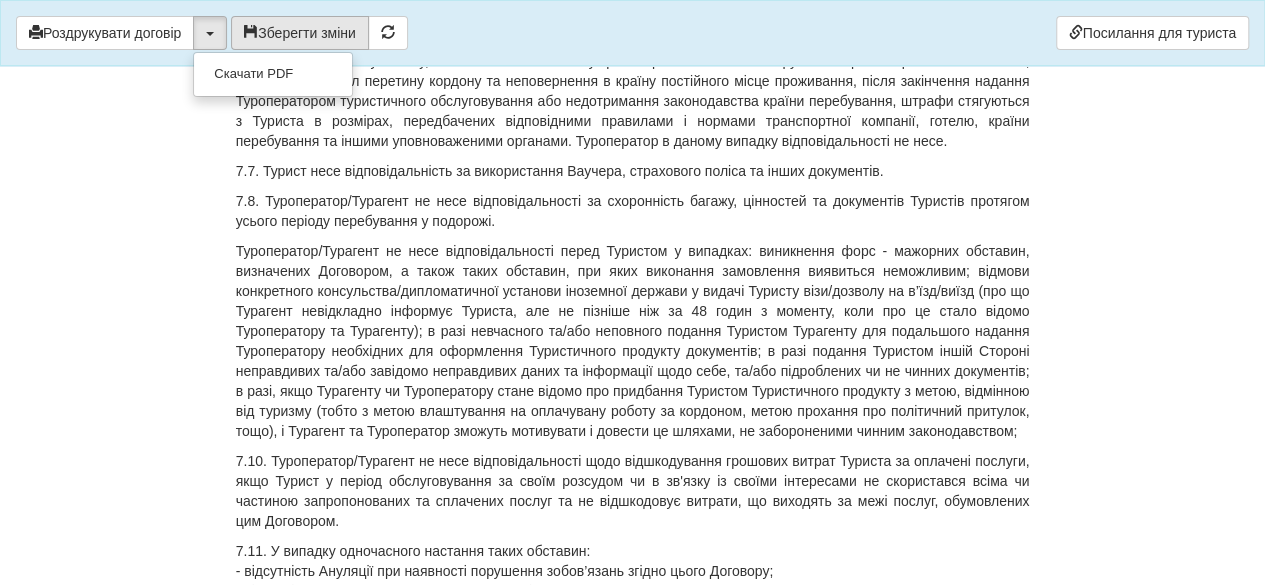 click on "Зберегти зміни" at bounding box center (300, 33) 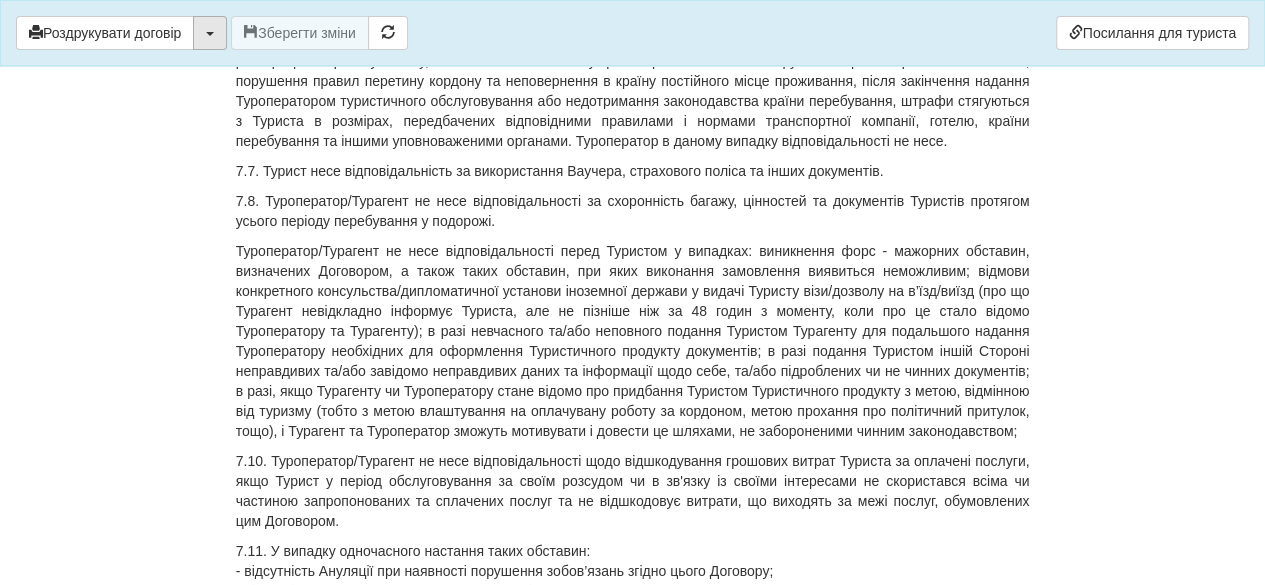 click at bounding box center (210, 33) 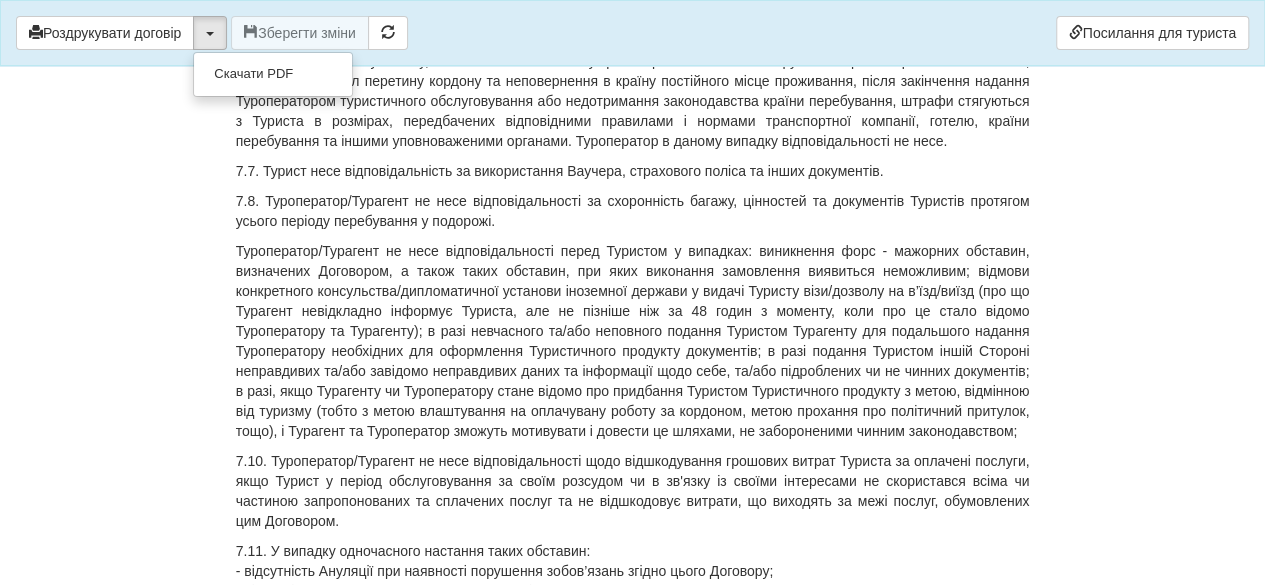 click on "Скачати PDF" at bounding box center [273, 74] 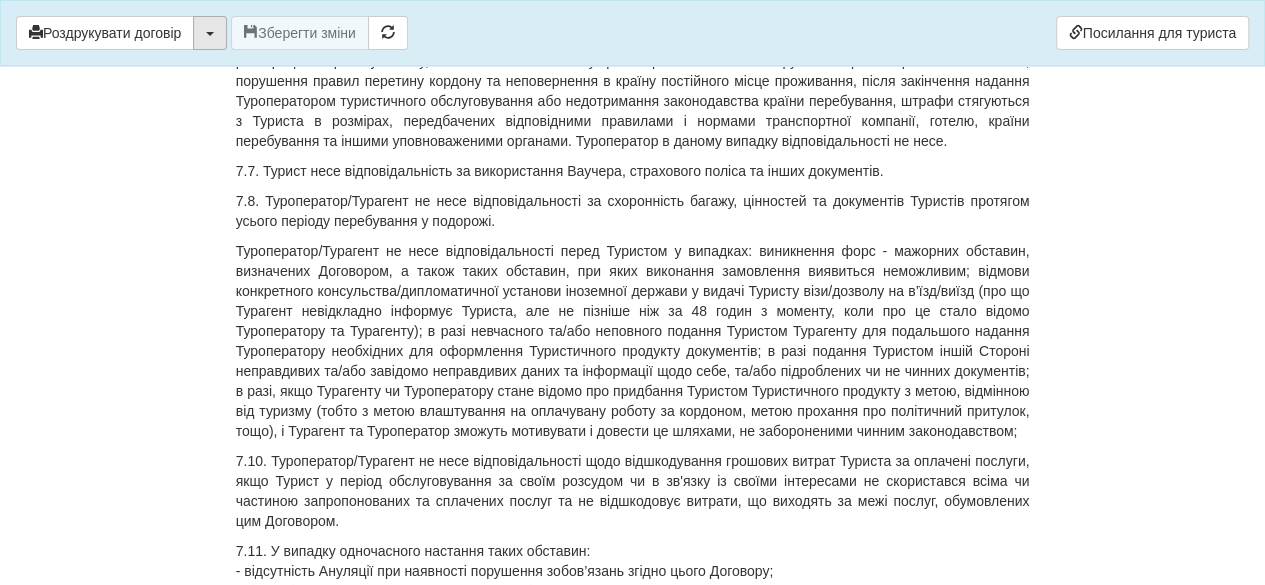 click at bounding box center [210, 33] 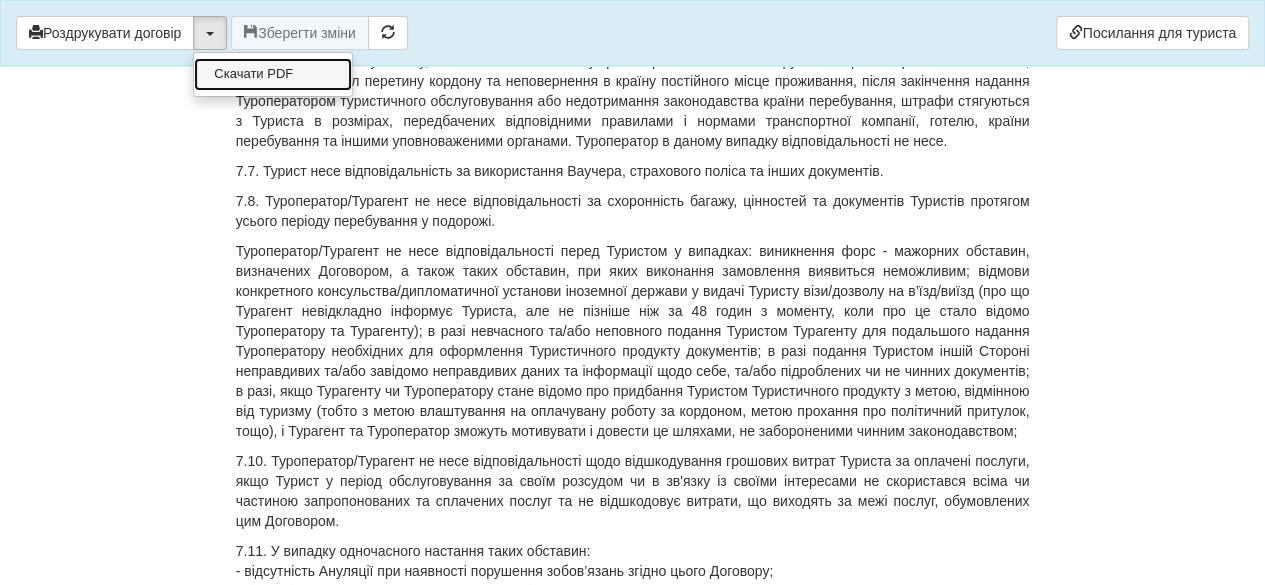 click on "Скачати PDF" at bounding box center [273, 74] 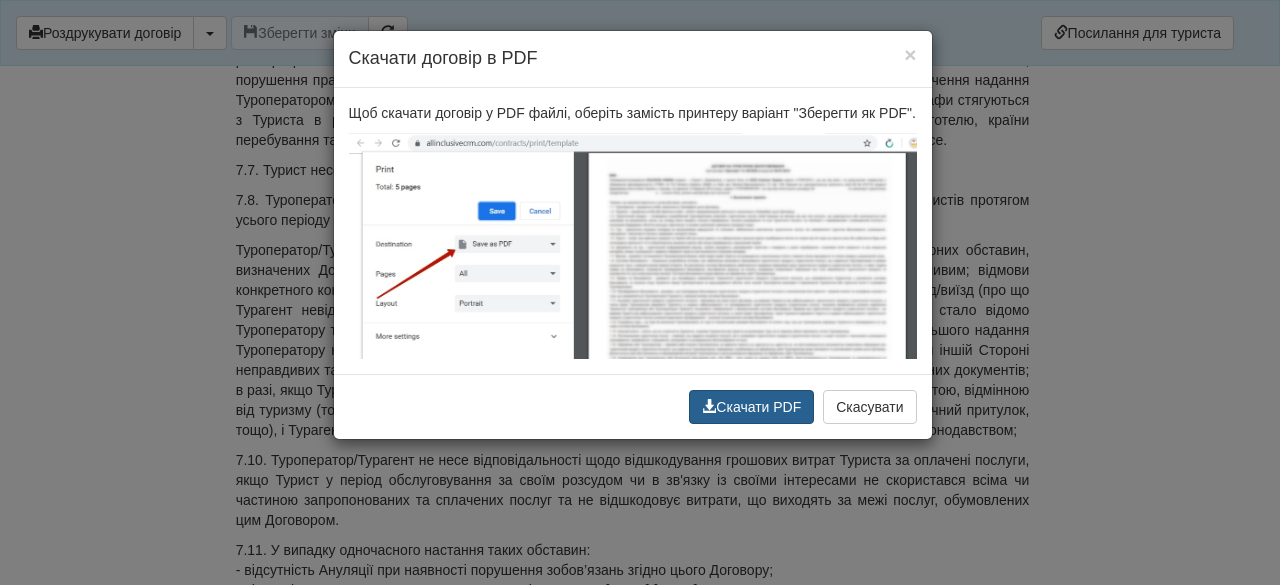 click on "Скачати PDF" at bounding box center [751, 407] 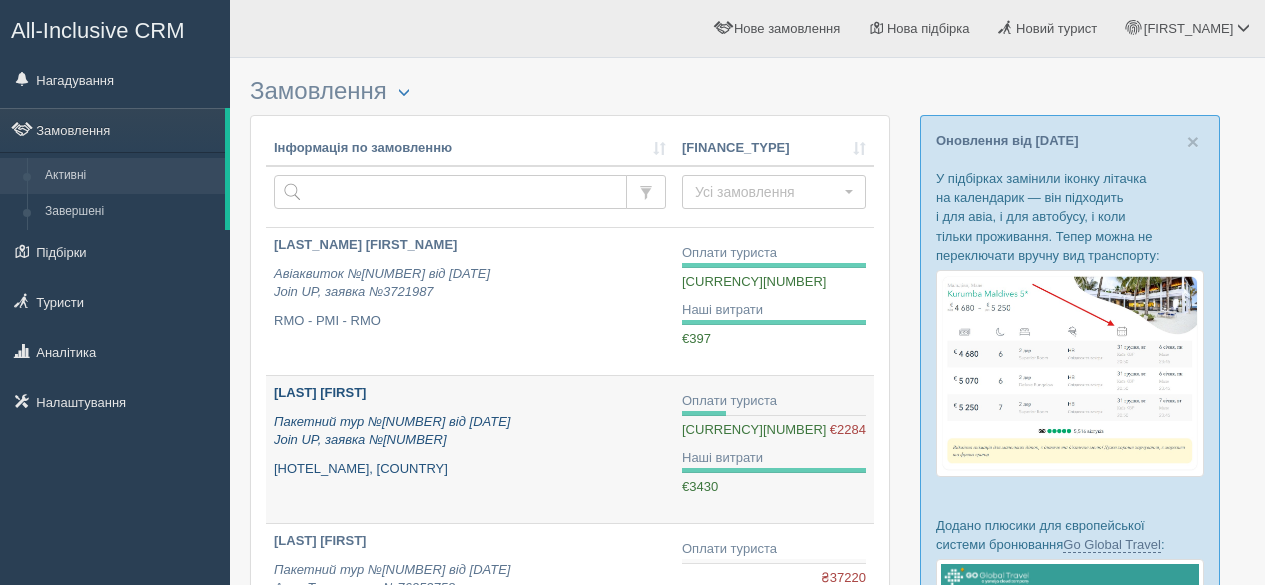 scroll, scrollTop: 0, scrollLeft: 0, axis: both 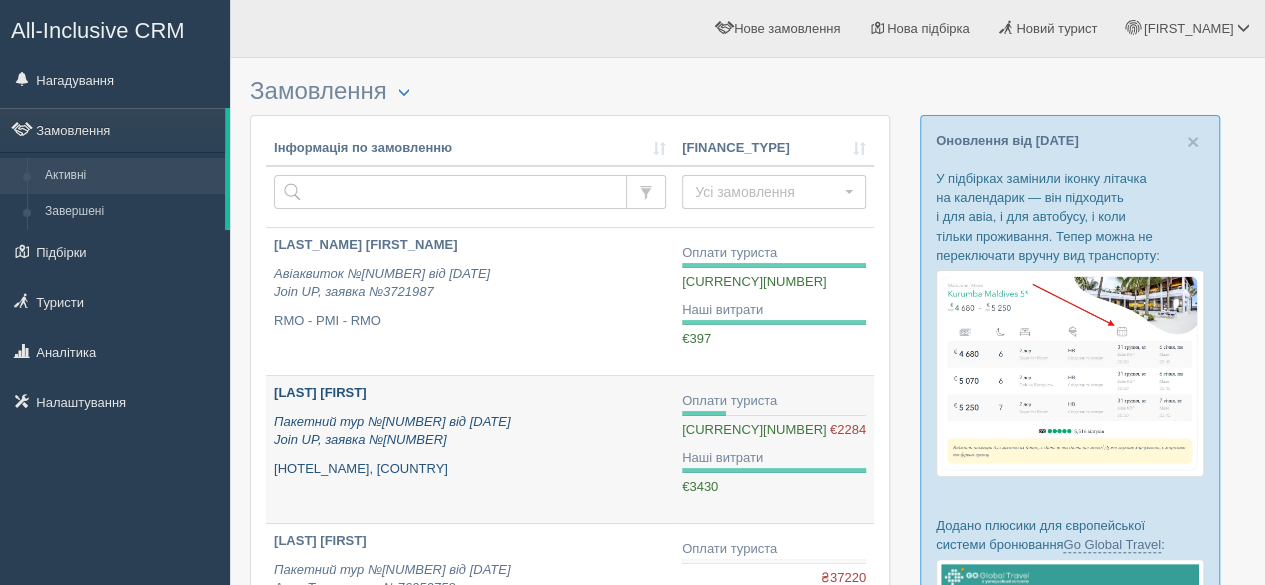 click on "[LAST] [FIRST]" at bounding box center [320, 392] 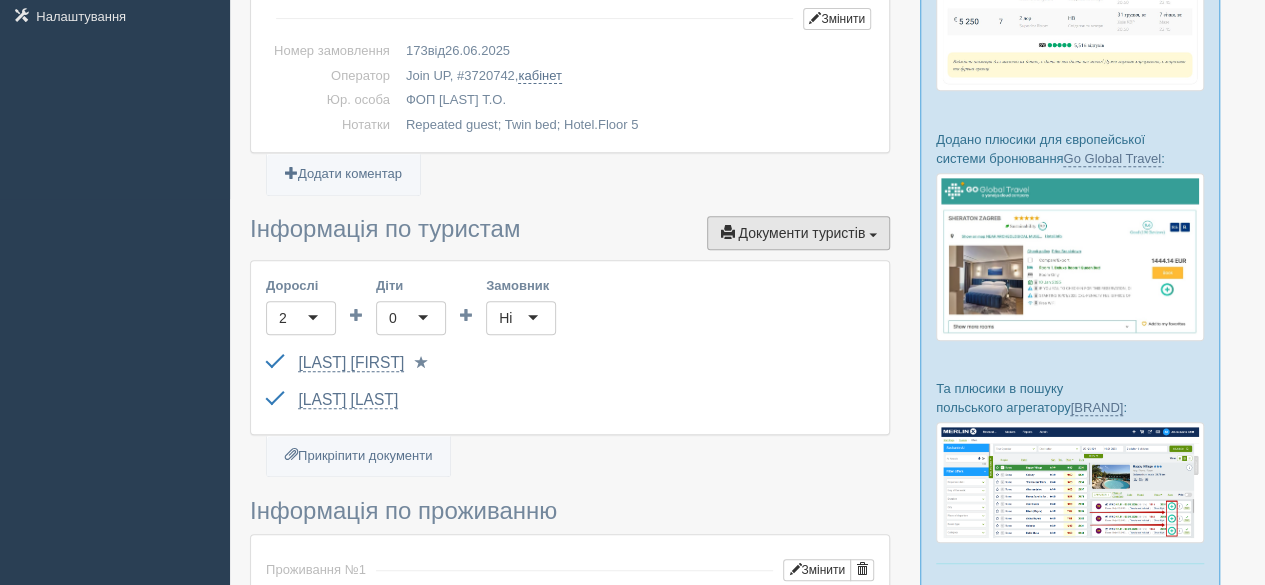 scroll, scrollTop: 400, scrollLeft: 0, axis: vertical 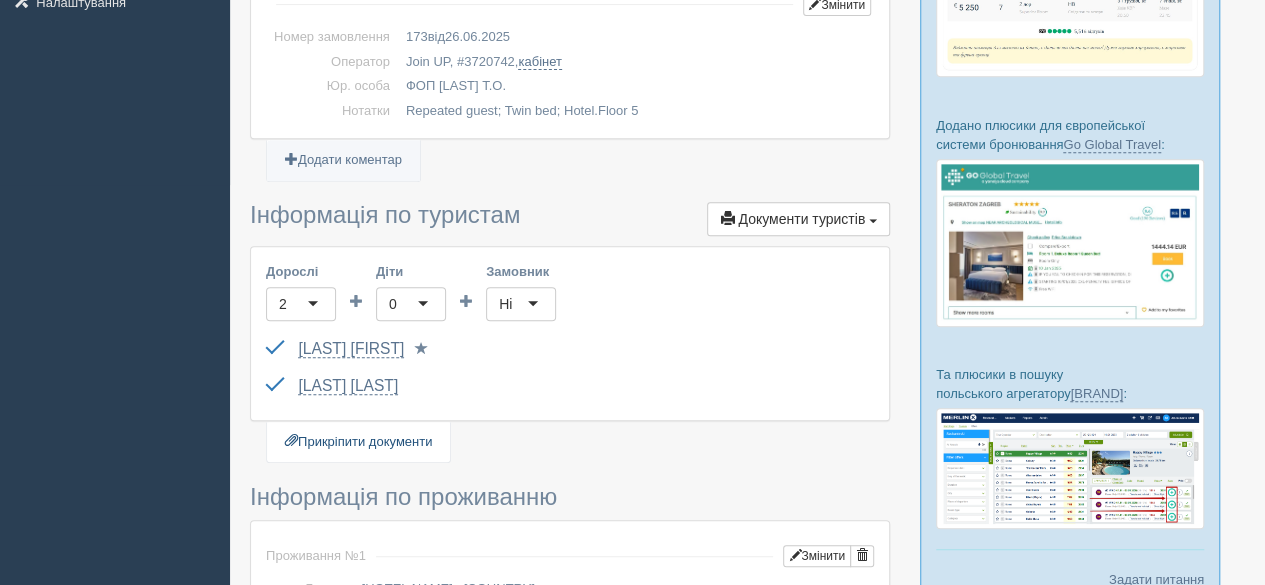 click on "Прикріпити документи" at bounding box center [358, 442] 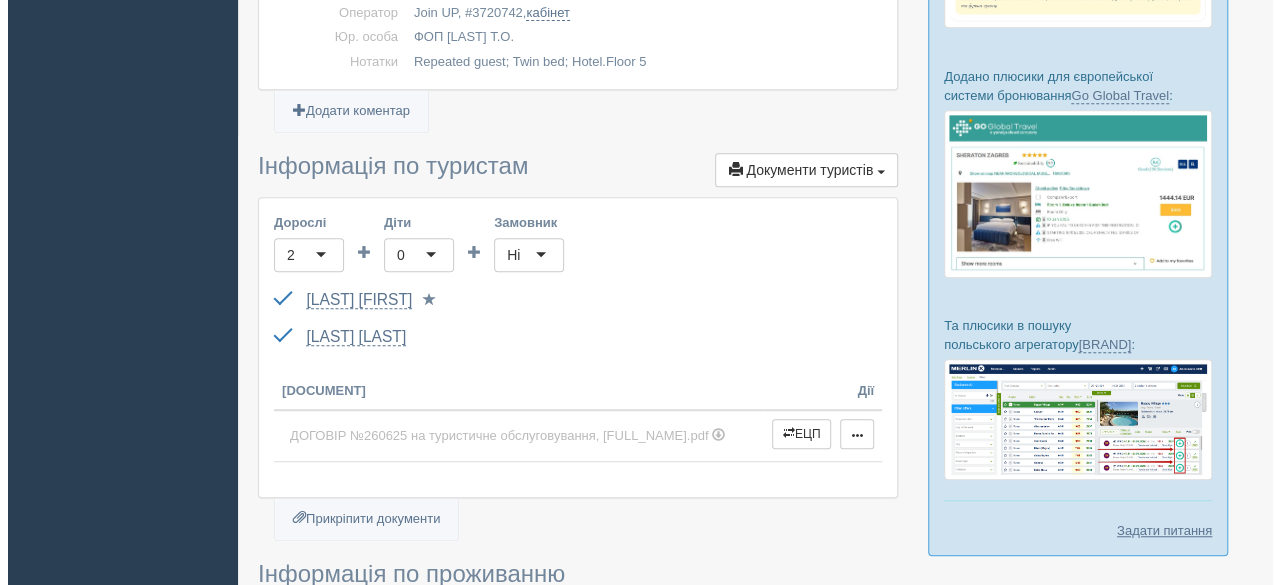scroll, scrollTop: 500, scrollLeft: 0, axis: vertical 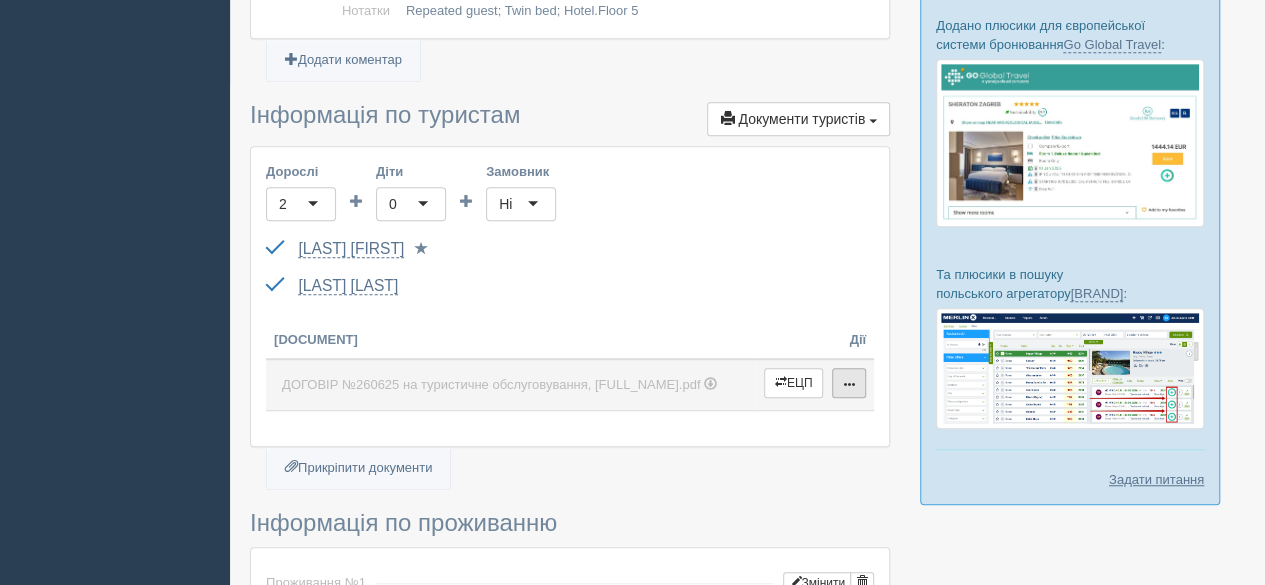 click at bounding box center (849, 385) 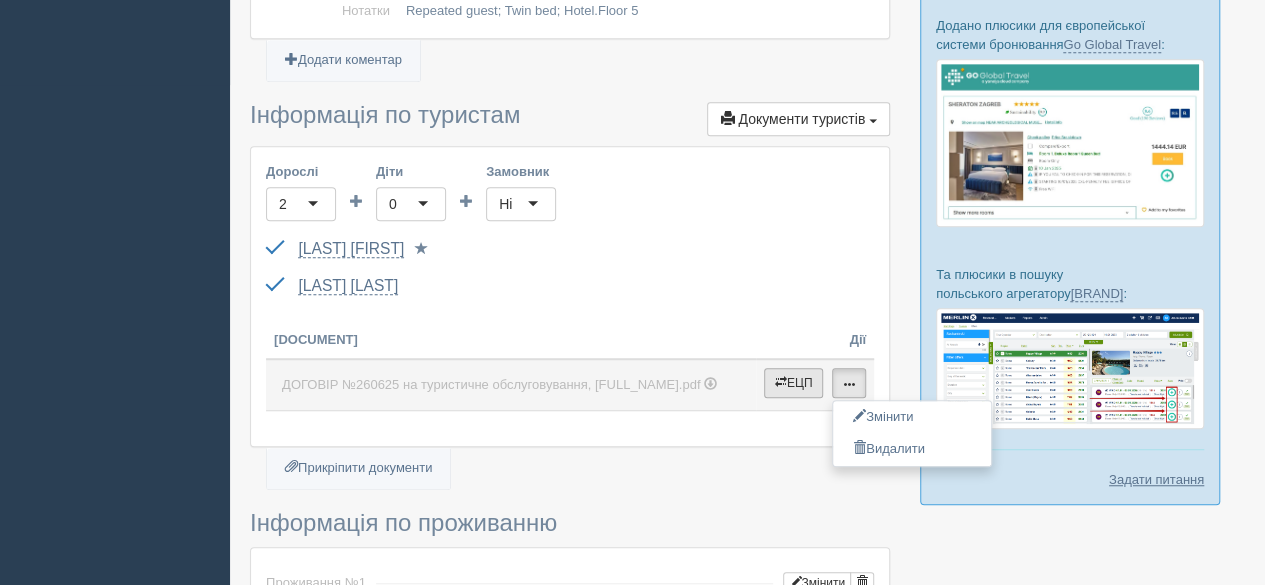 click on "ЕЦП" at bounding box center (794, 383) 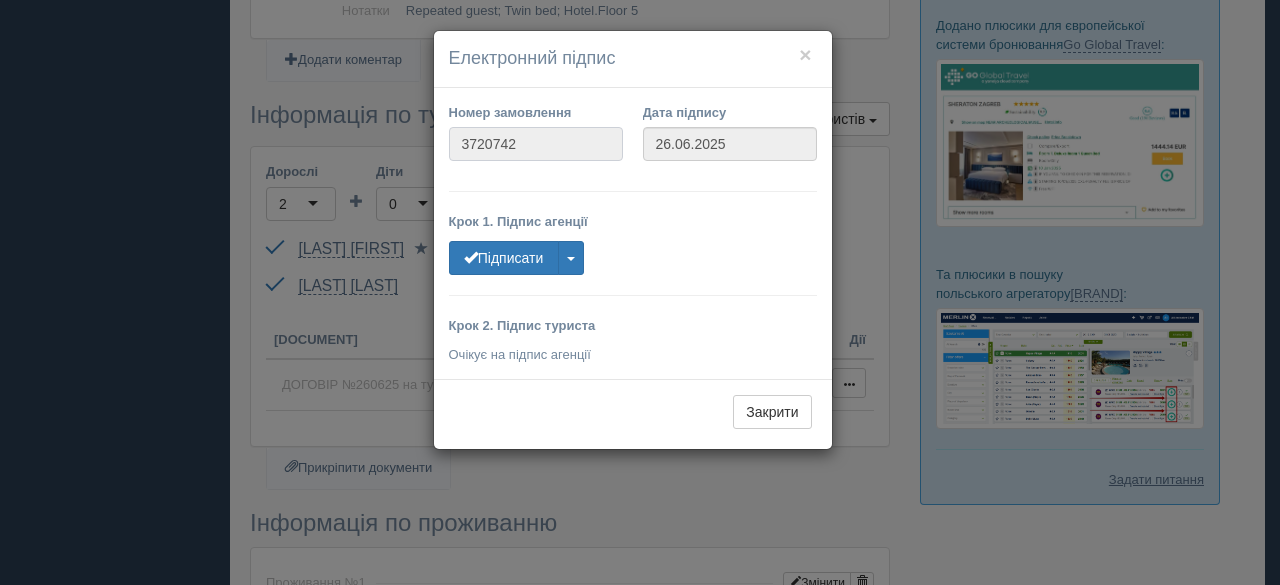 click on "3720742" at bounding box center [536, 144] 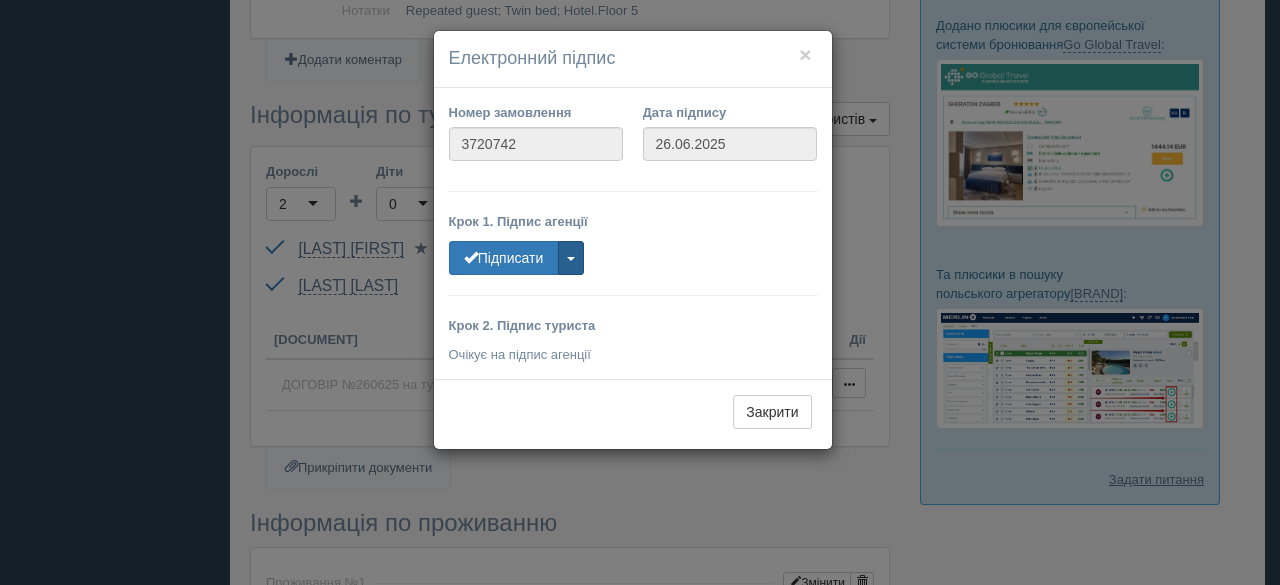 click at bounding box center [571, 258] 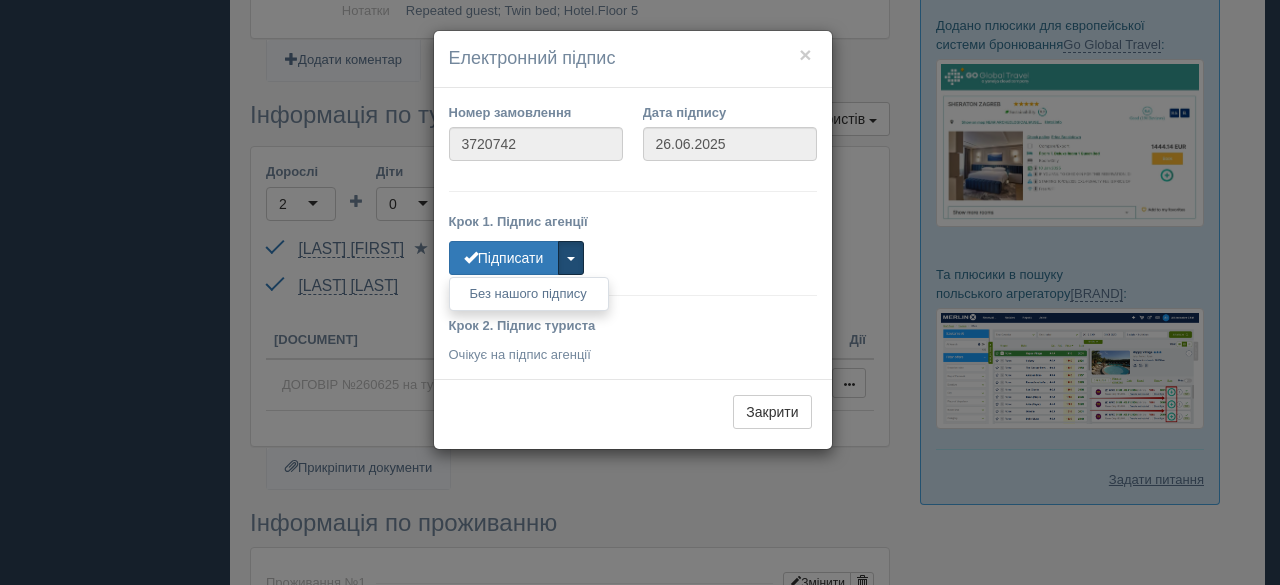 click at bounding box center [571, 259] 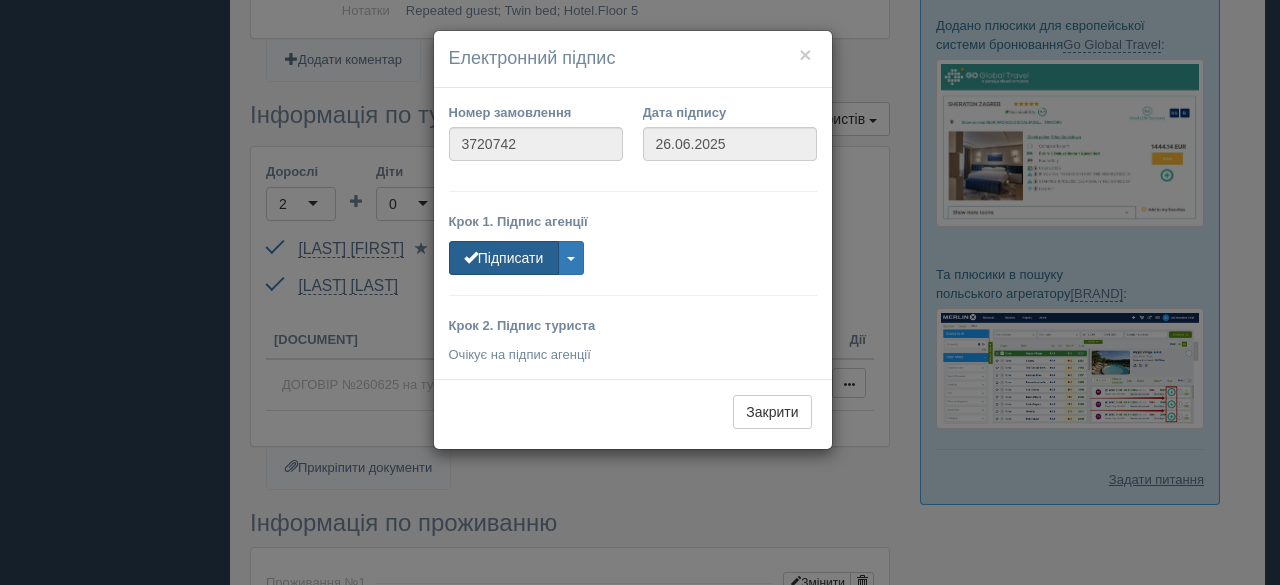 click on "Підписати" at bounding box center [504, 258] 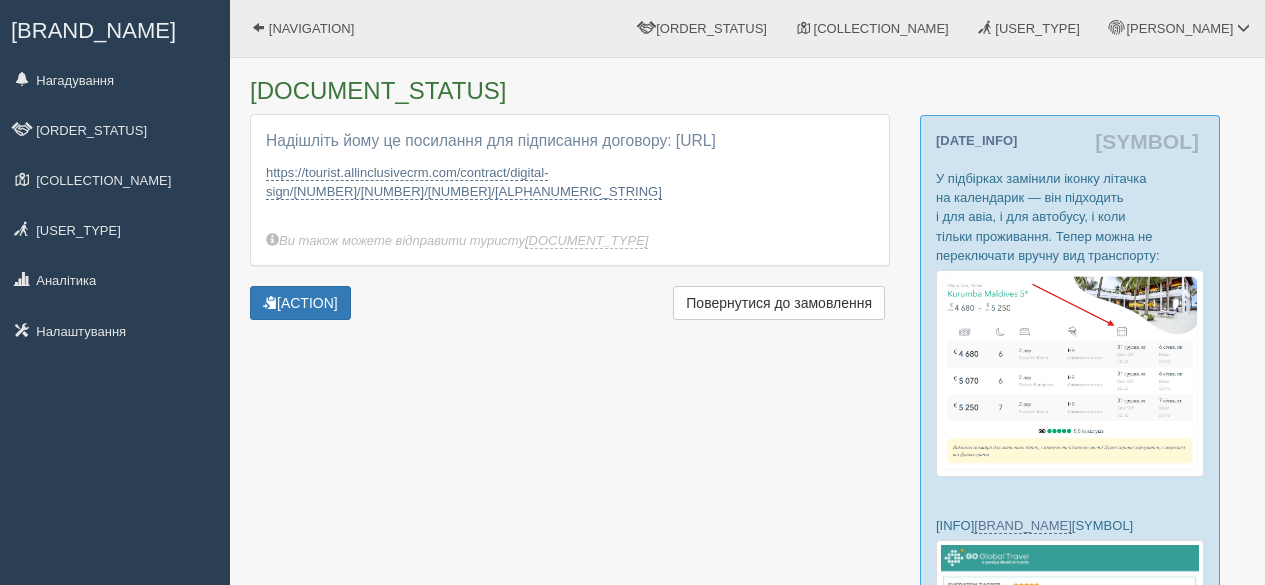 scroll, scrollTop: 0, scrollLeft: 0, axis: both 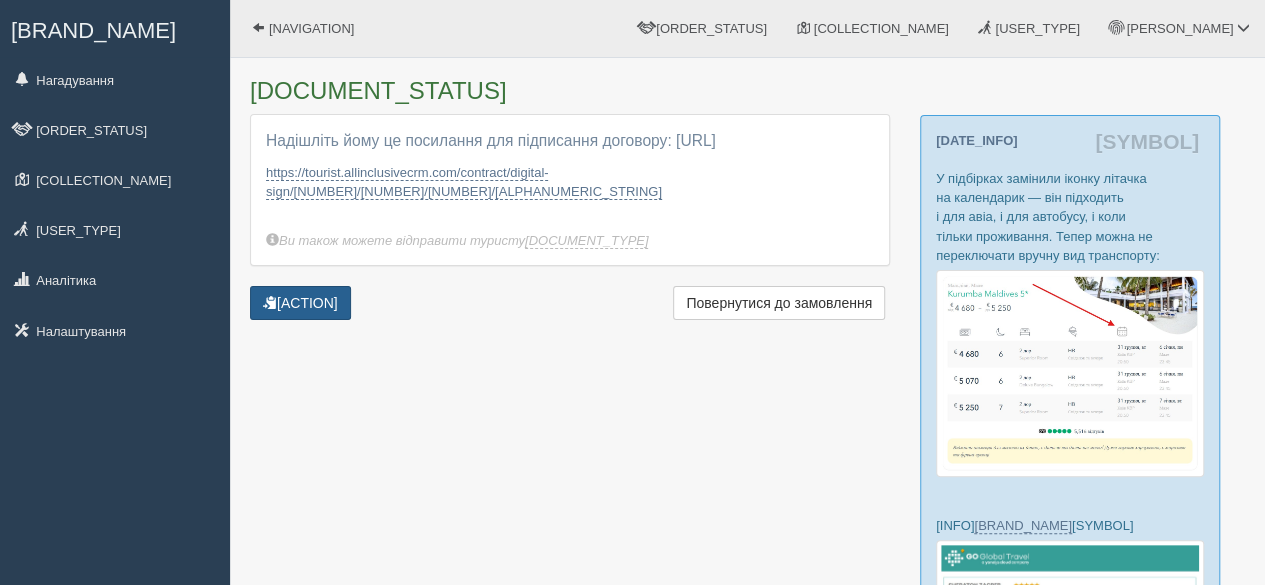click on "[ACTION]" at bounding box center (300, 303) 